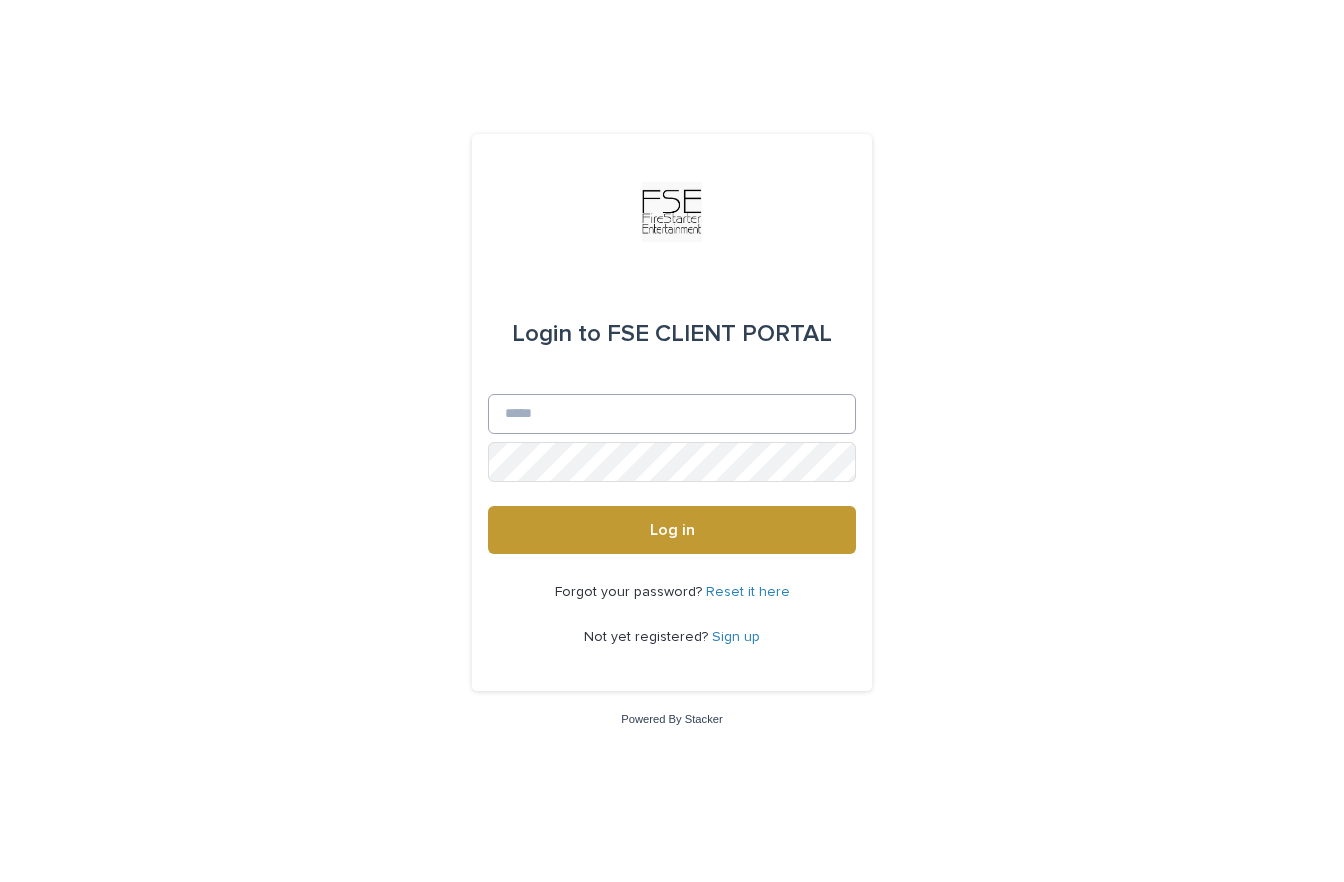 scroll, scrollTop: 0, scrollLeft: 0, axis: both 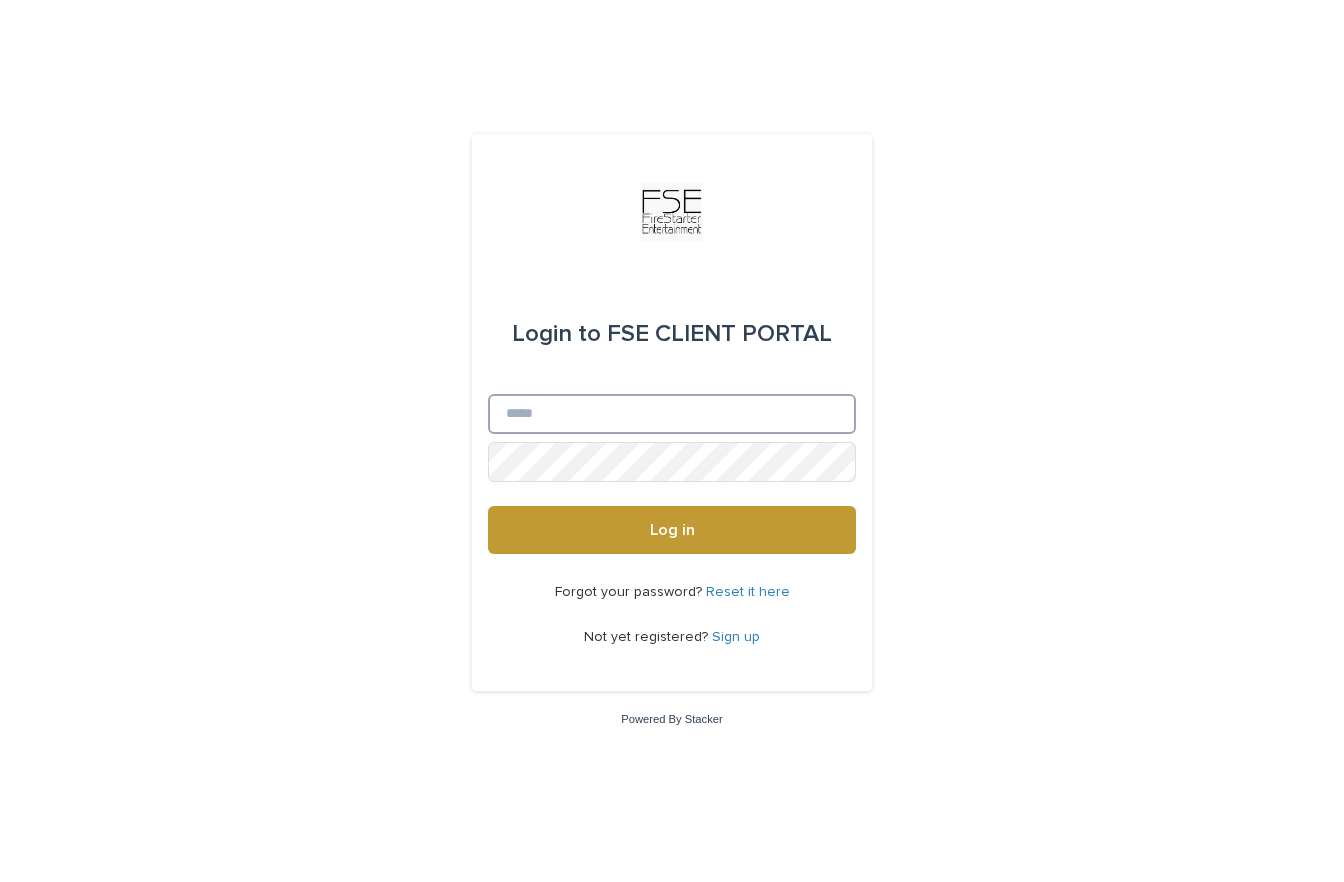 click on "Email" at bounding box center (672, 414) 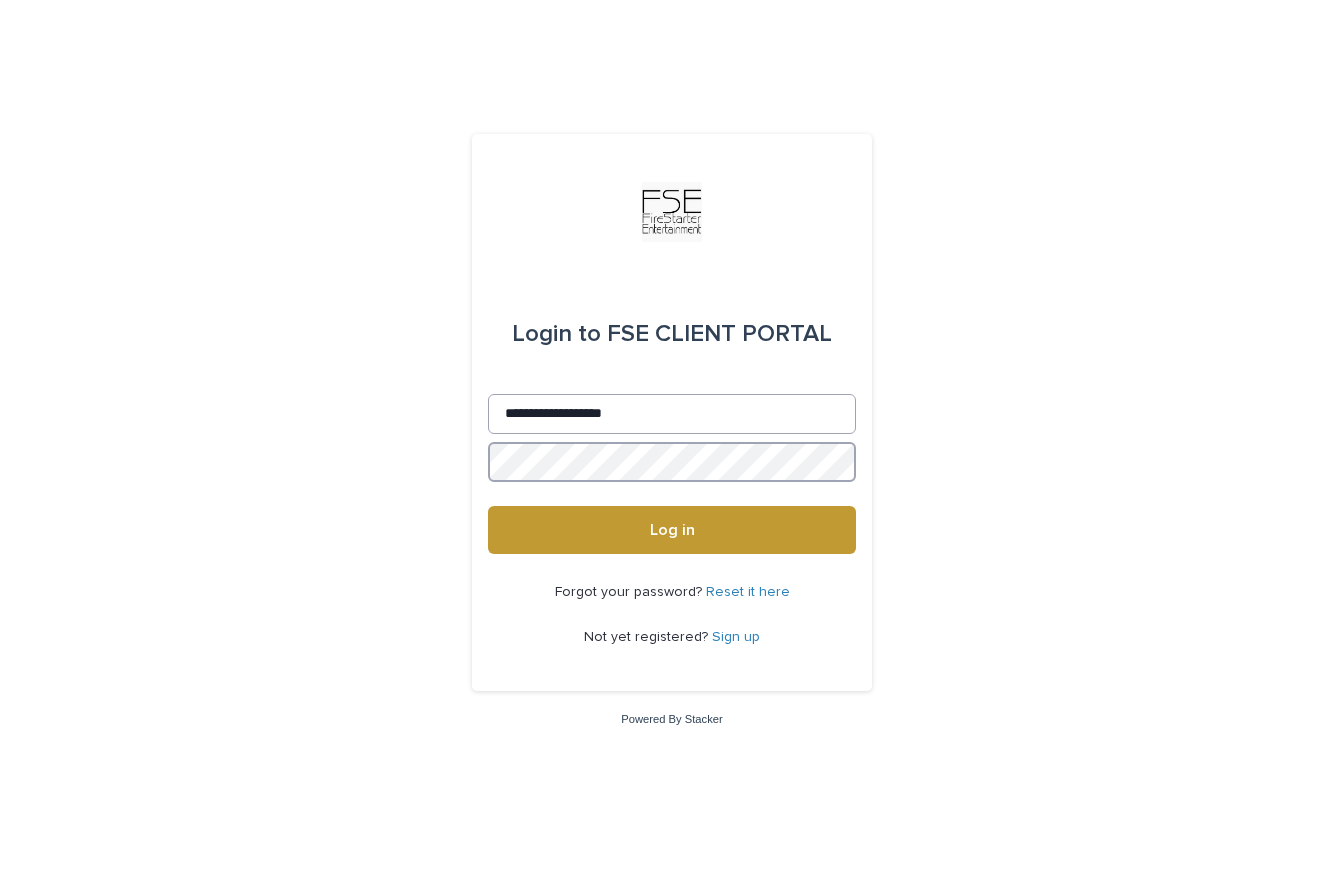click on "Log in" at bounding box center [672, 530] 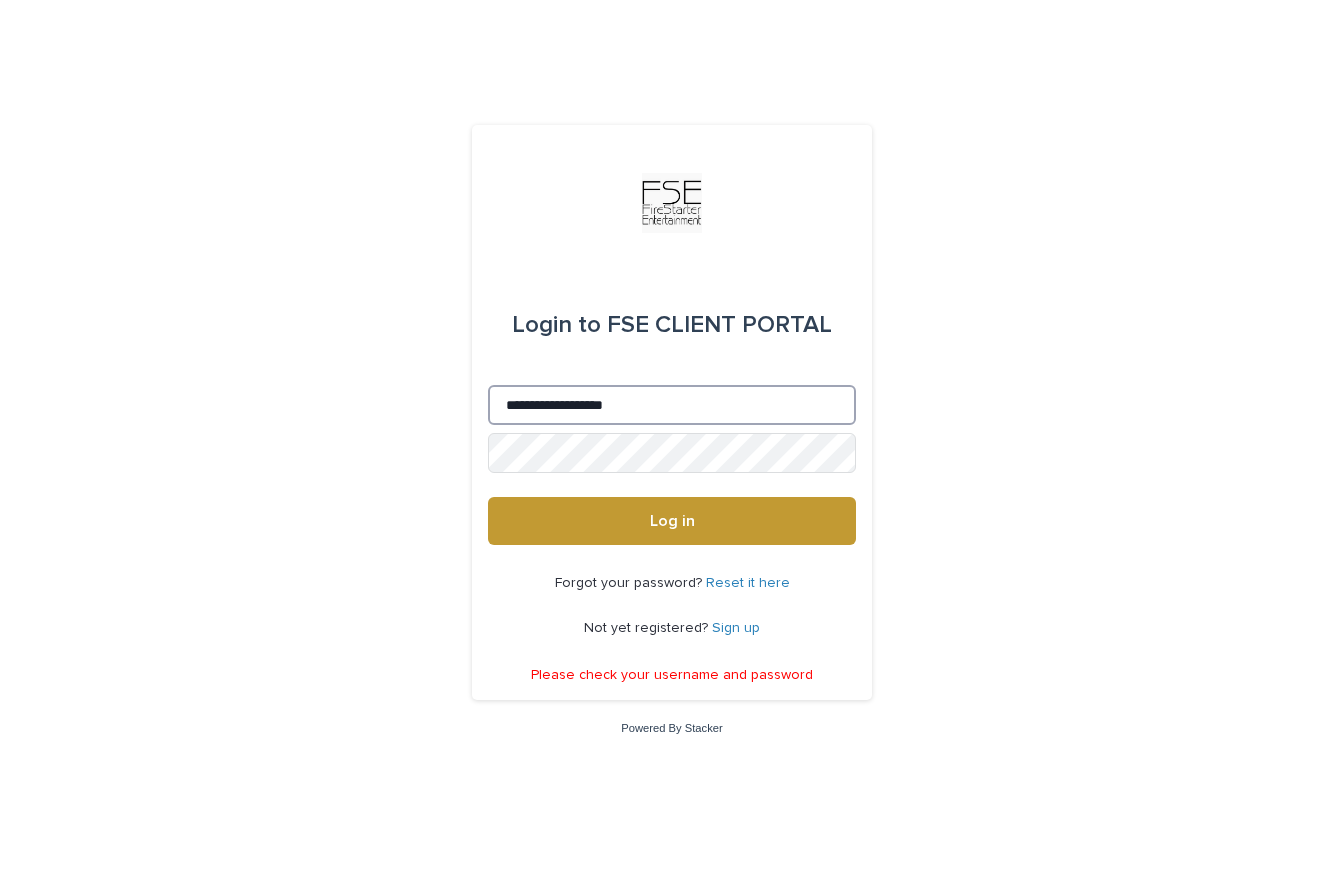 click on "**********" at bounding box center [672, 405] 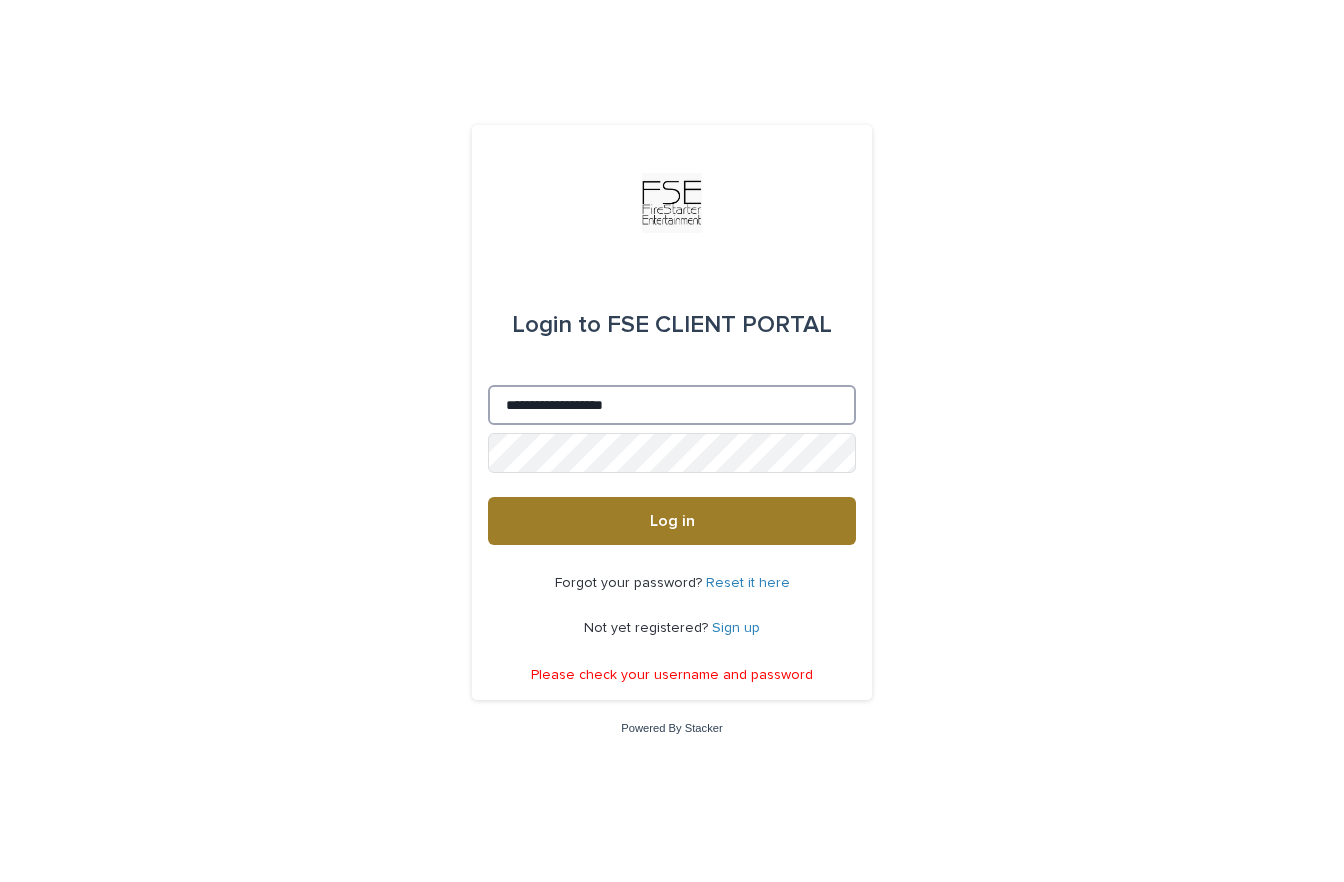 type on "**********" 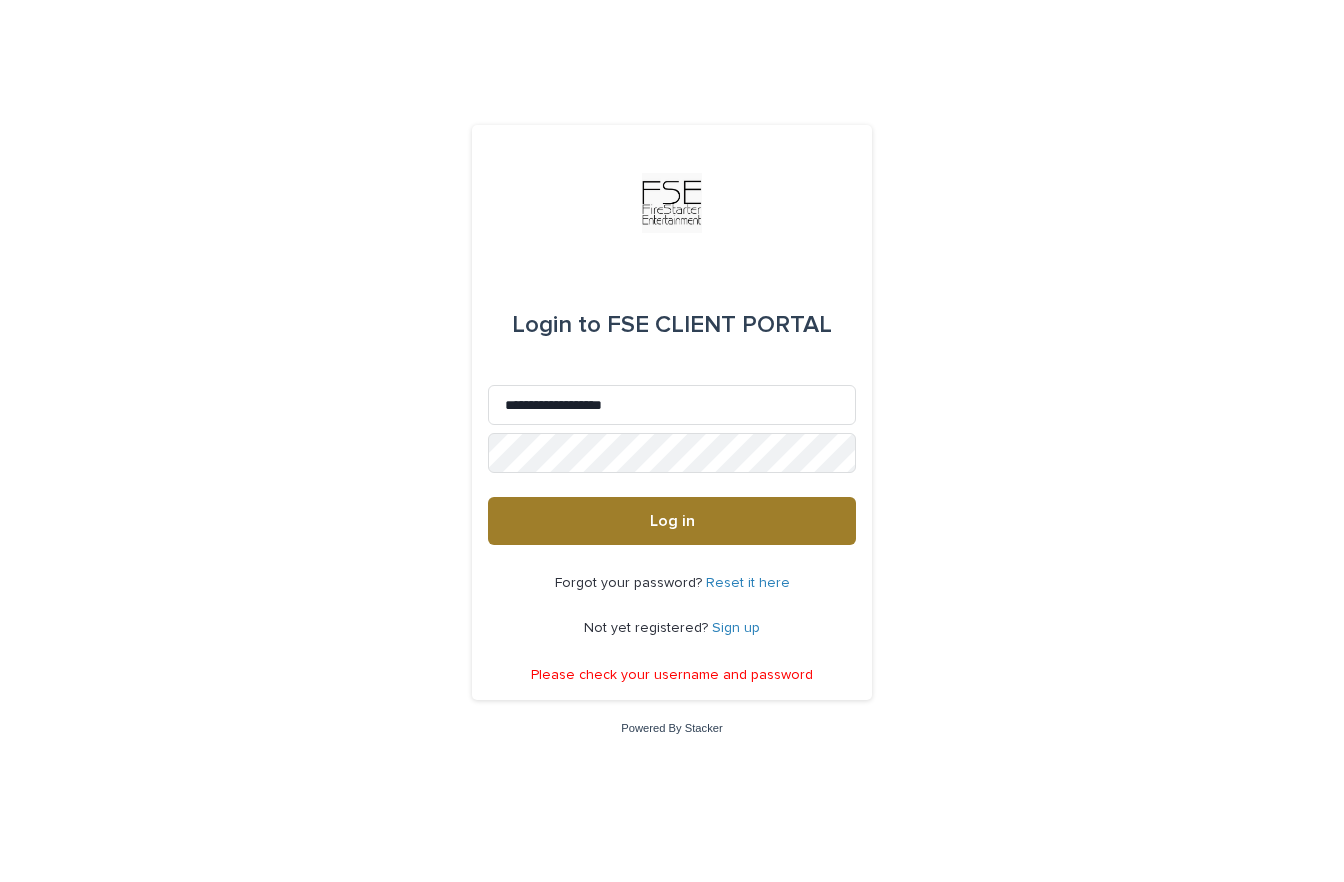 click on "Log in" at bounding box center (672, 521) 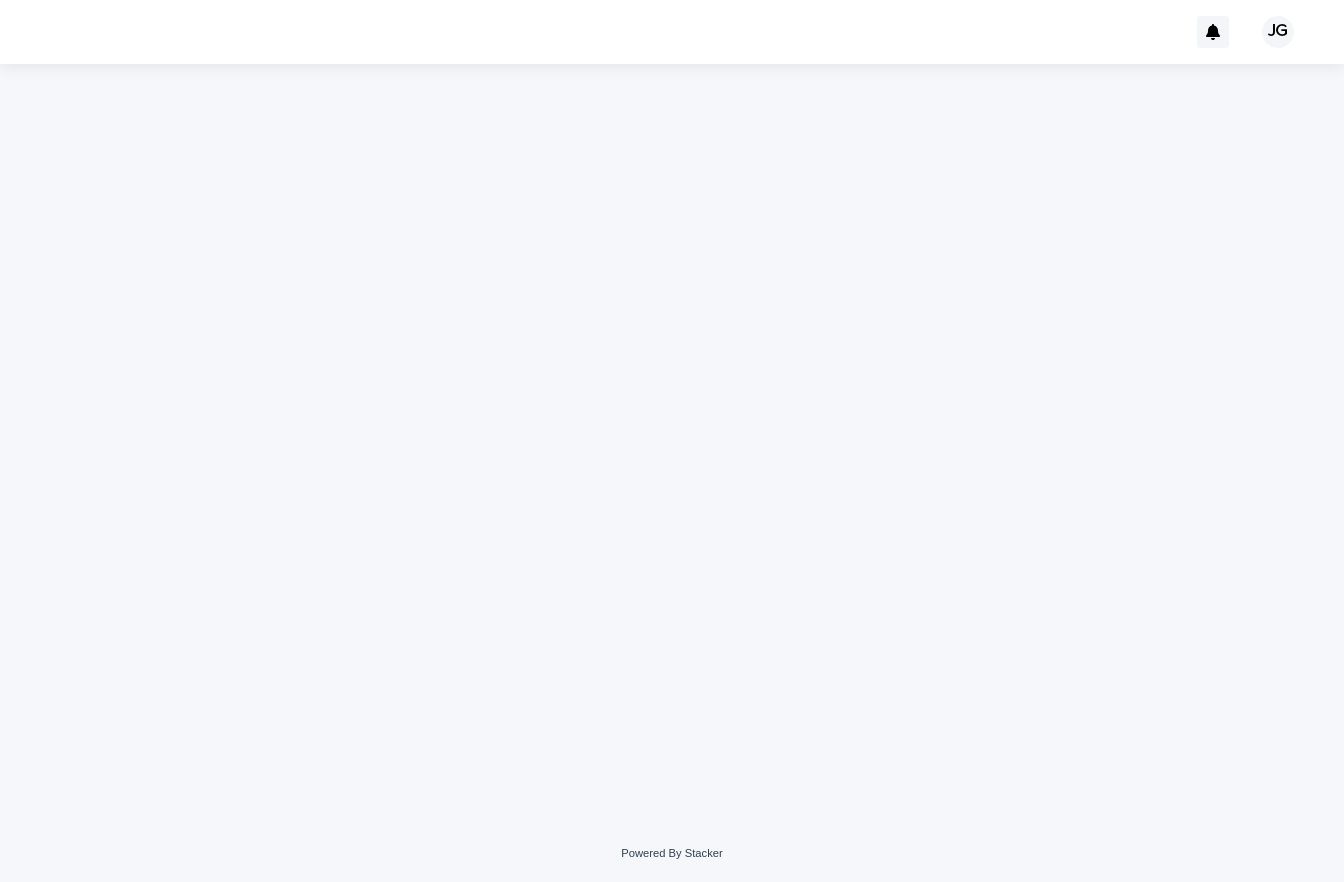 scroll, scrollTop: 0, scrollLeft: 0, axis: both 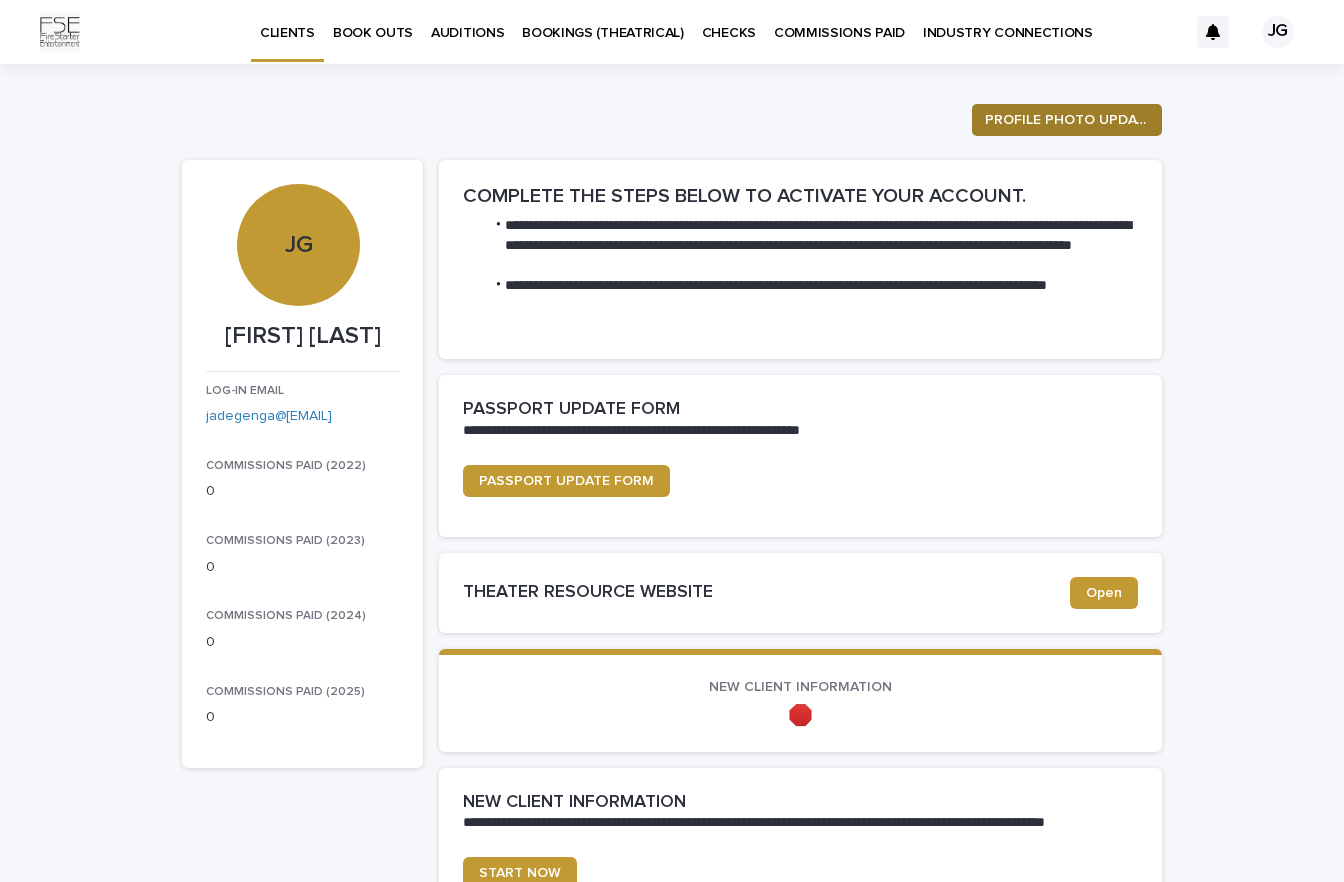 click on "PROFILE PHOTO UPDATE" at bounding box center [1067, 120] 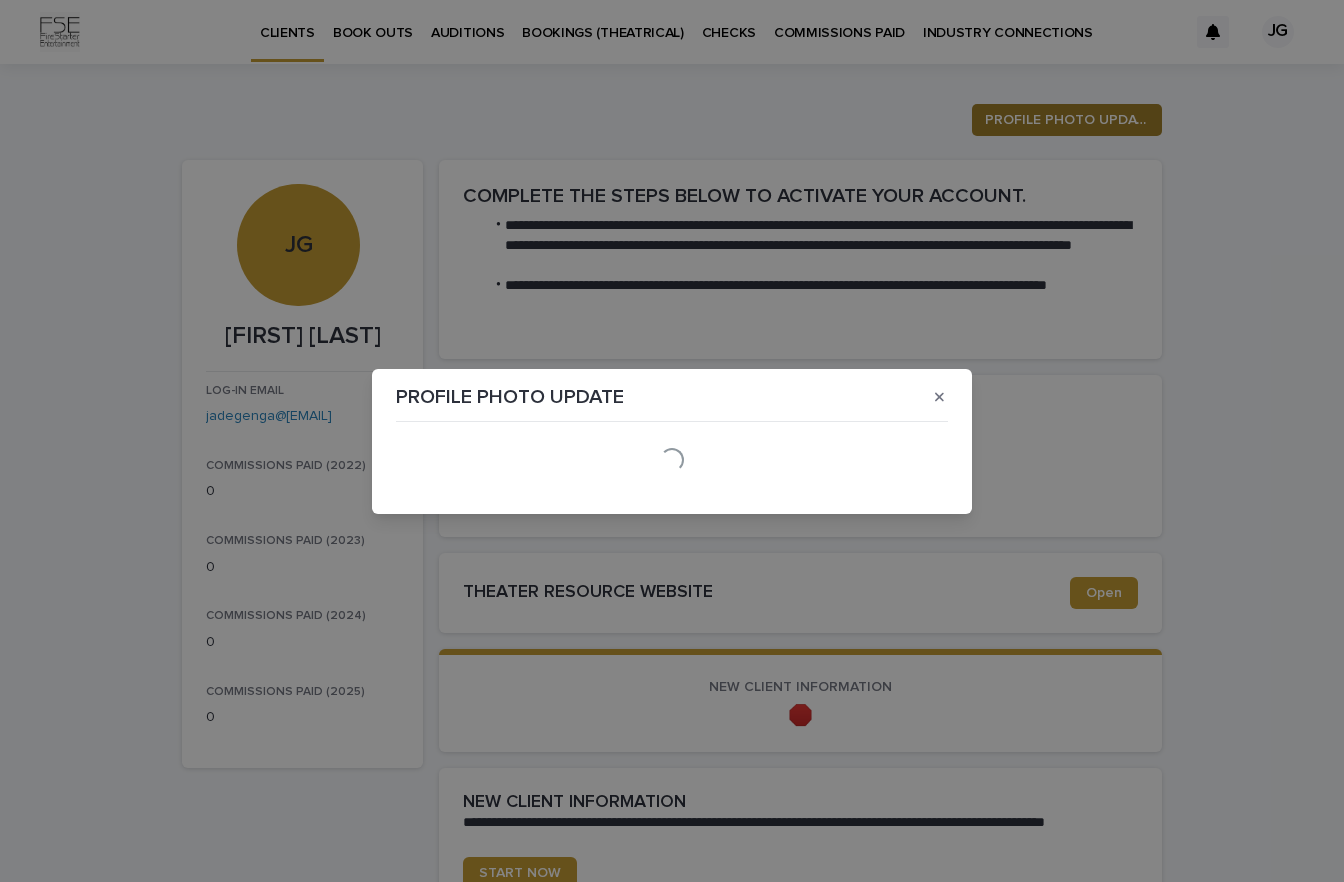 click 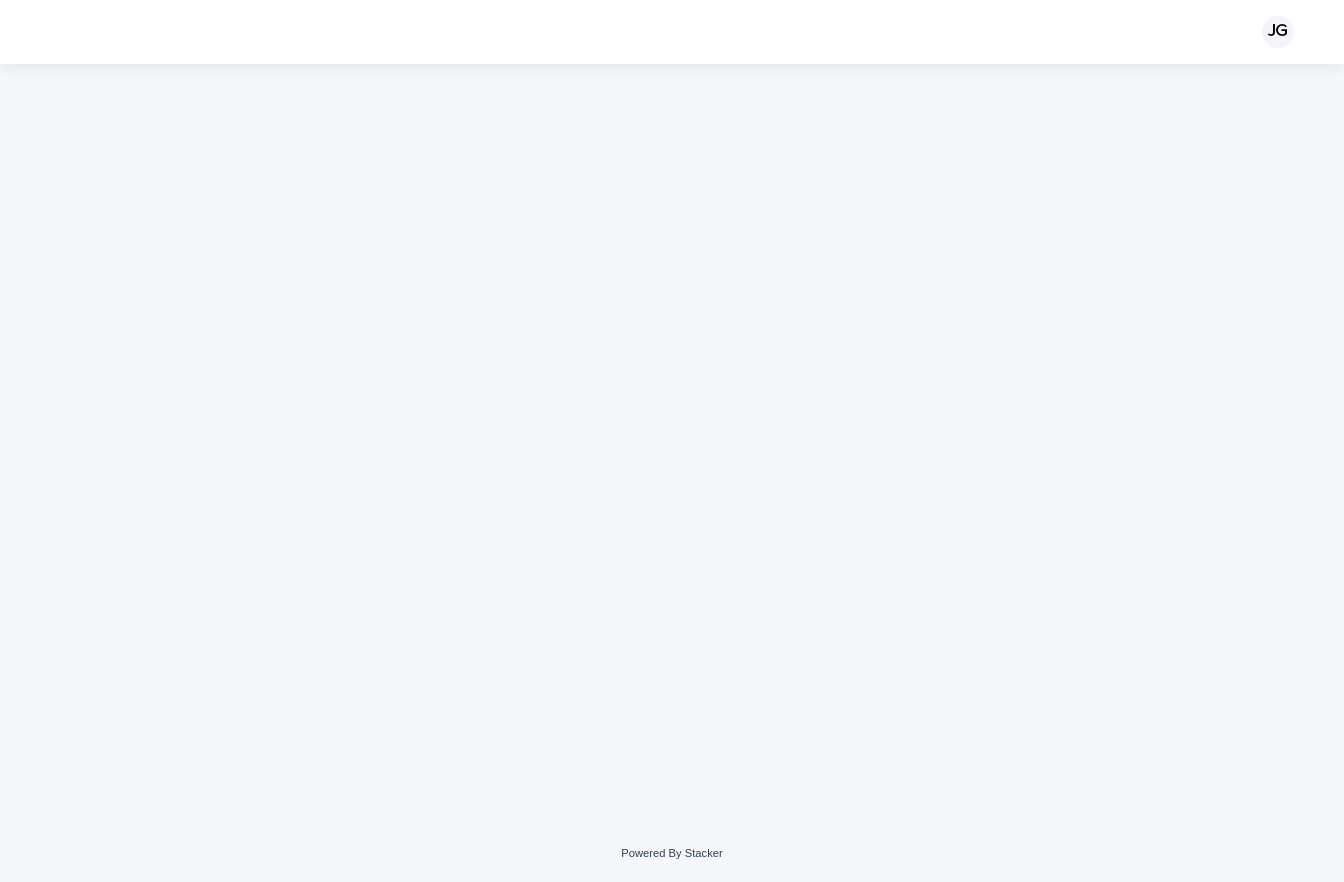 scroll, scrollTop: 0, scrollLeft: 0, axis: both 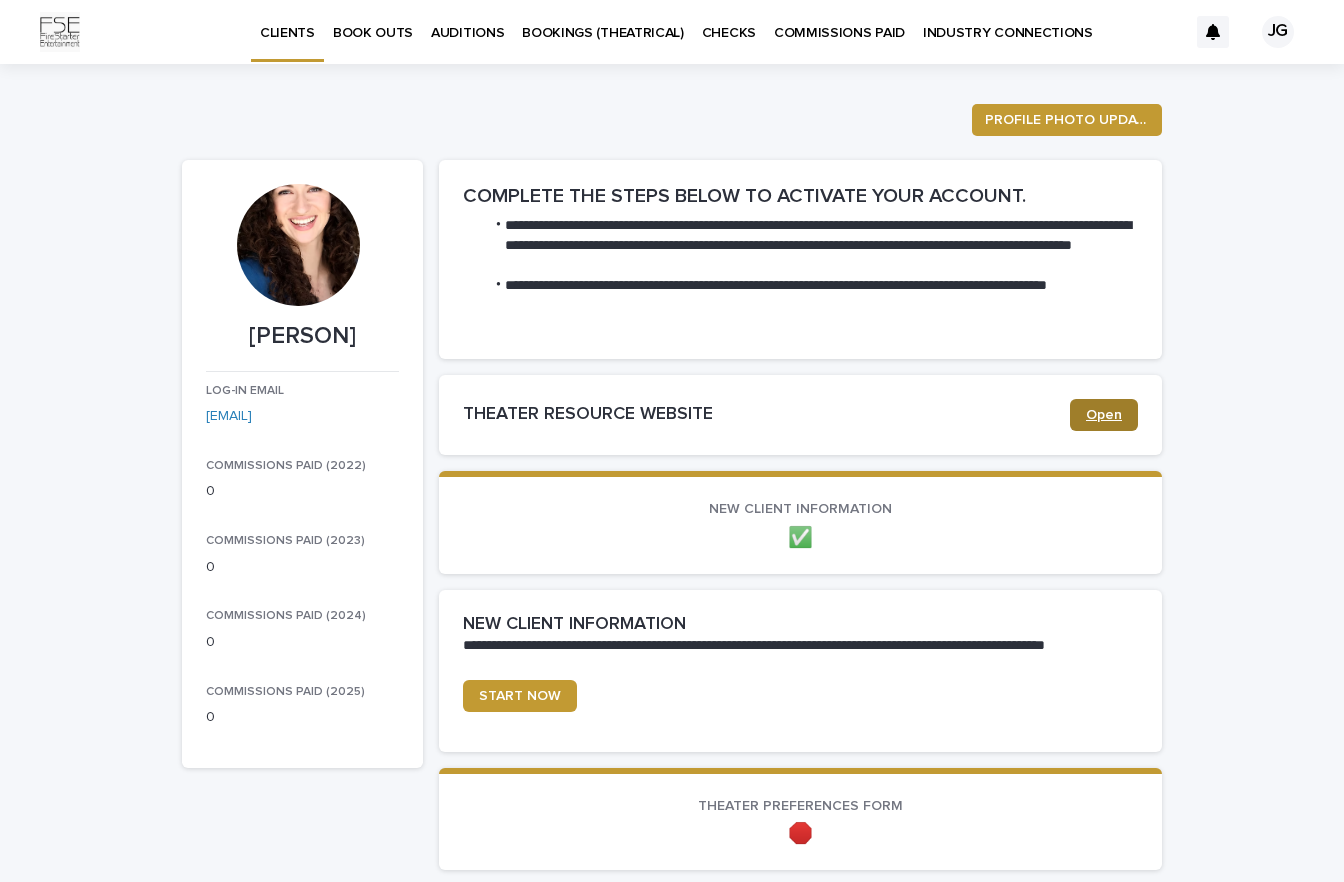 click on "Open" at bounding box center (1104, 415) 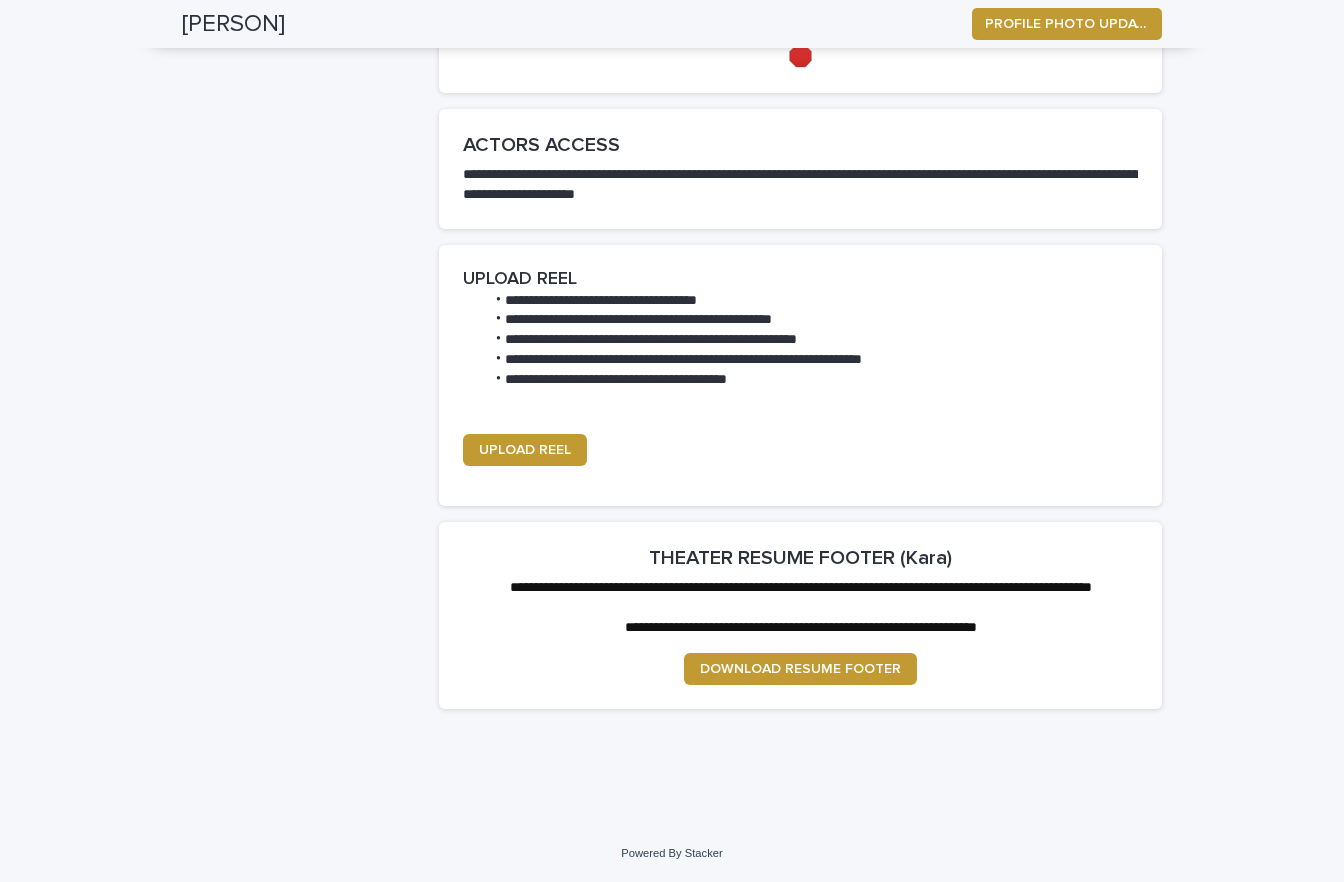 scroll, scrollTop: 1471, scrollLeft: 0, axis: vertical 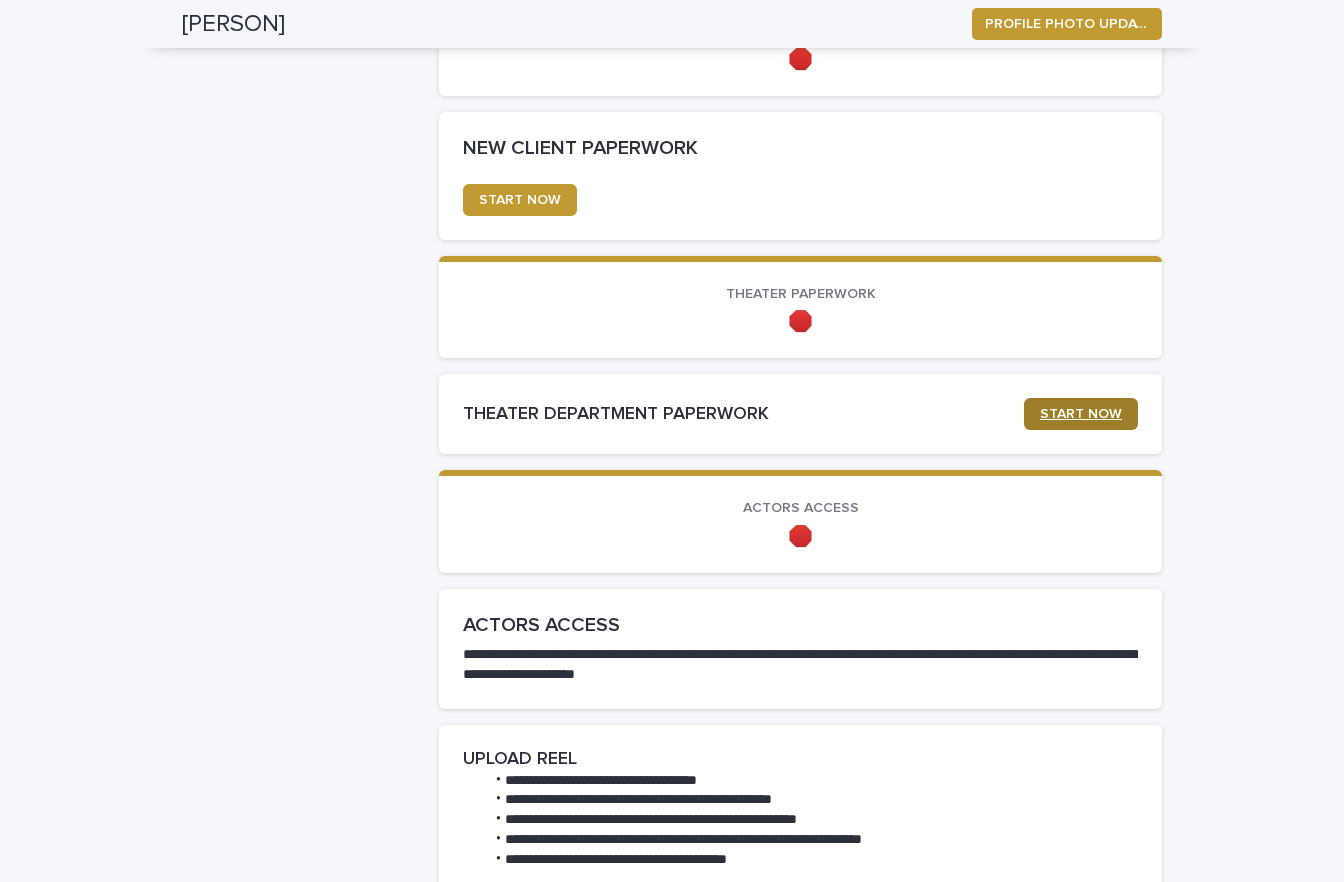 click on "START NOW" at bounding box center [1081, 414] 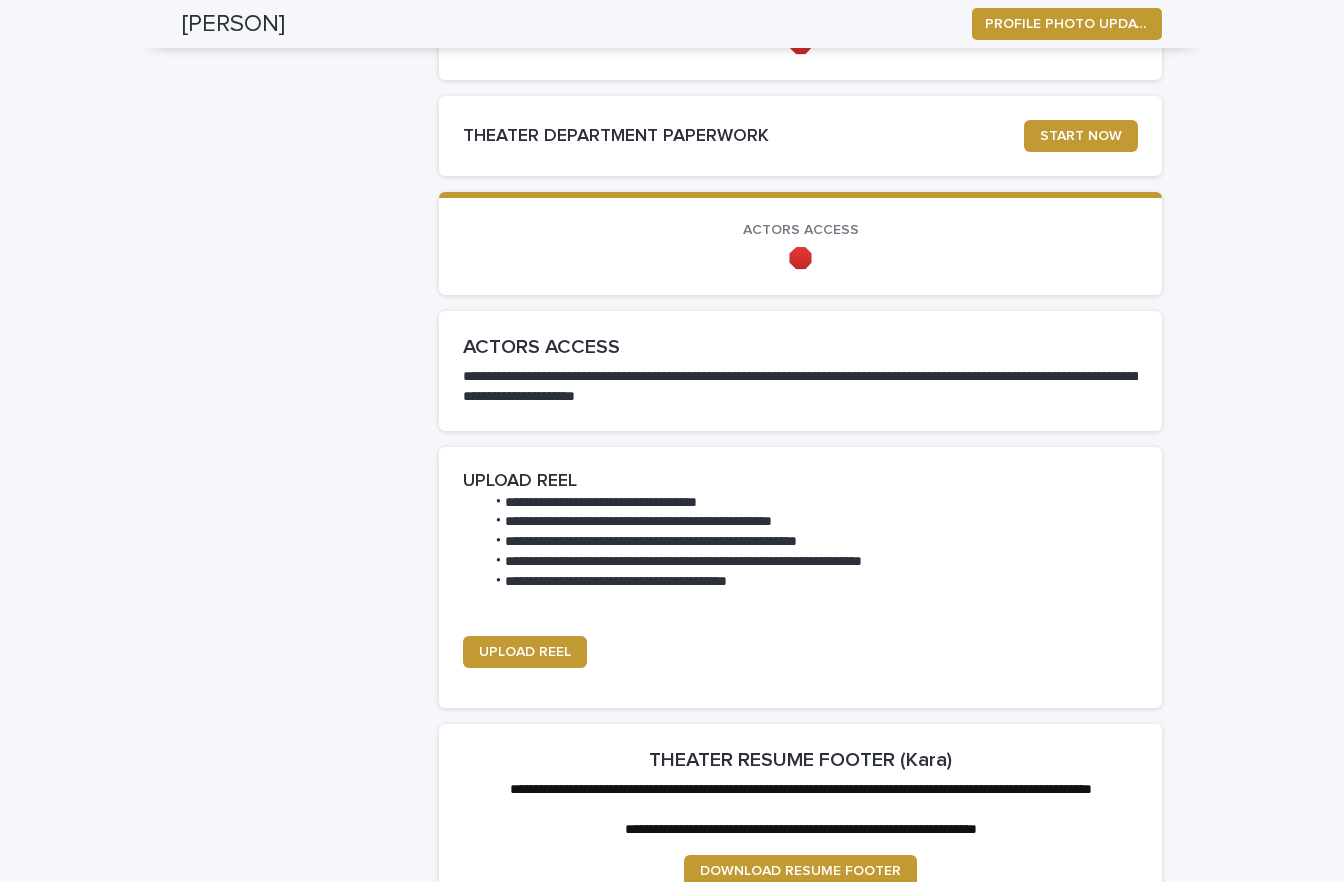scroll, scrollTop: 1371, scrollLeft: 0, axis: vertical 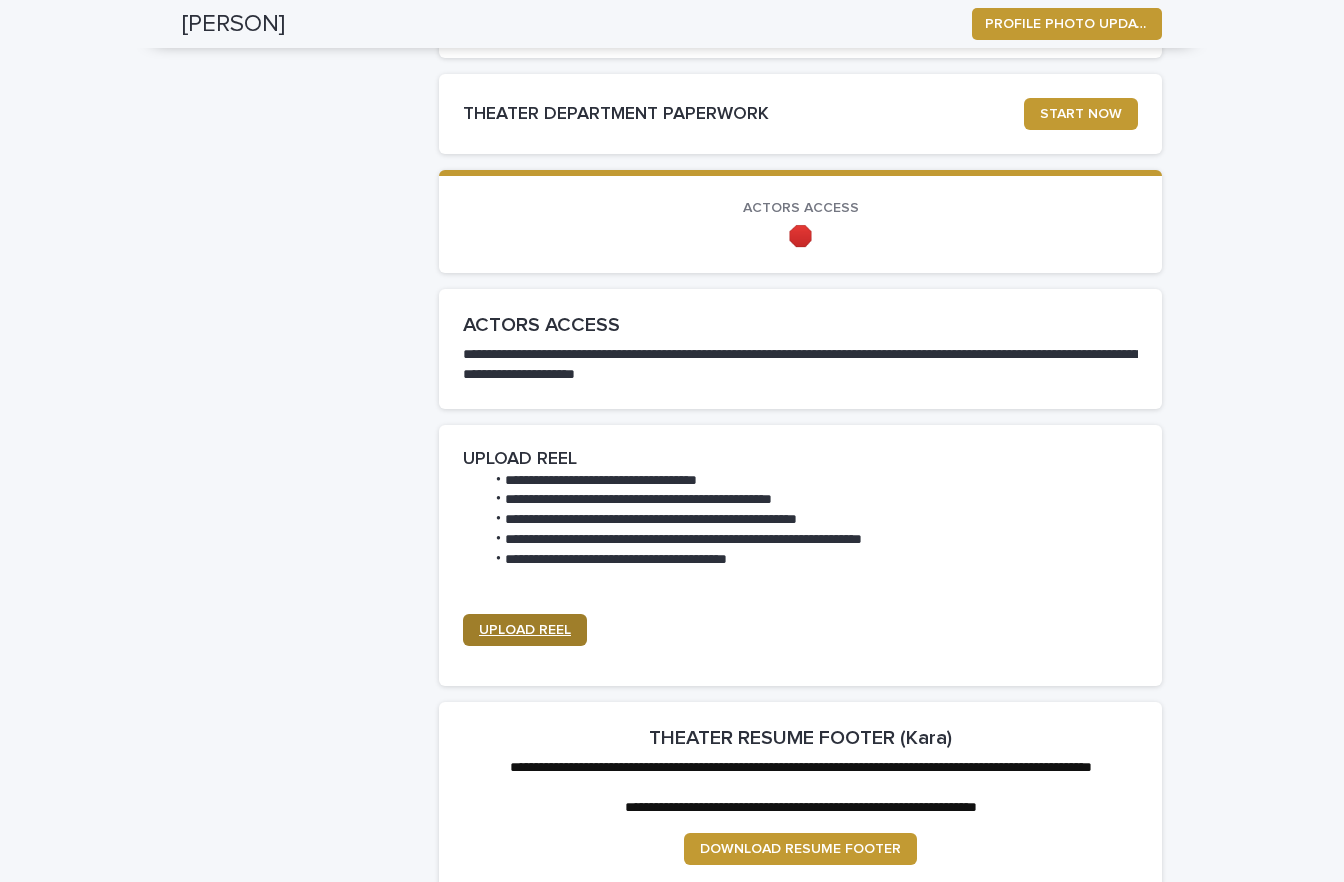 click on "UPLOAD REEL" at bounding box center (525, 630) 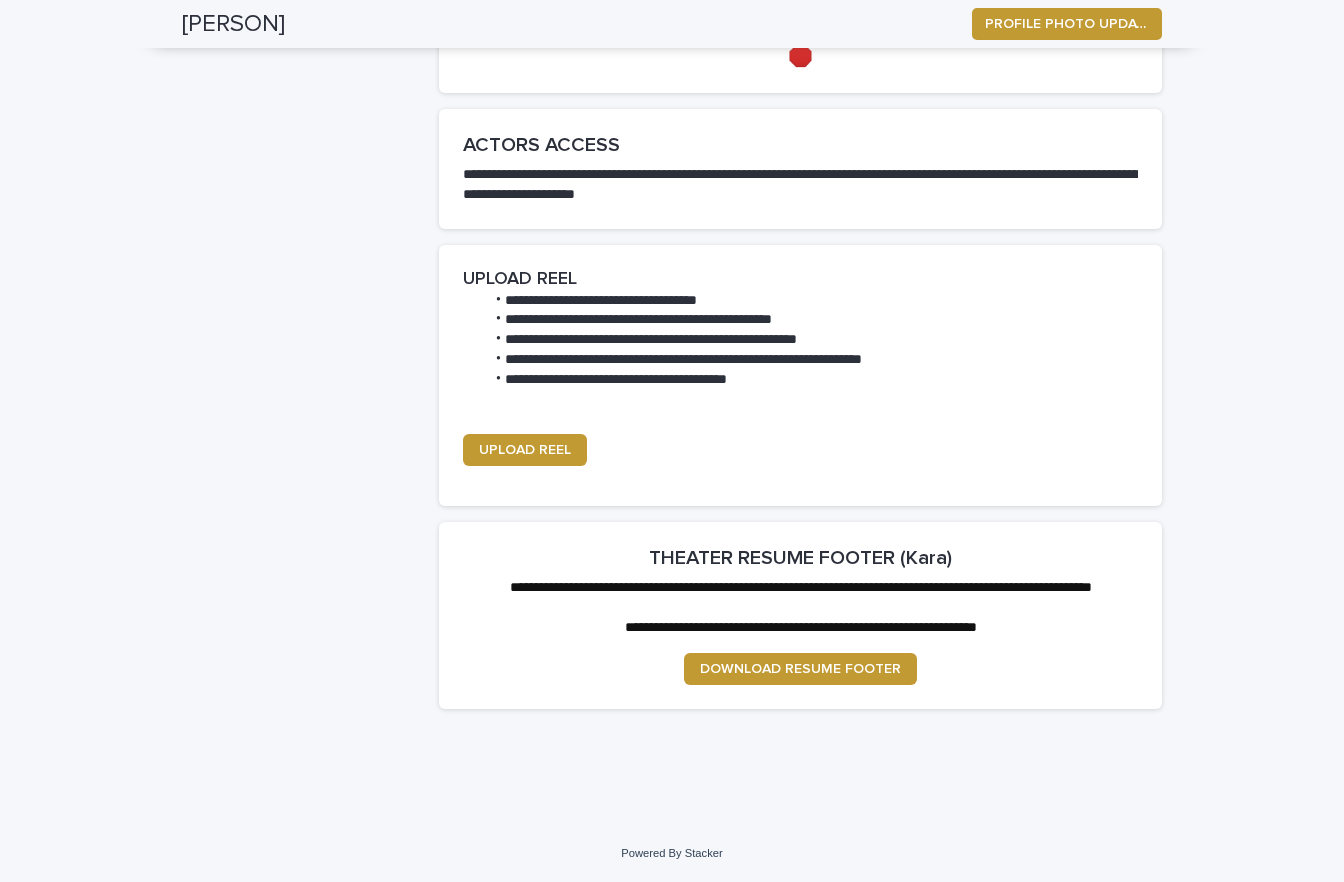 scroll, scrollTop: 1571, scrollLeft: 0, axis: vertical 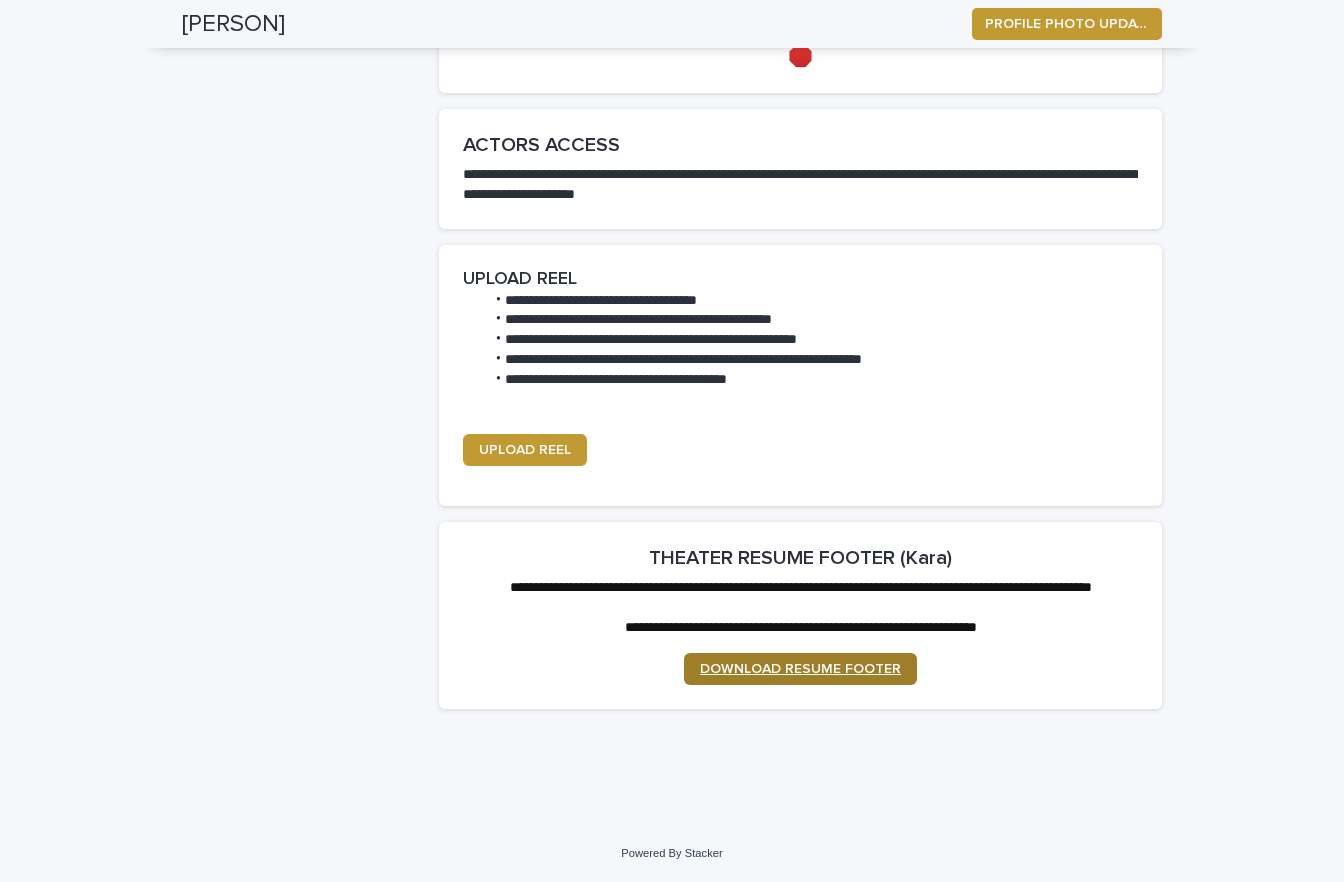 click on "DOWNLOAD RESUME FOOTER" at bounding box center (800, 669) 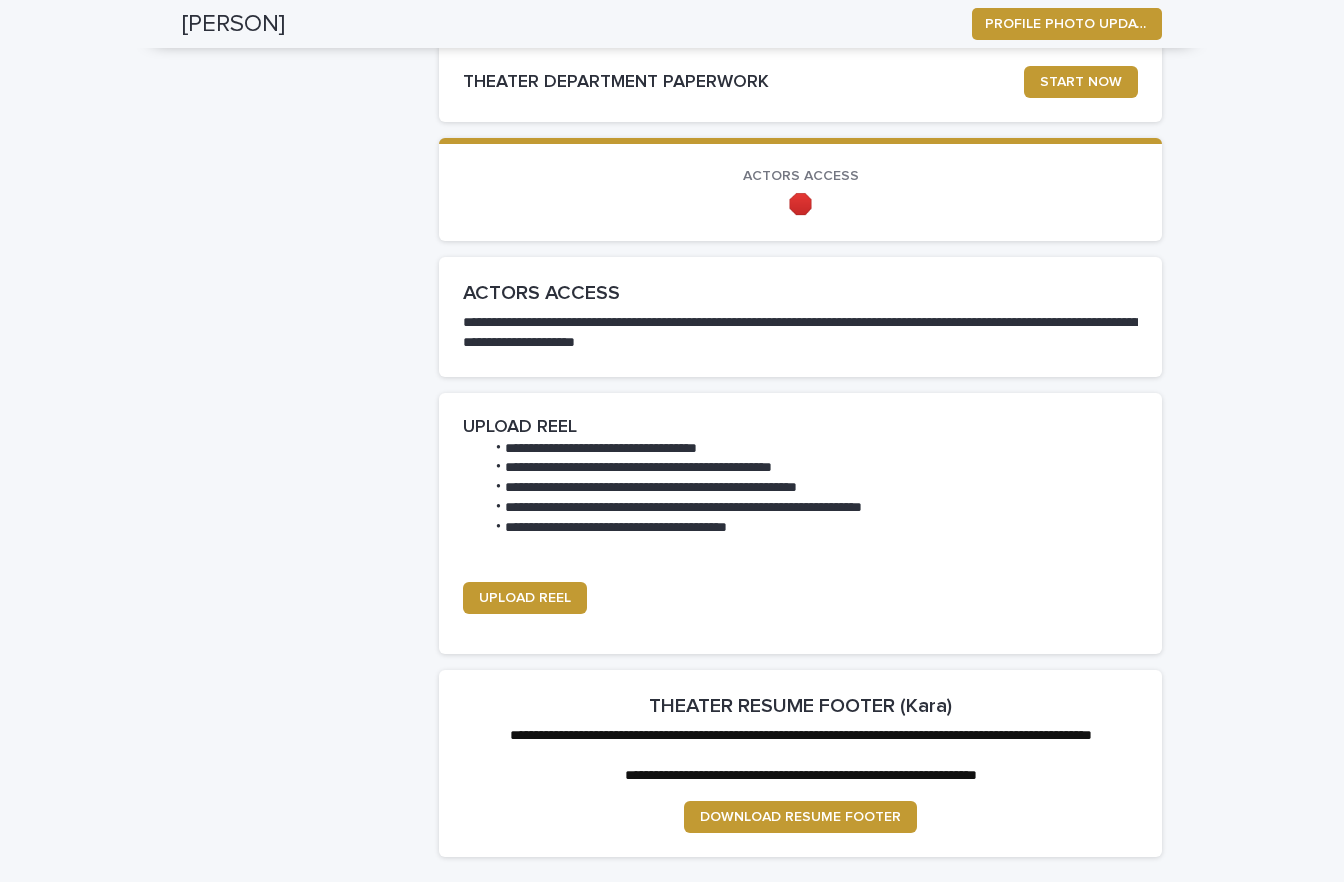 scroll, scrollTop: 1371, scrollLeft: 0, axis: vertical 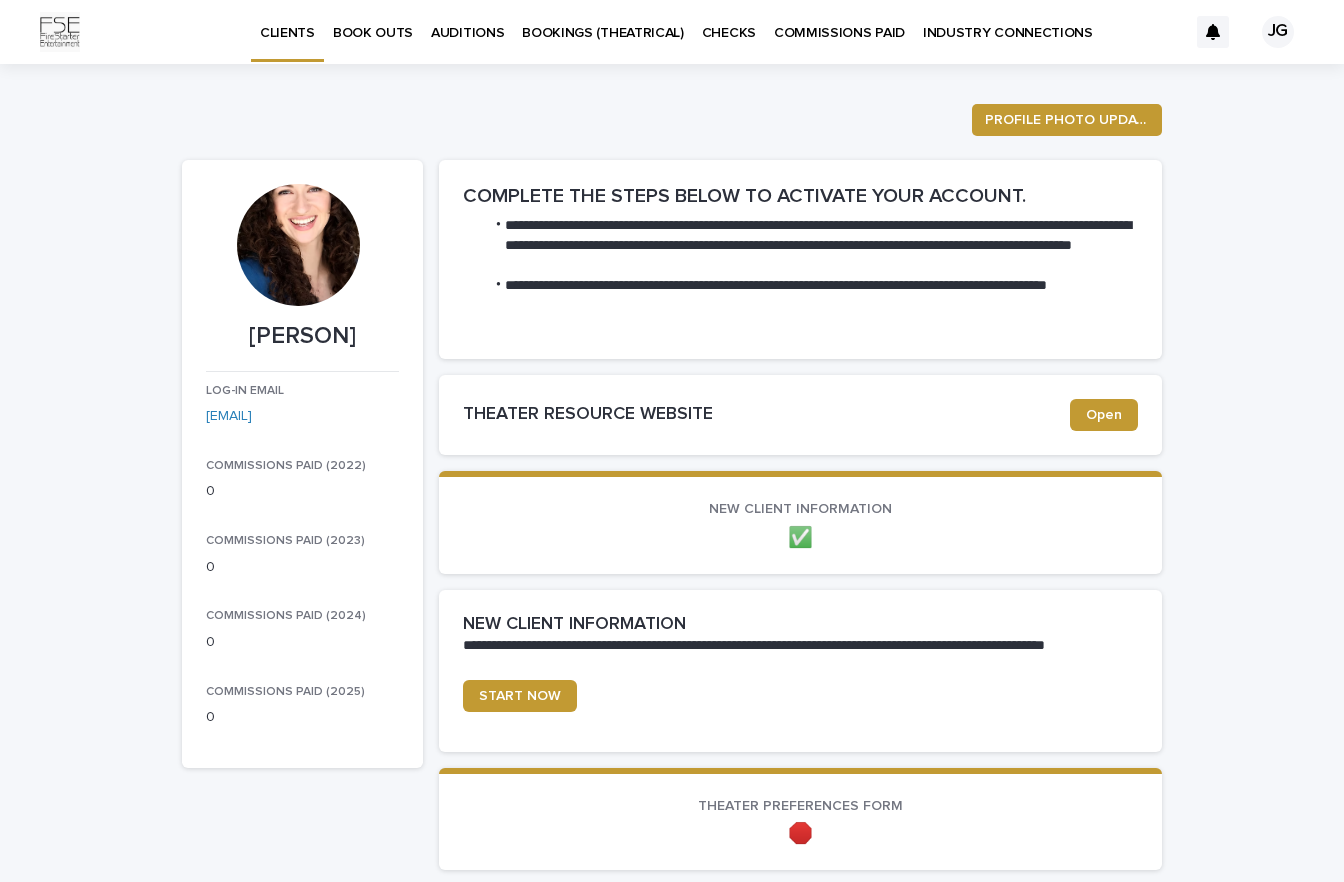 click on "JG" at bounding box center (1278, 32) 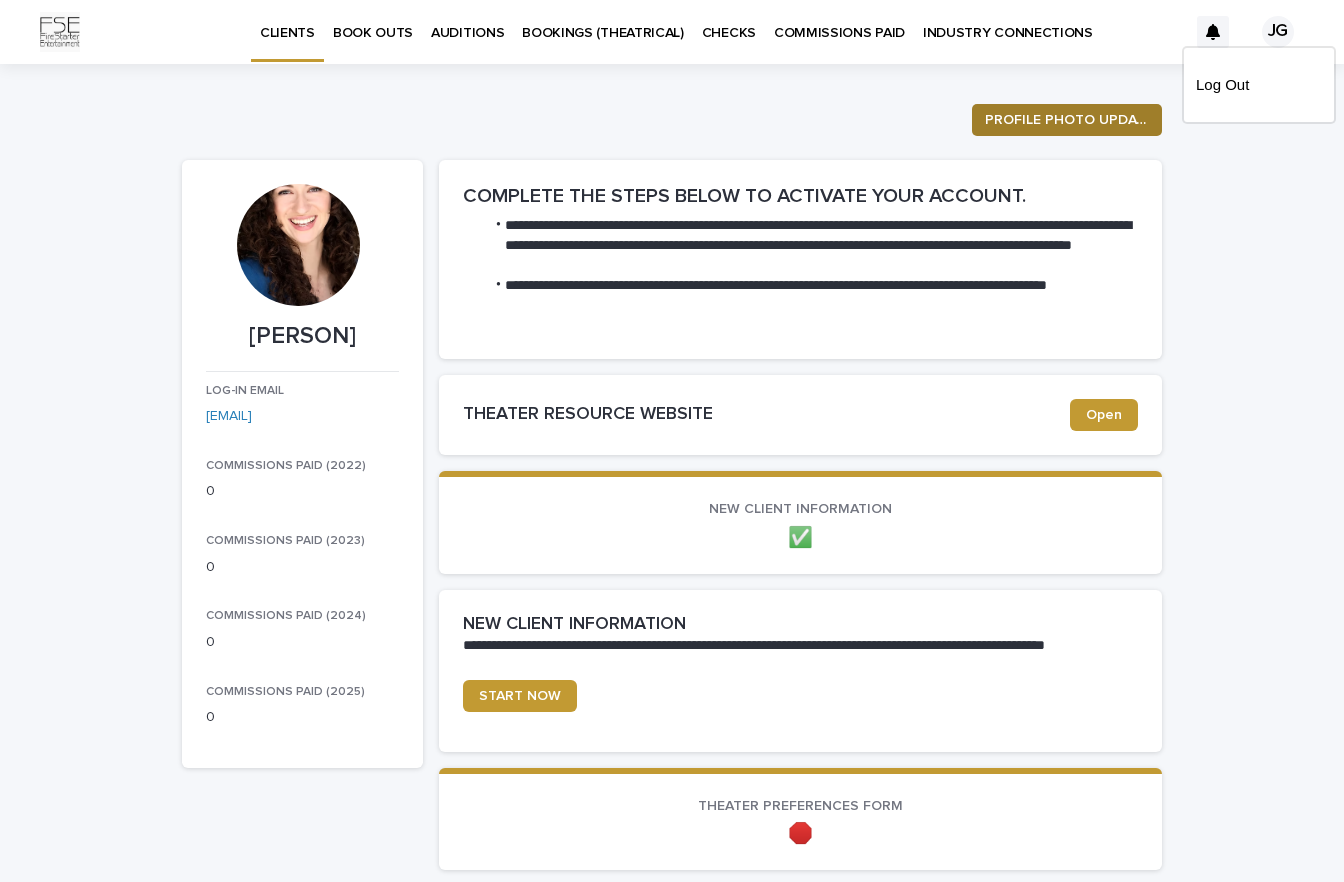 click on "PROFILE PHOTO UPDATE" at bounding box center [1067, 120] 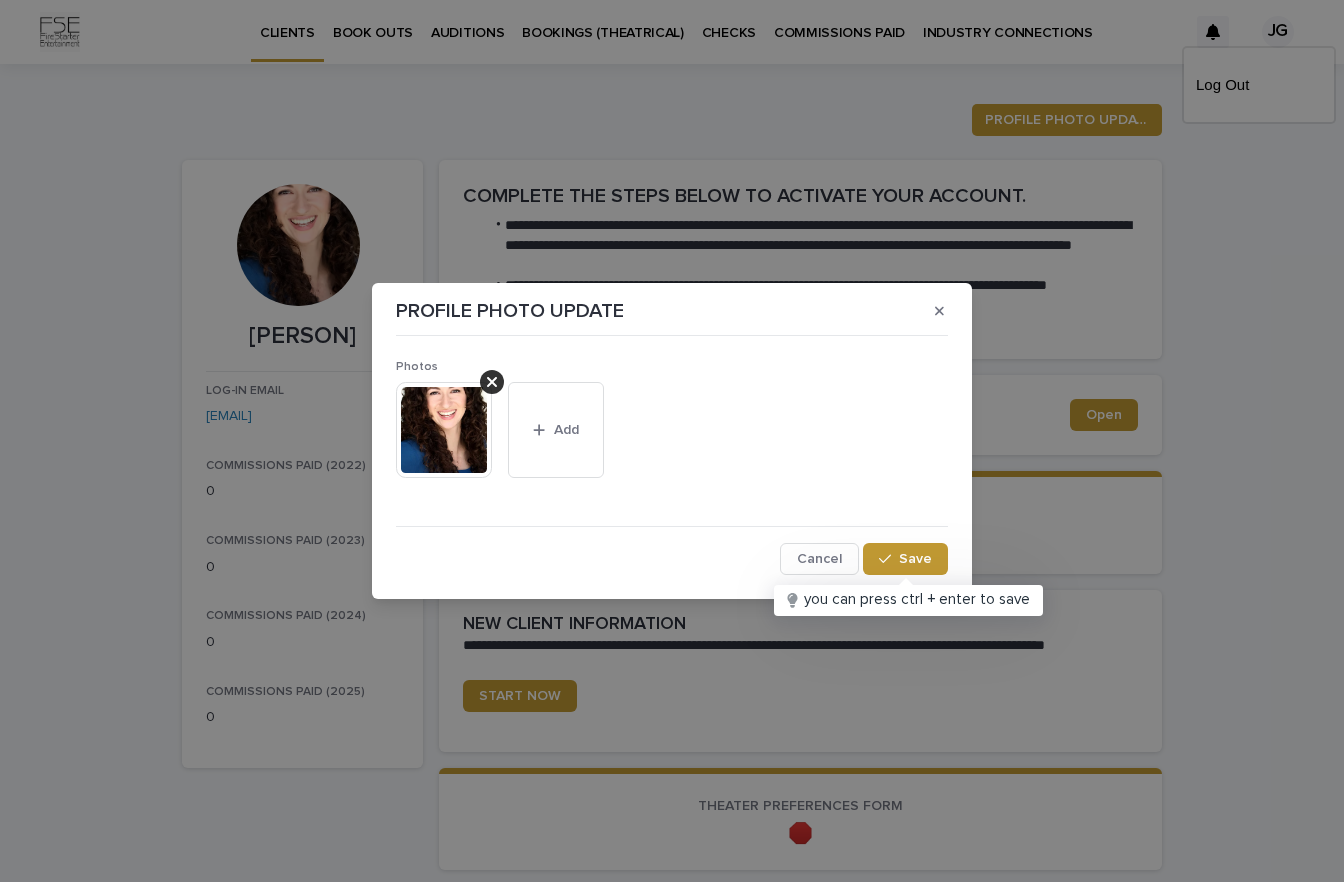 click at bounding box center (444, 430) 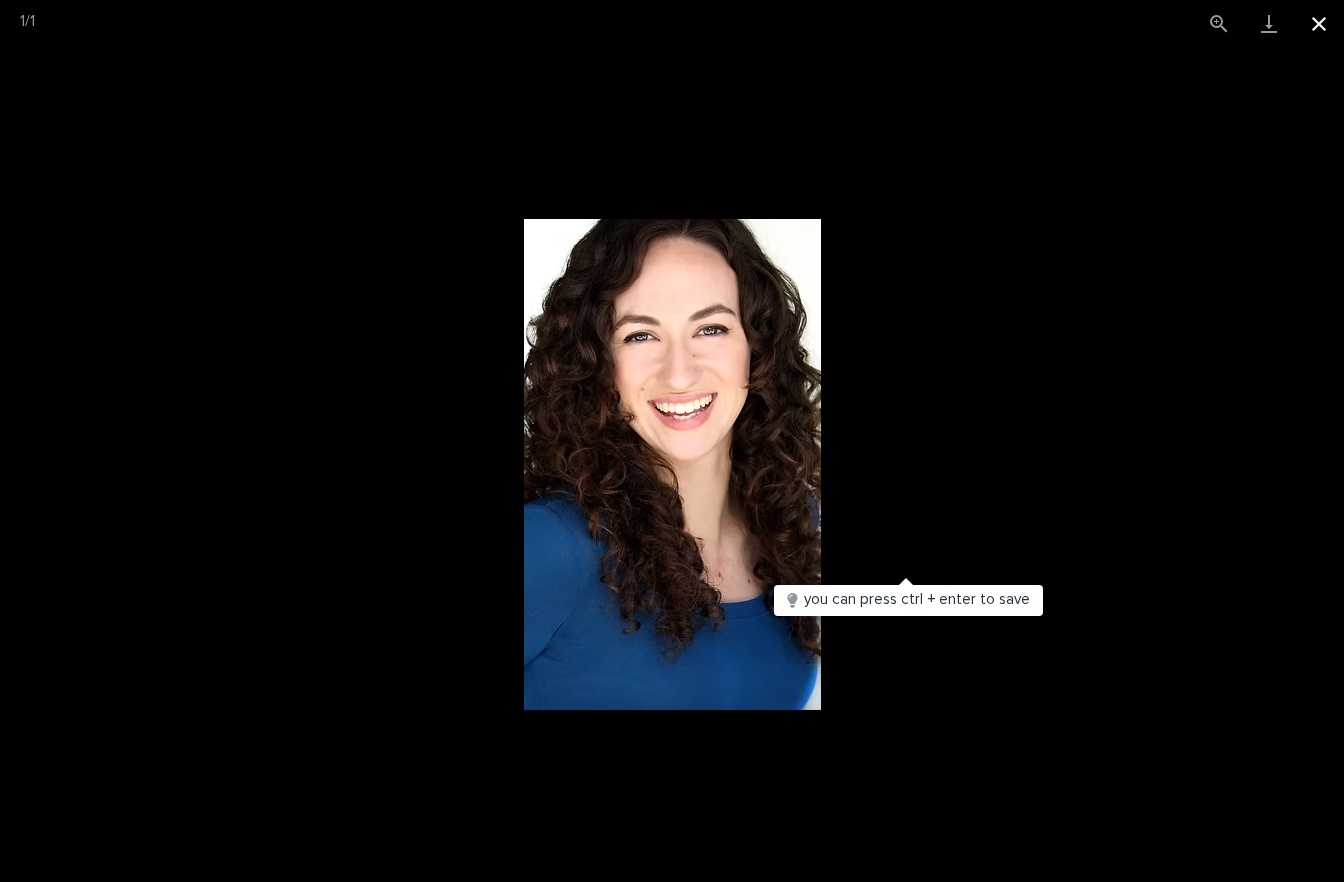 click at bounding box center (1319, 23) 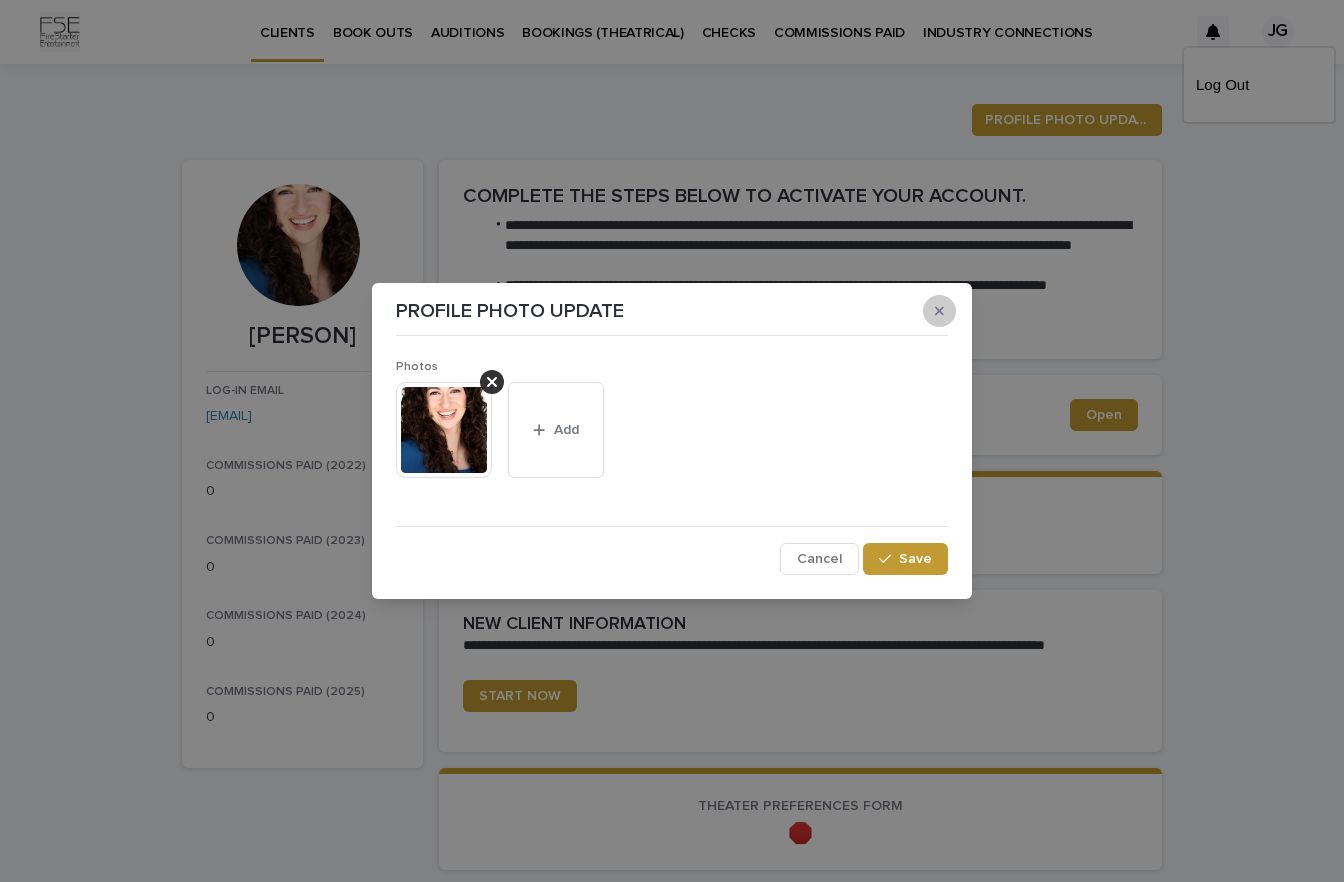 click 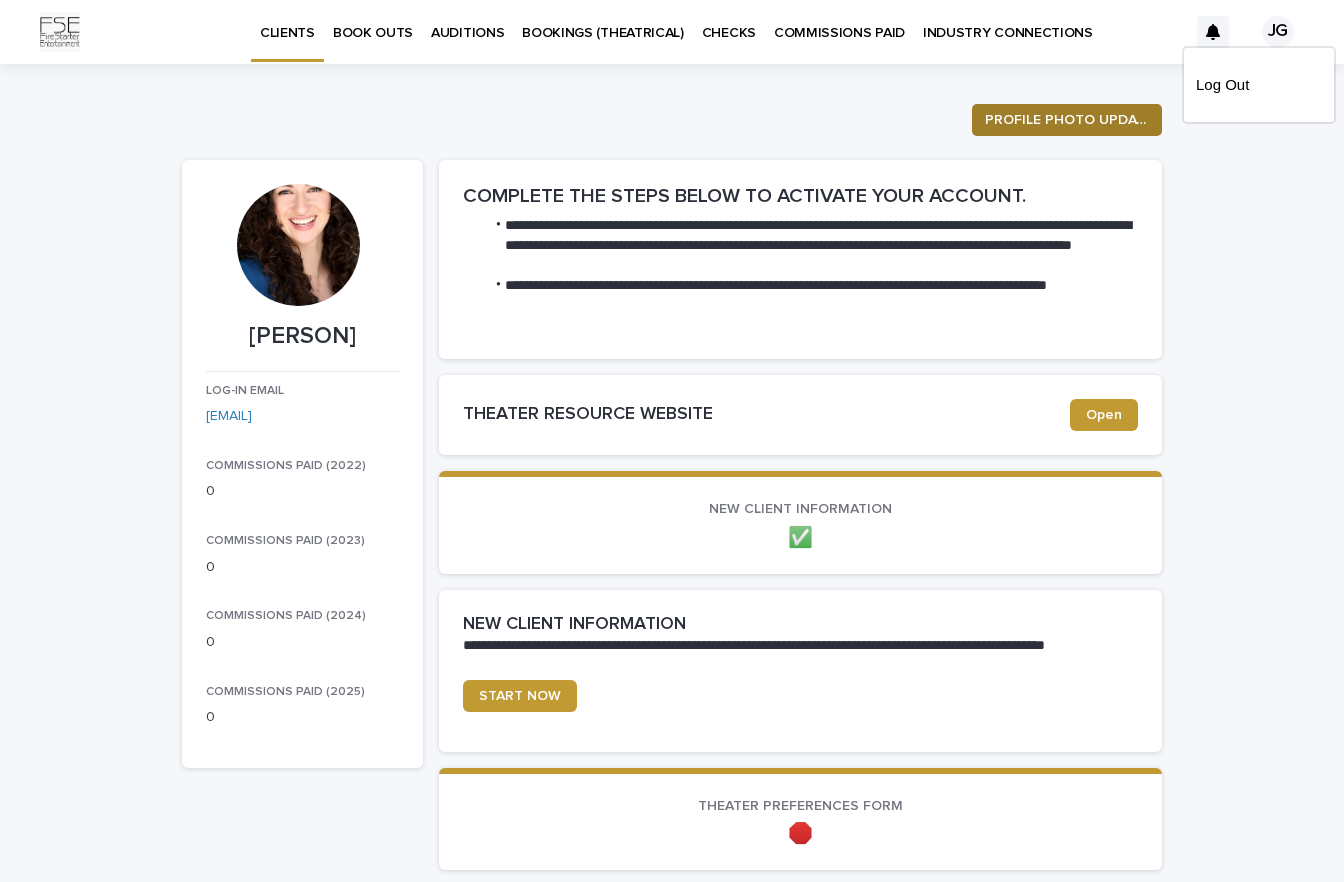 click on "PROFILE PHOTO UPDATE" at bounding box center [1067, 120] 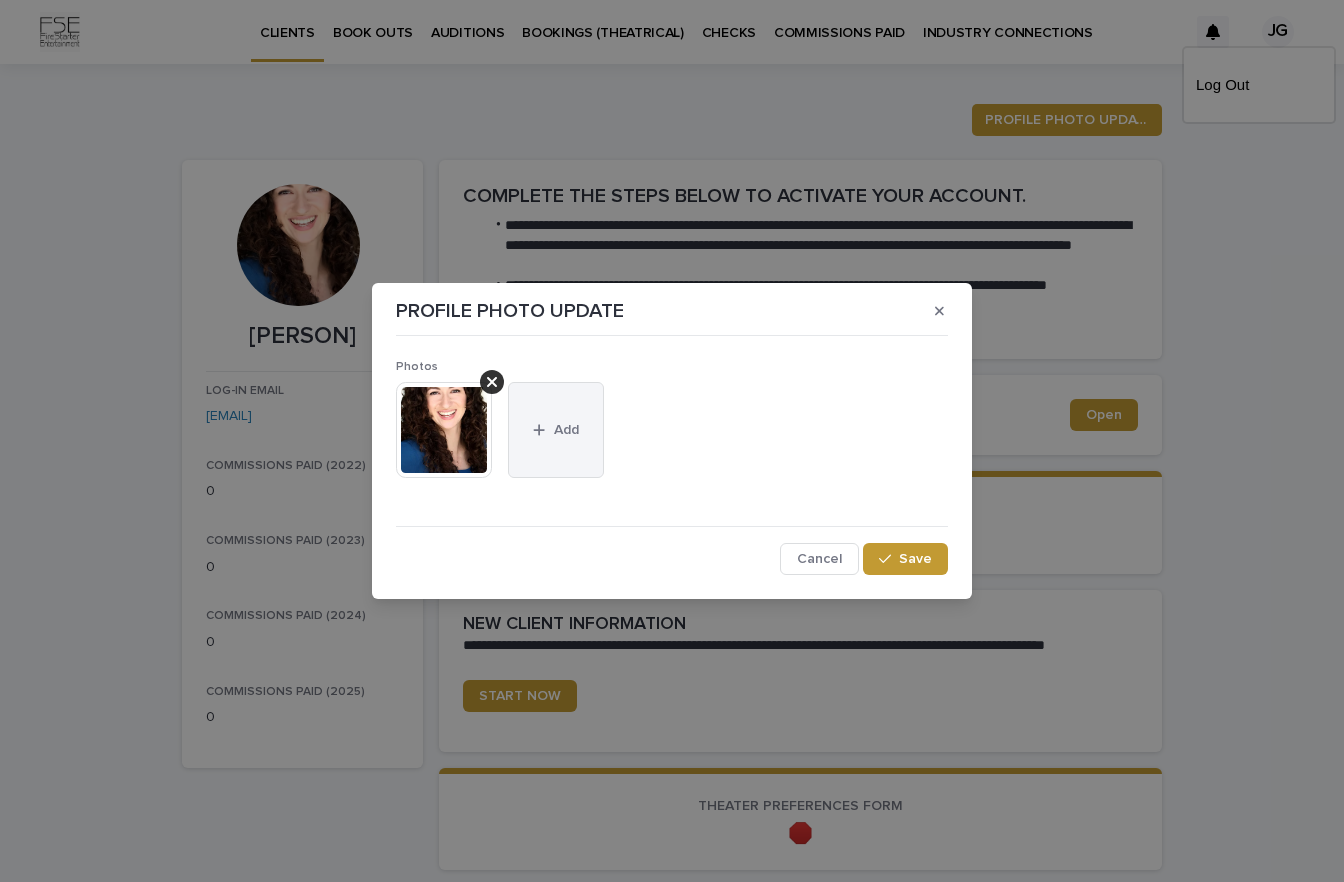 click on "Add" at bounding box center (556, 430) 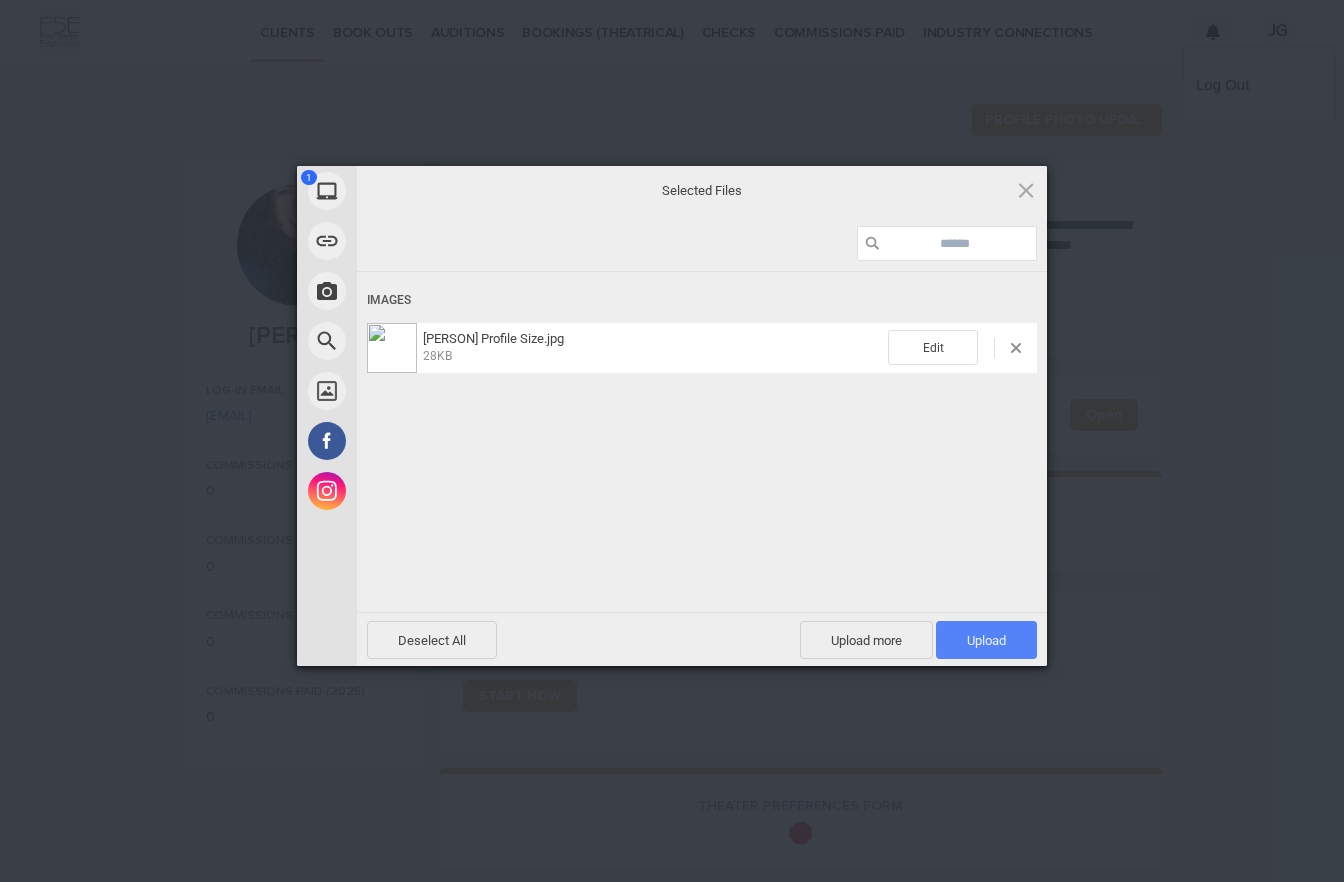 click on "Upload
1" at bounding box center [986, 640] 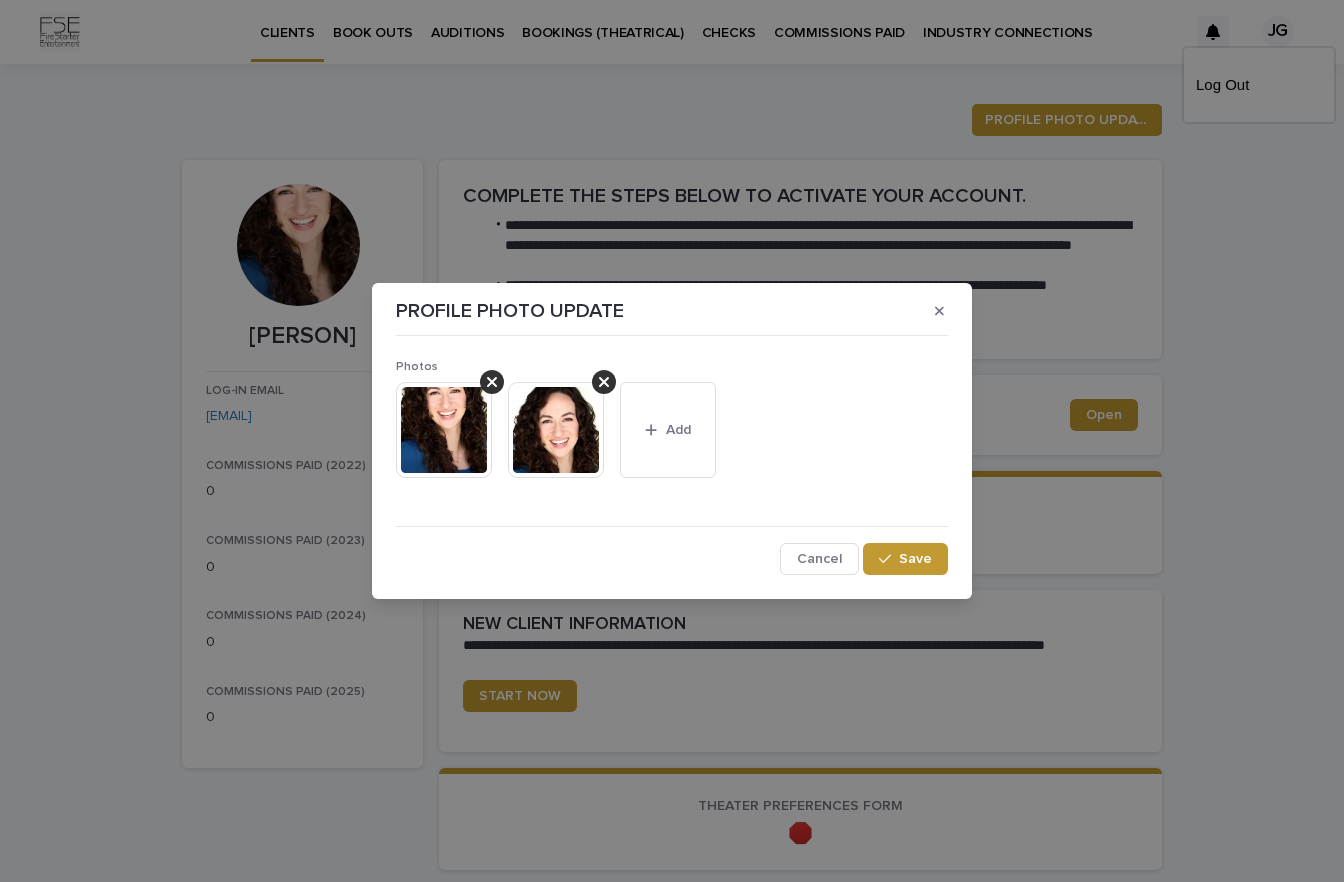 click at bounding box center [556, 430] 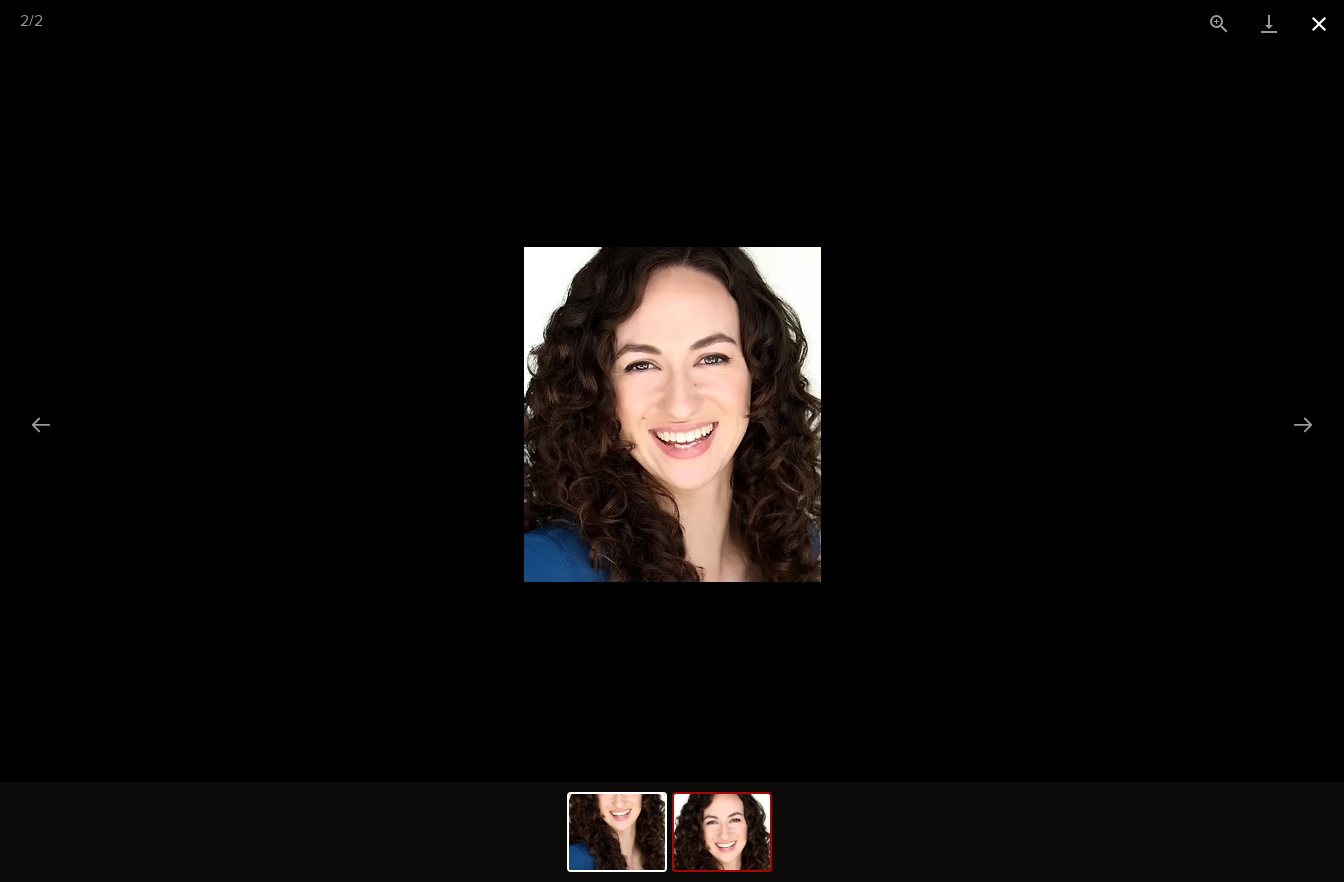 click at bounding box center [1319, 23] 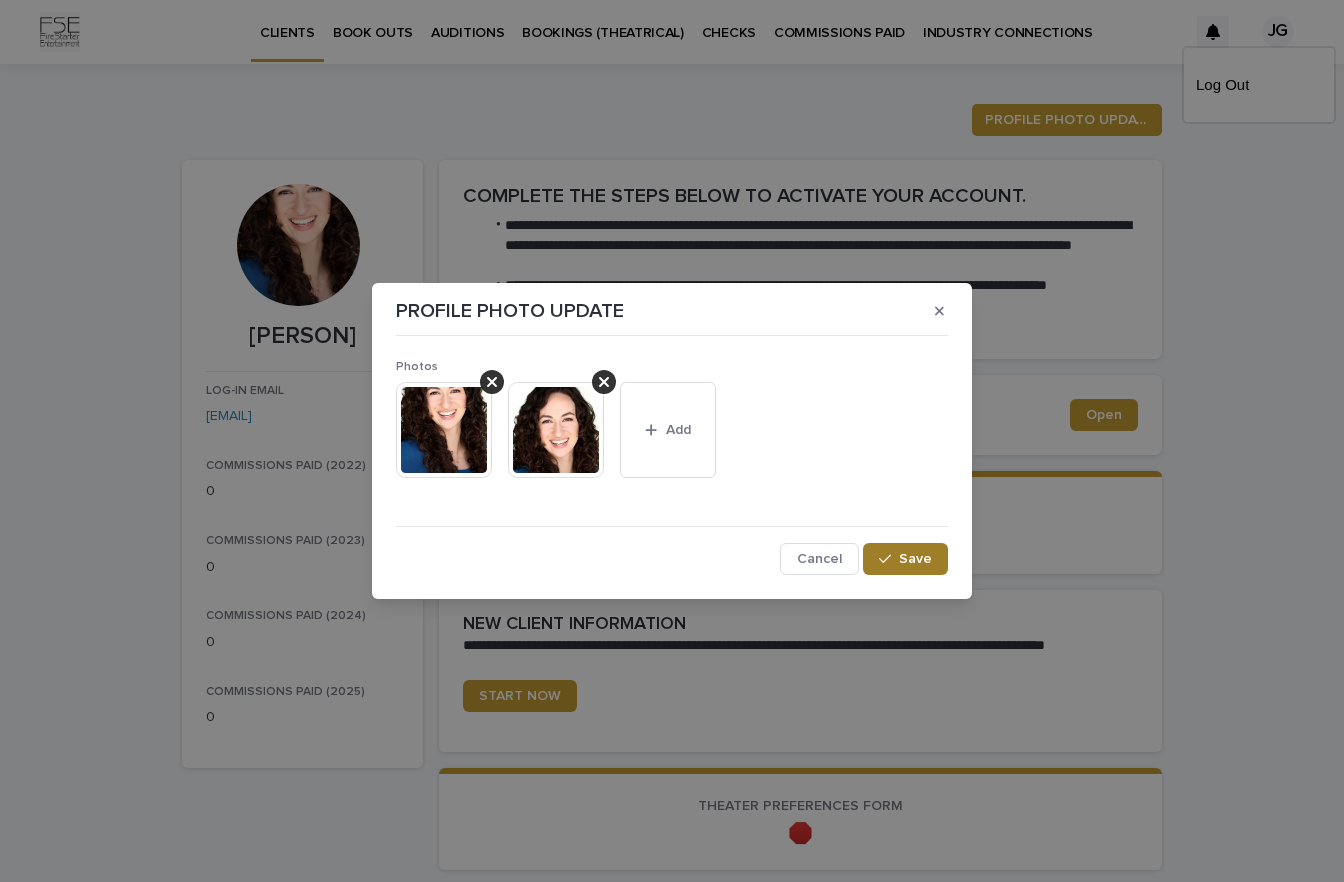 click on "Save" at bounding box center [915, 559] 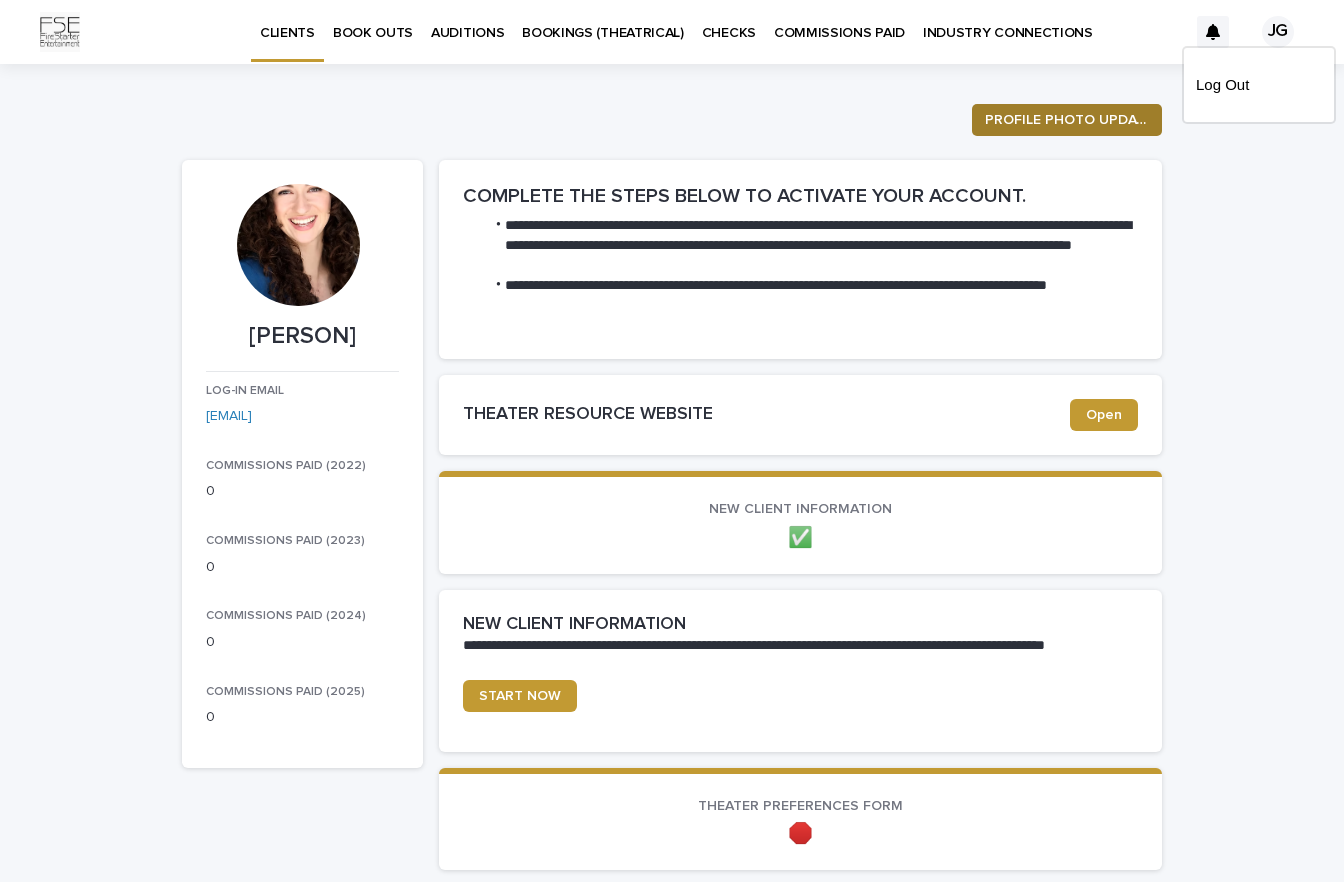 click on "PROFILE PHOTO UPDATE" at bounding box center (1067, 120) 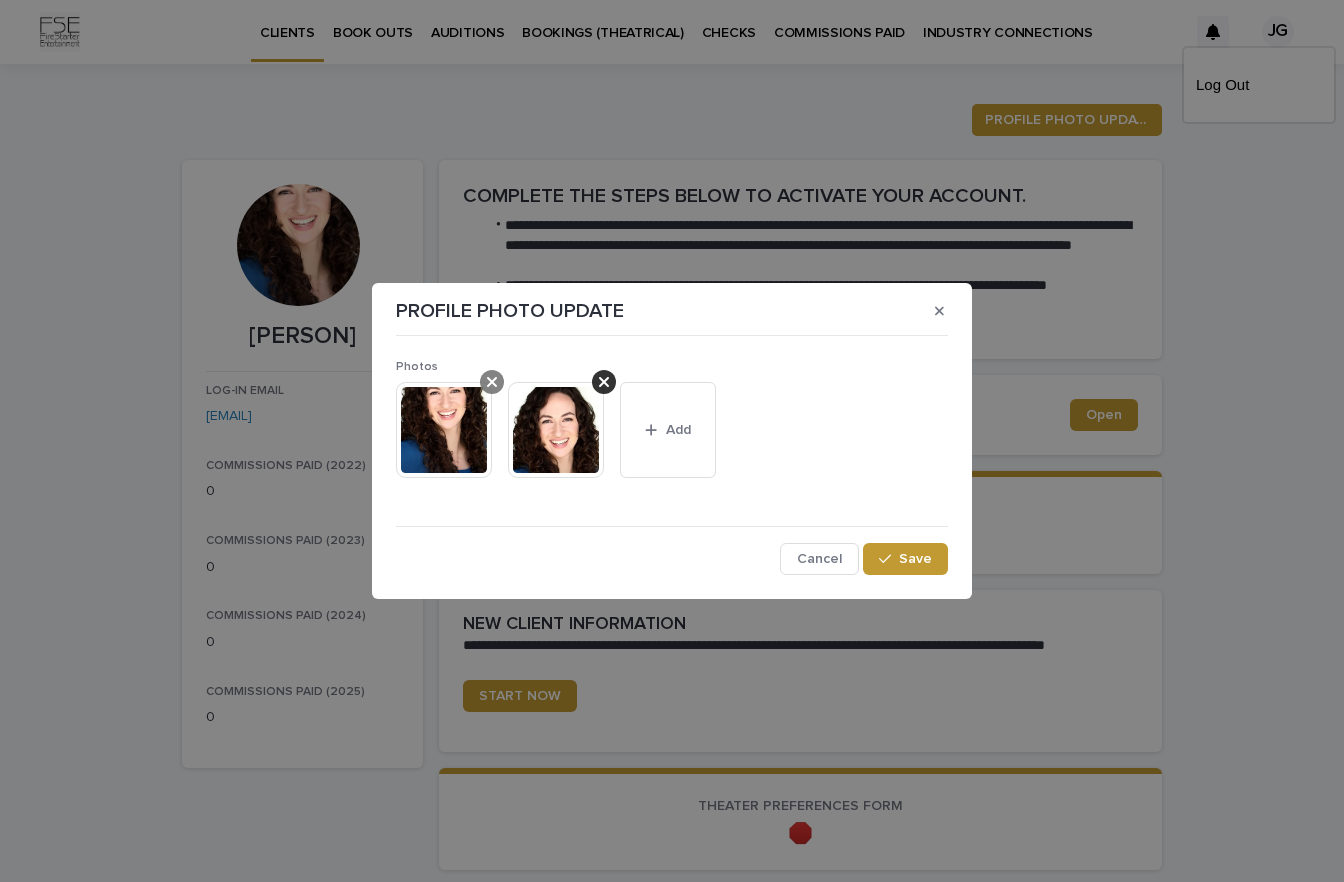 click at bounding box center (492, 382) 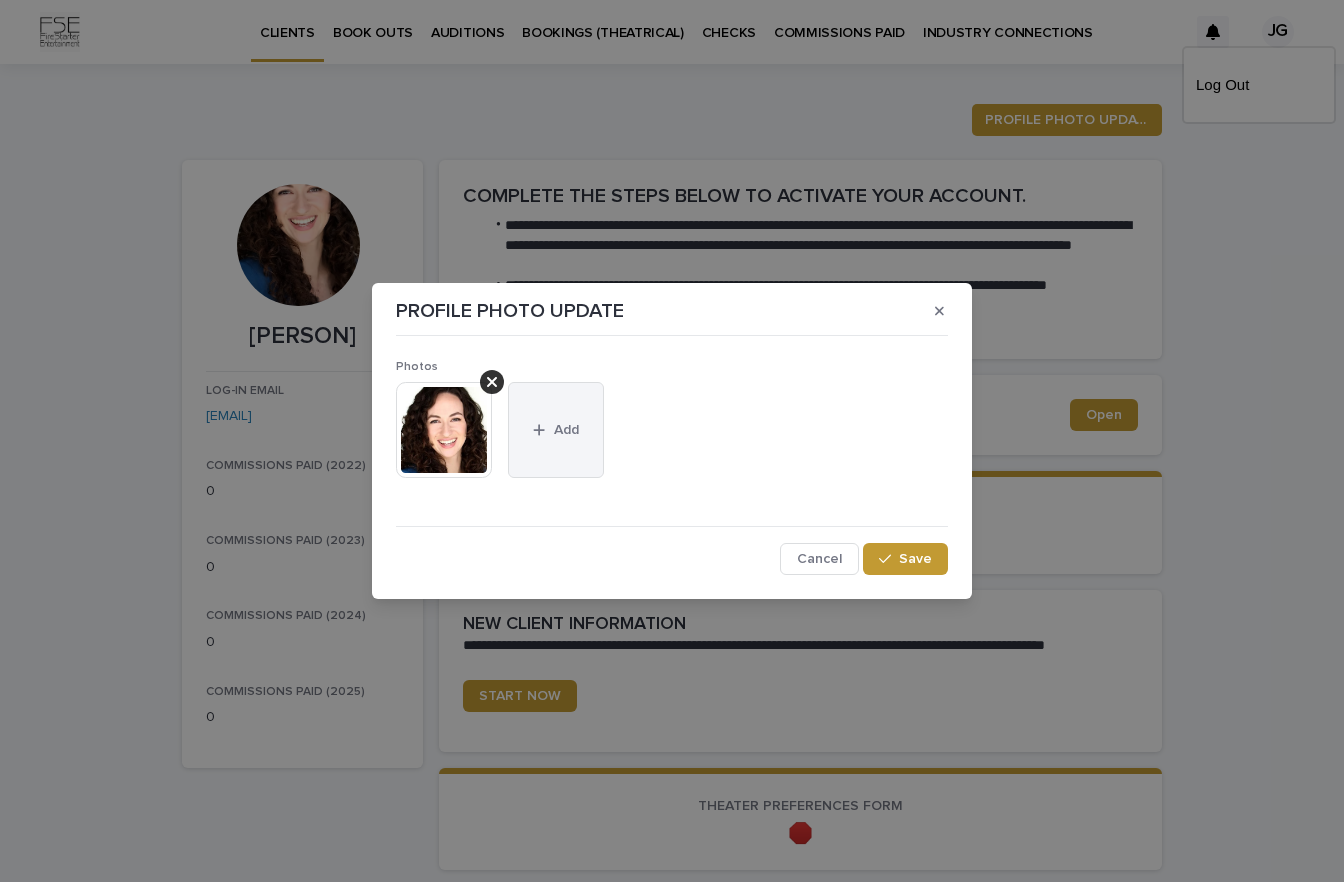 click on "Add" at bounding box center [566, 430] 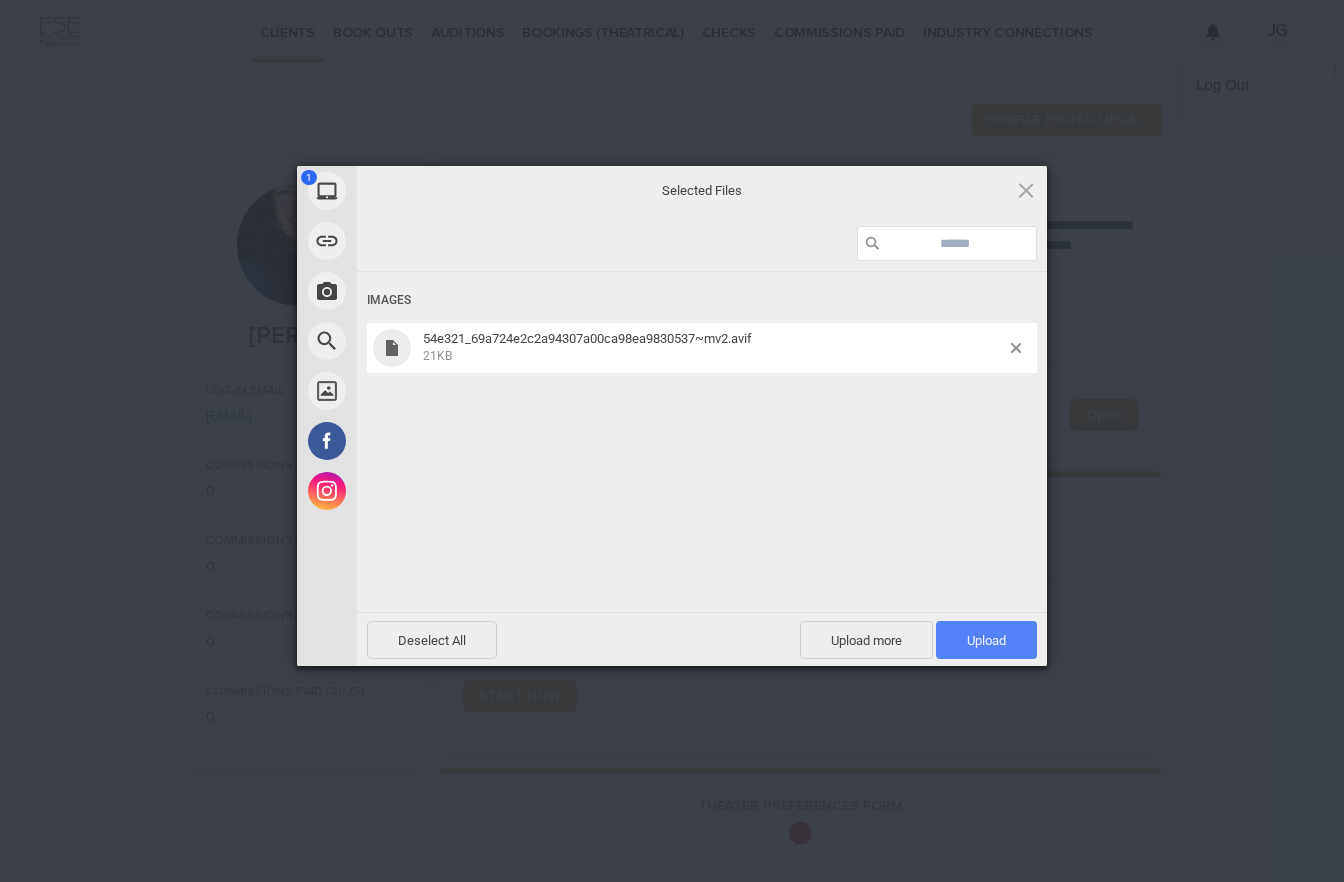 click on "Upload
1" at bounding box center (986, 640) 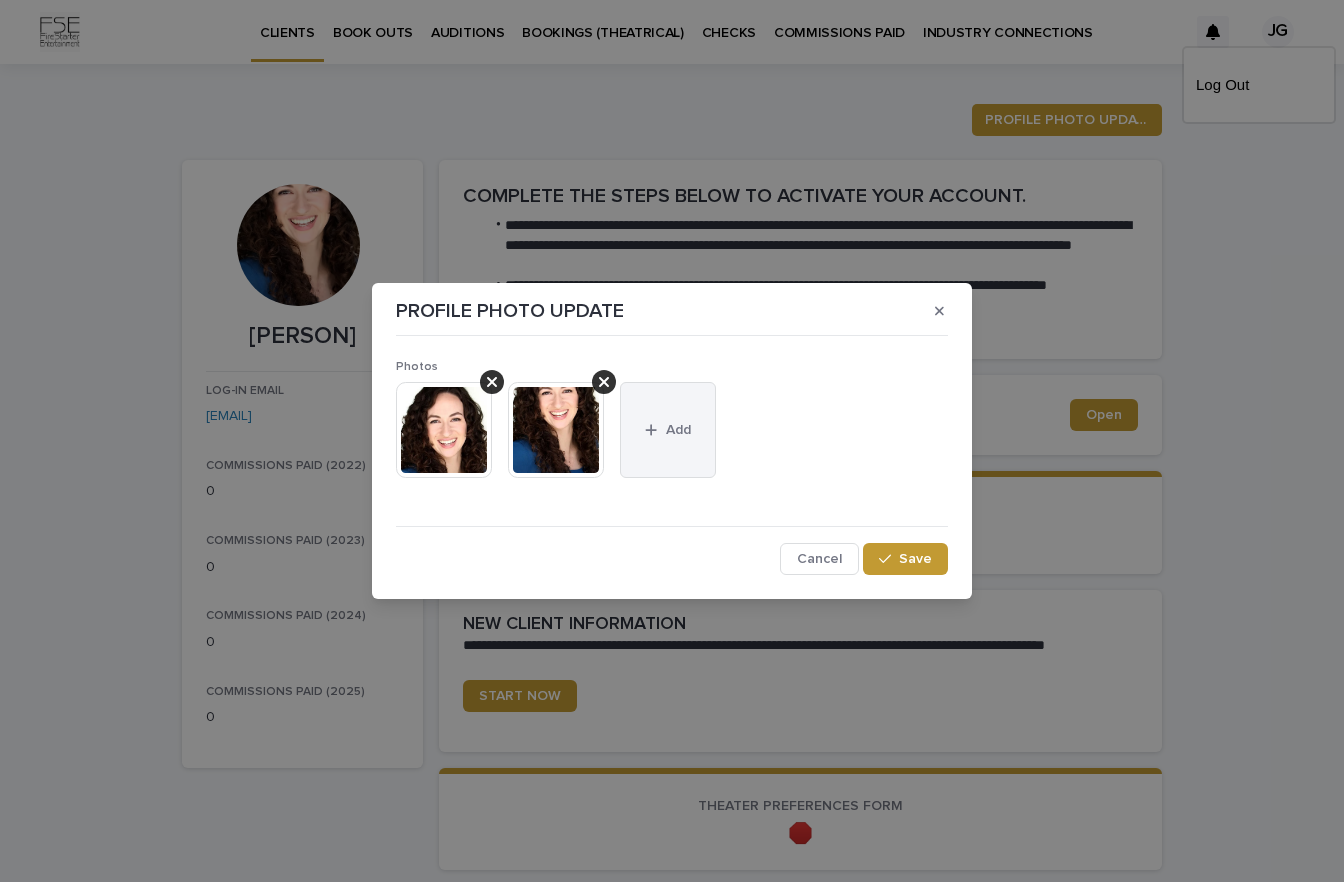 click on "Add" at bounding box center (668, 430) 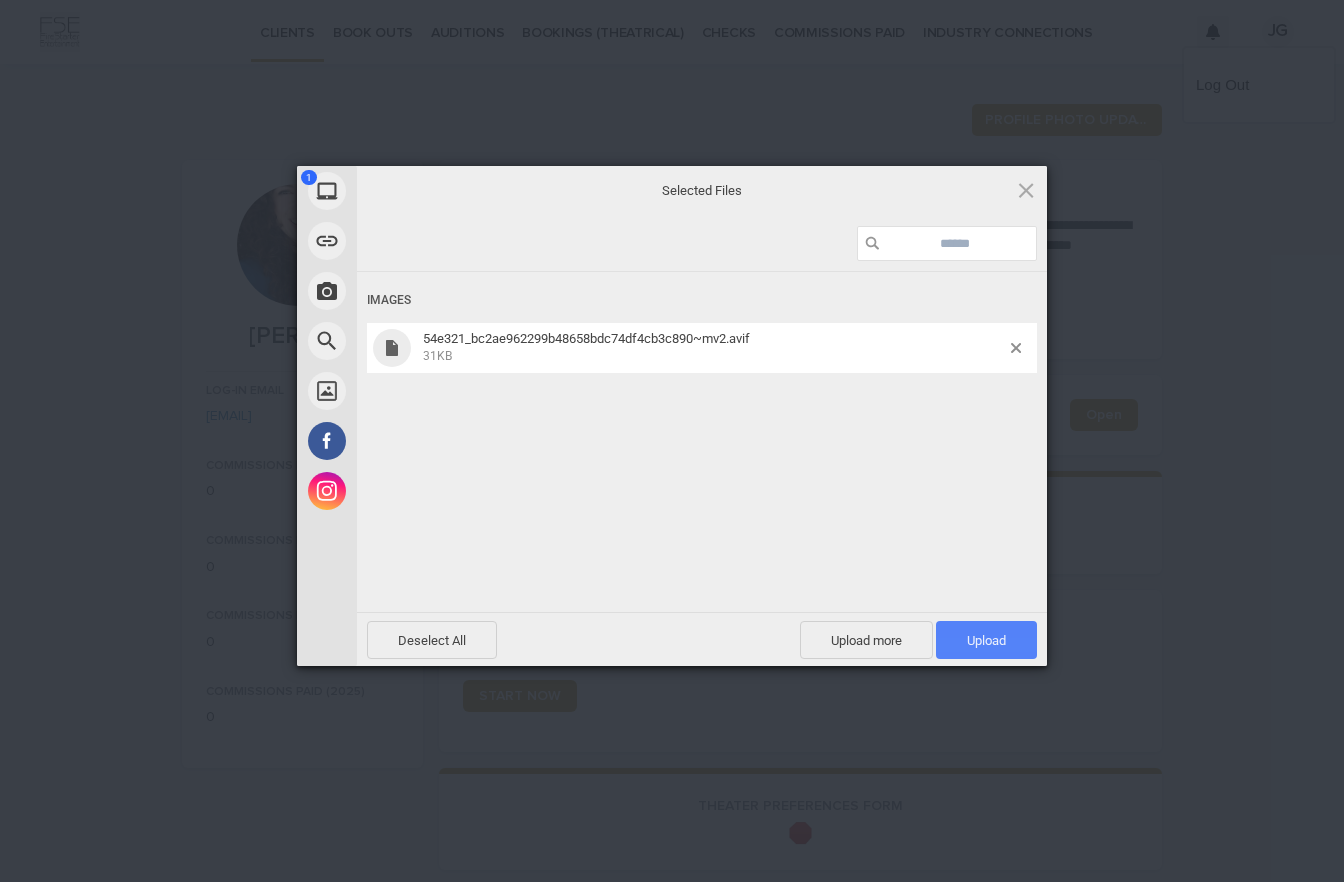click on "Upload
1" at bounding box center [986, 640] 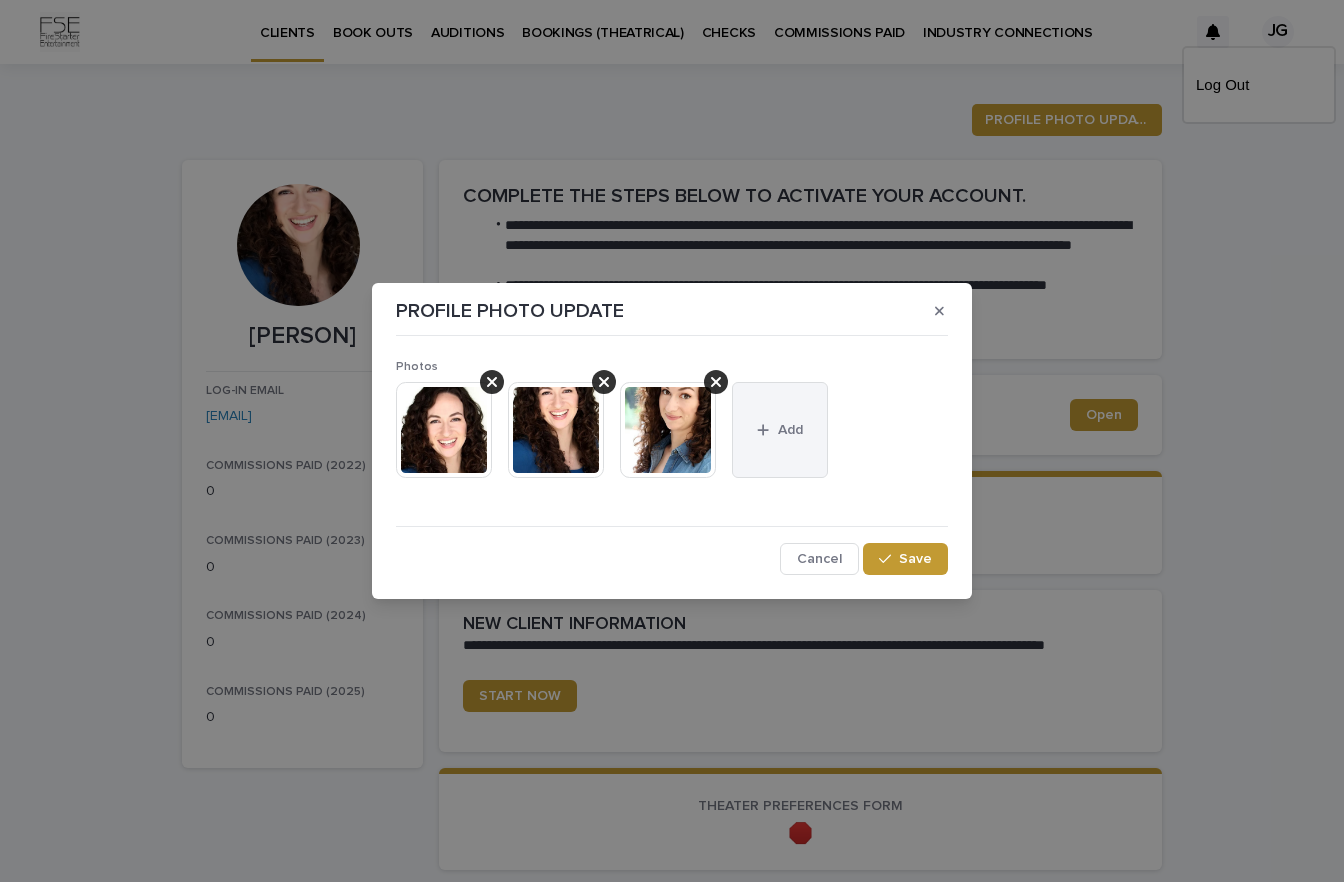 click on "Add" at bounding box center (790, 430) 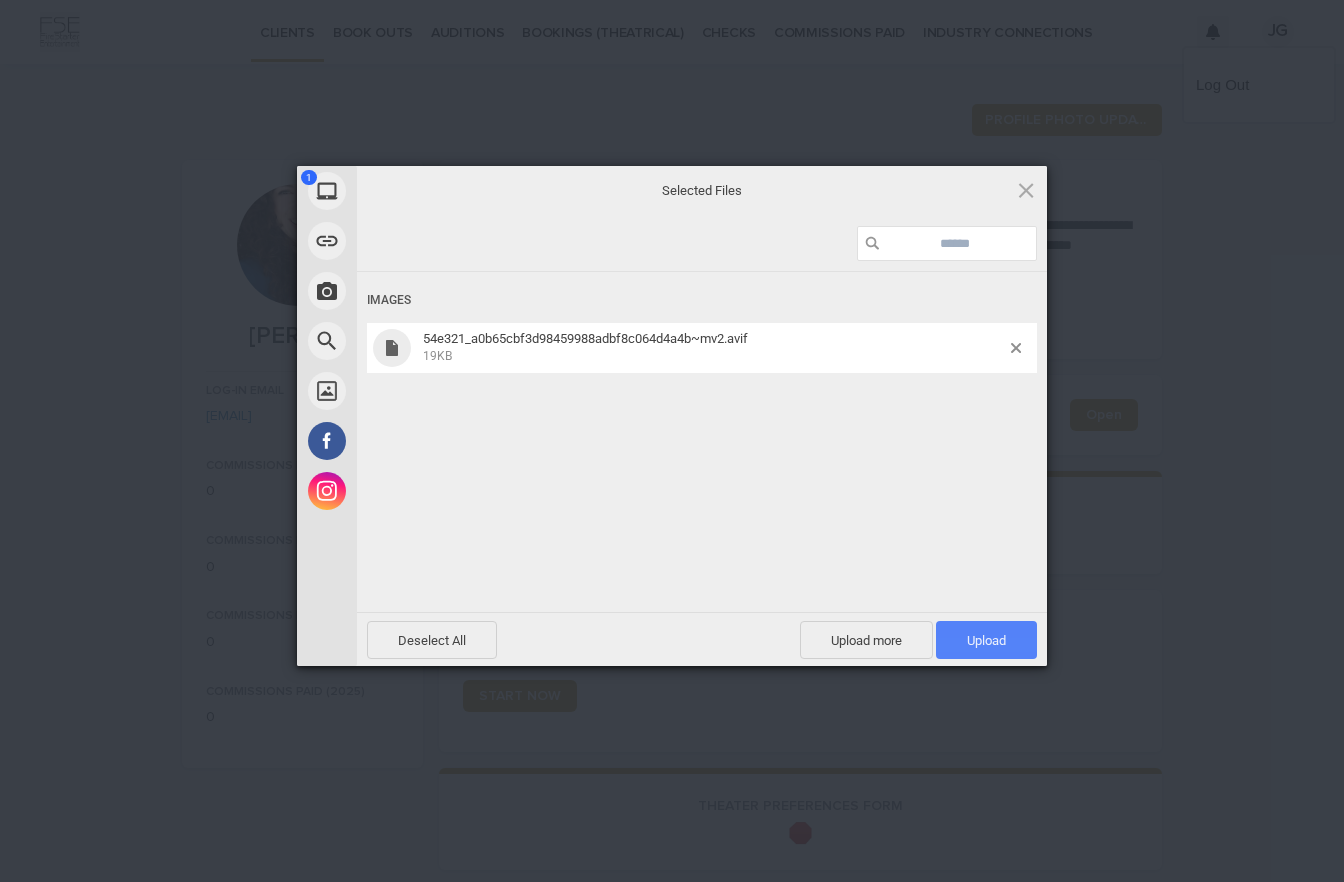 click on "Upload
1" at bounding box center (986, 640) 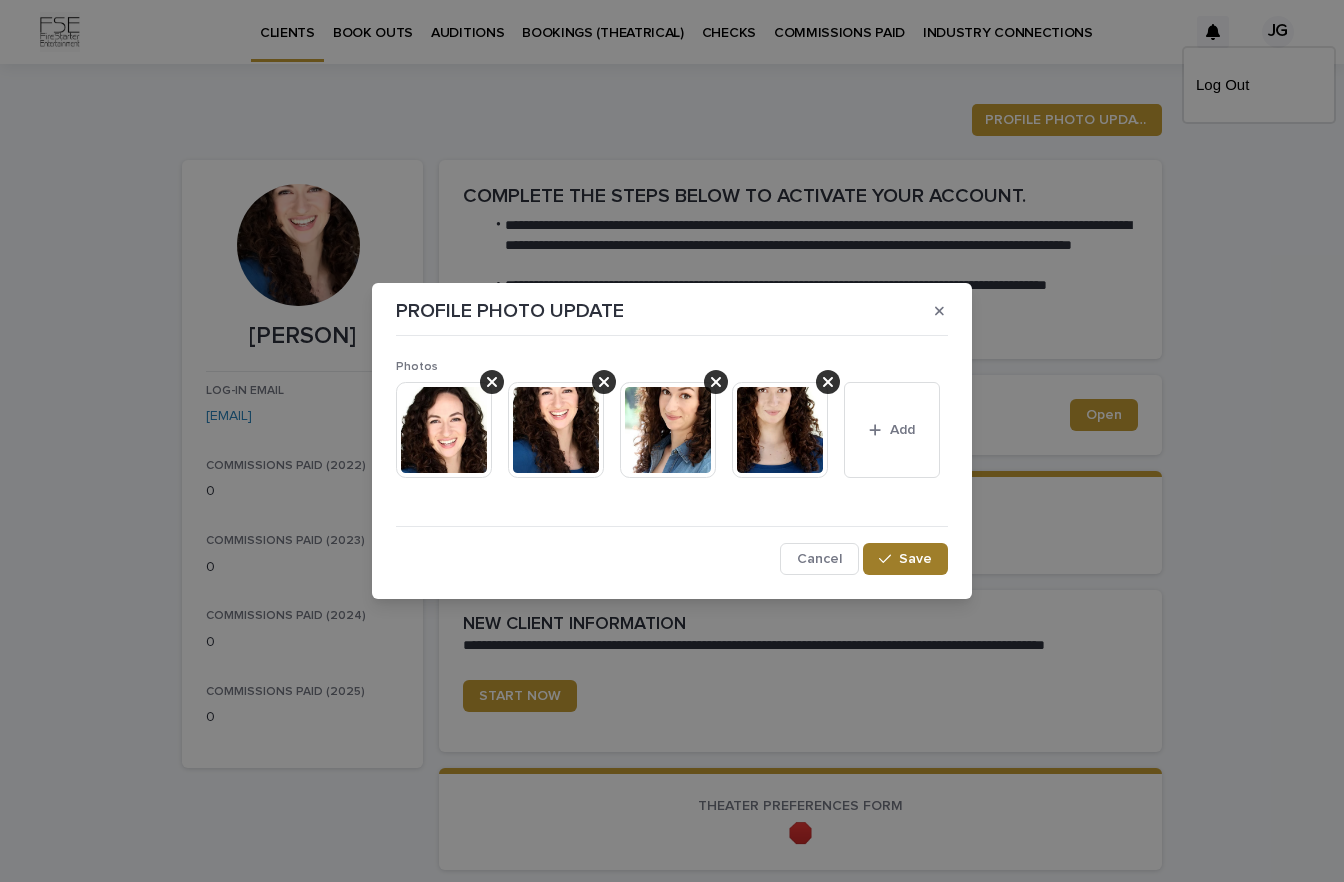 click on "Save" at bounding box center [915, 559] 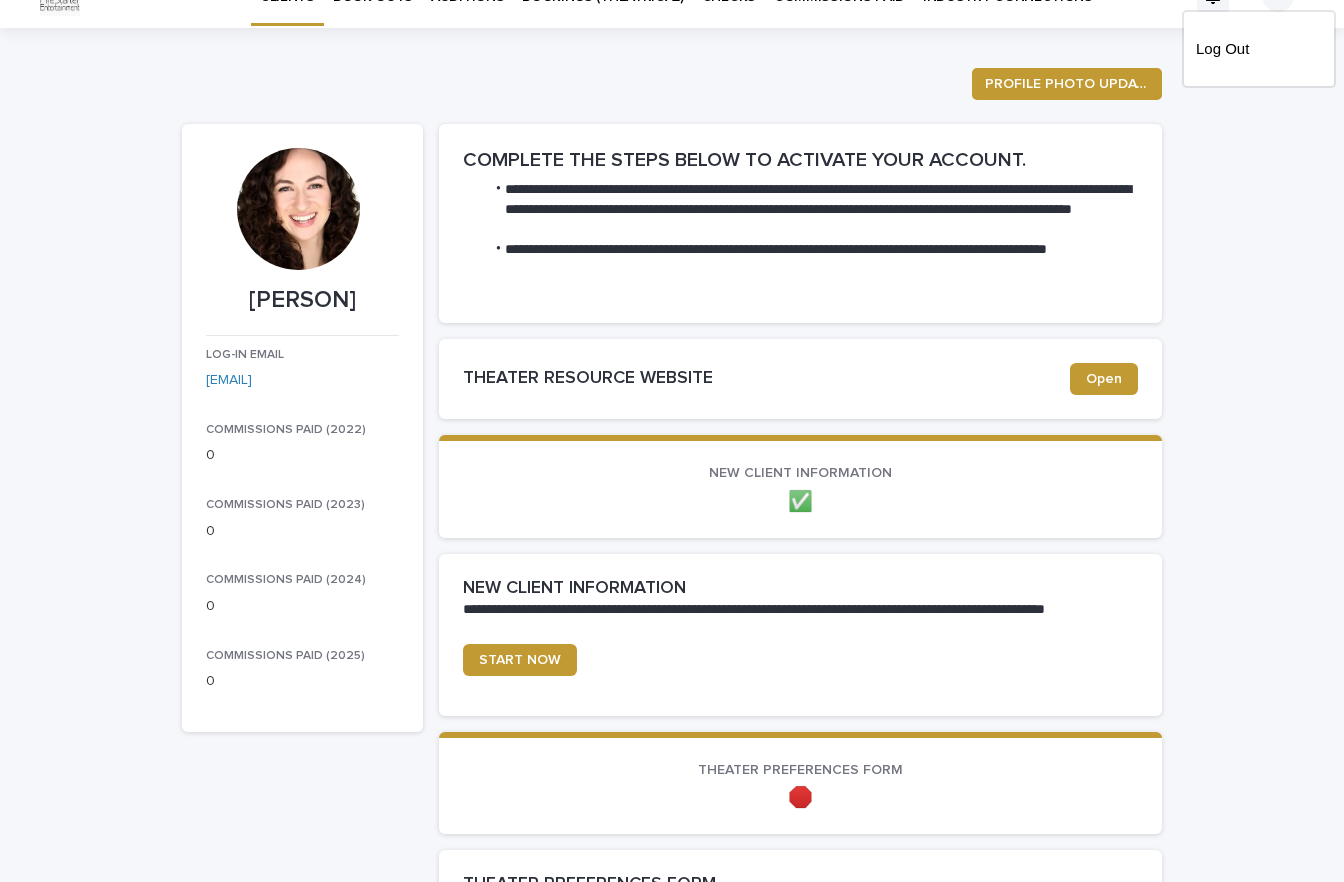 scroll, scrollTop: 0, scrollLeft: 0, axis: both 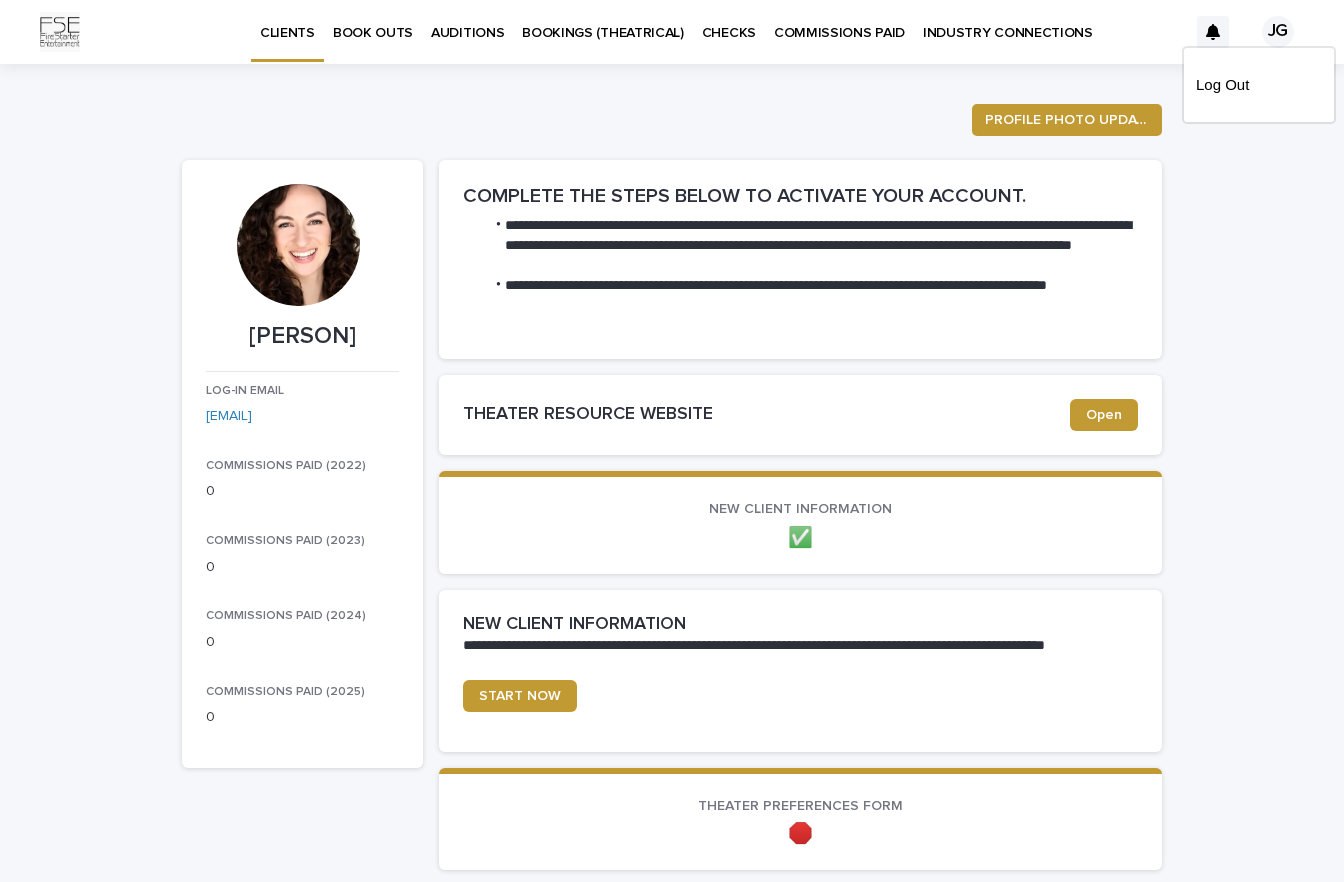 click at bounding box center [672, 32] 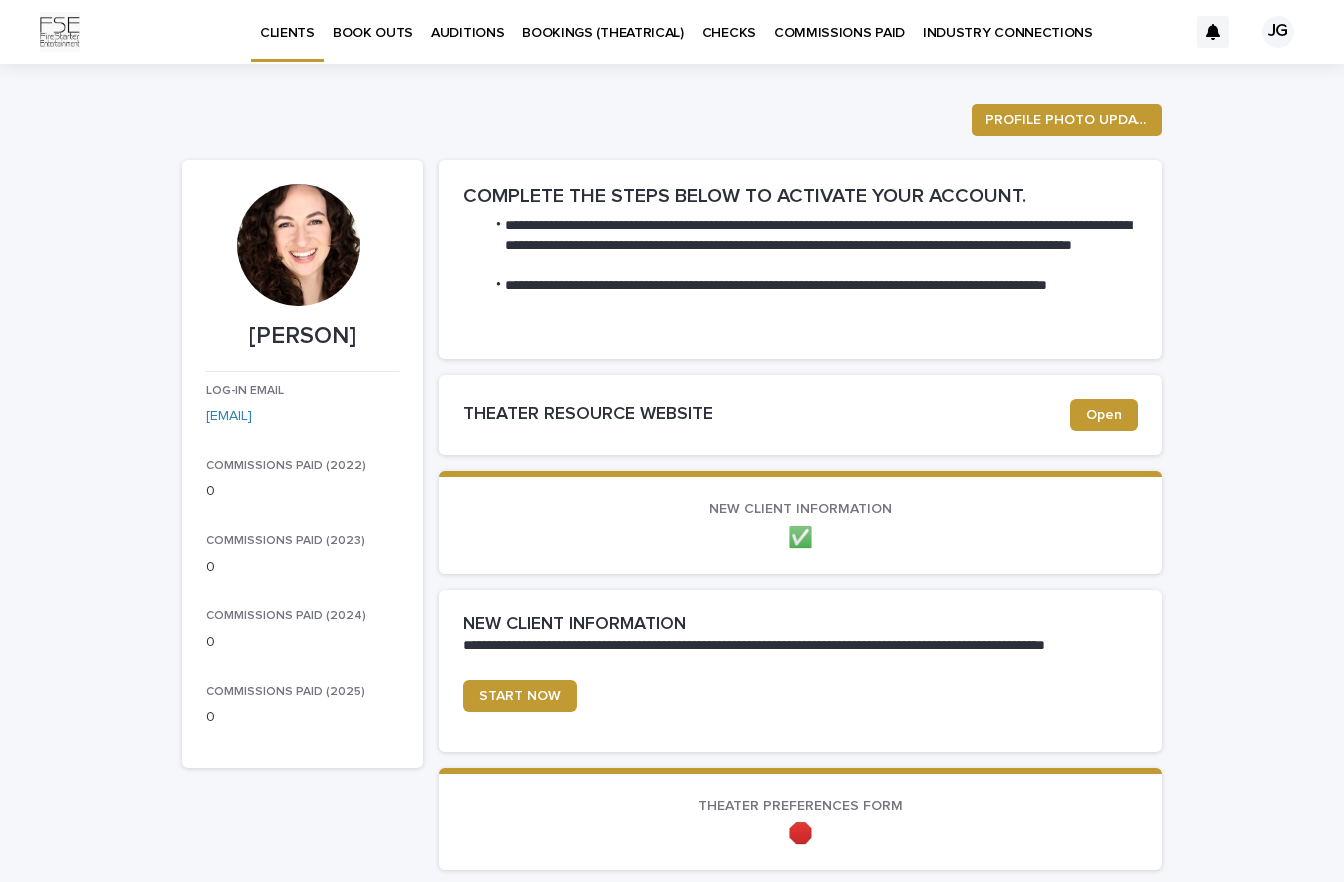 click on "BOOK OUTS" at bounding box center [373, 21] 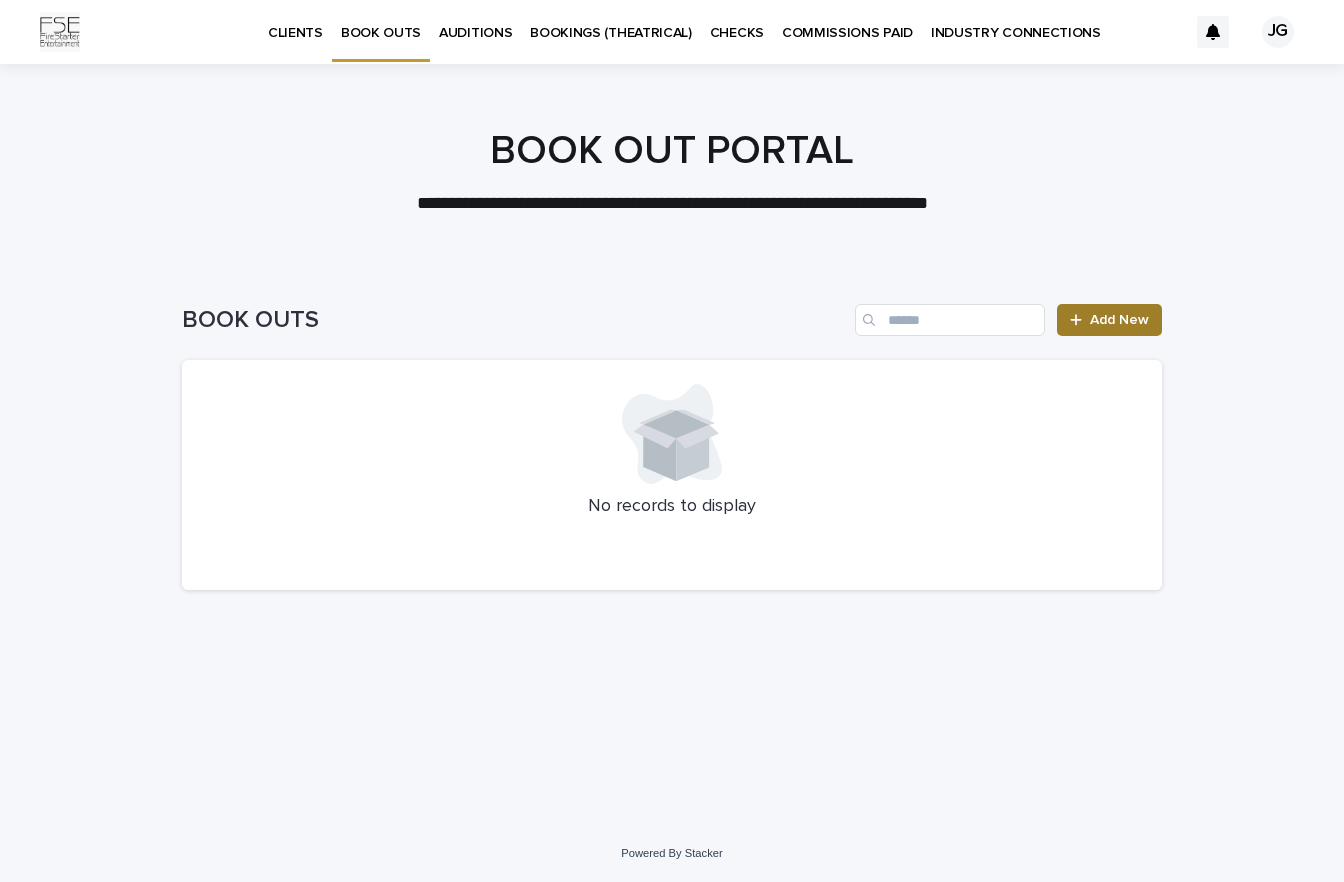 click on "Add New" at bounding box center (1109, 320) 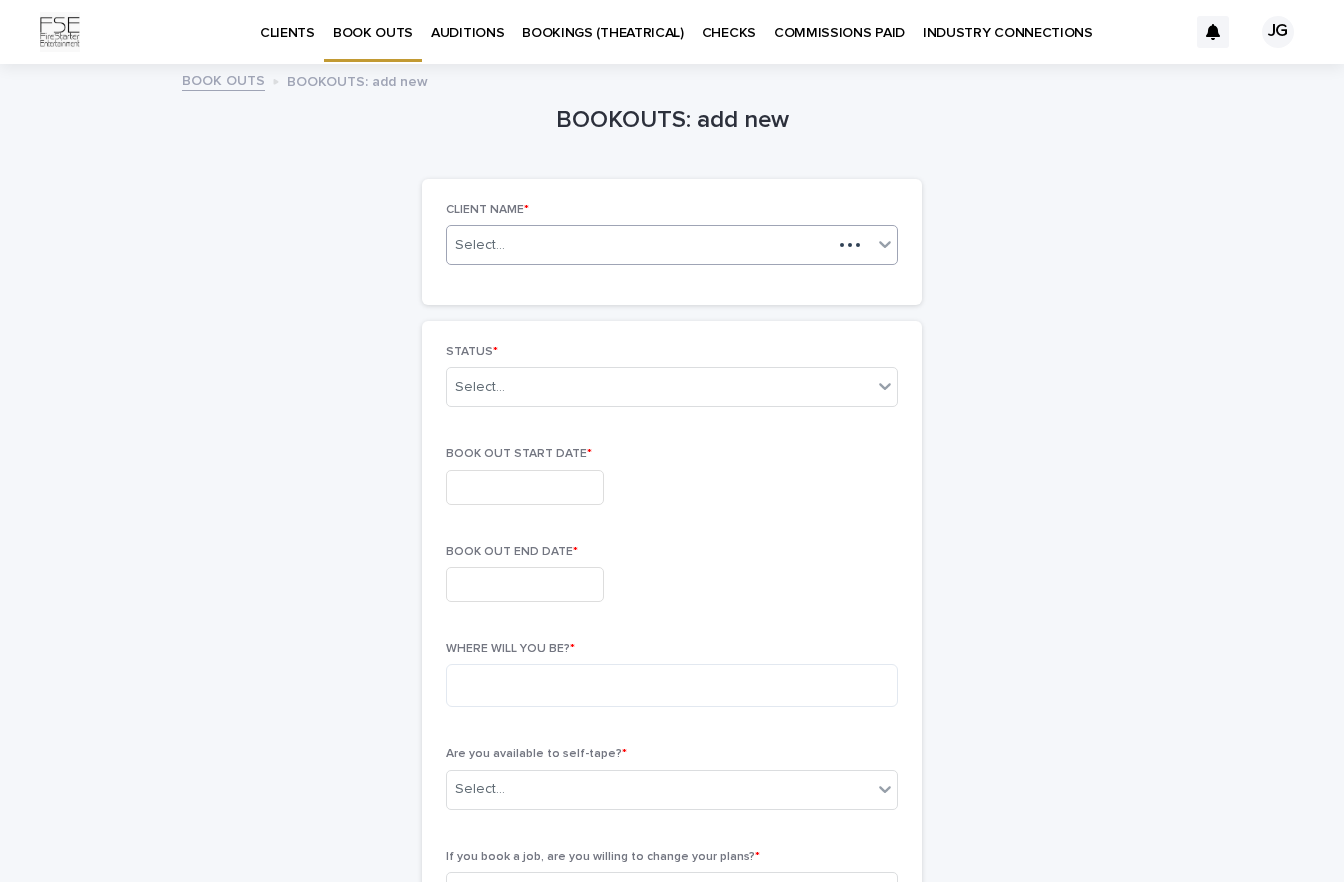 click on "Select..." at bounding box center [639, 245] 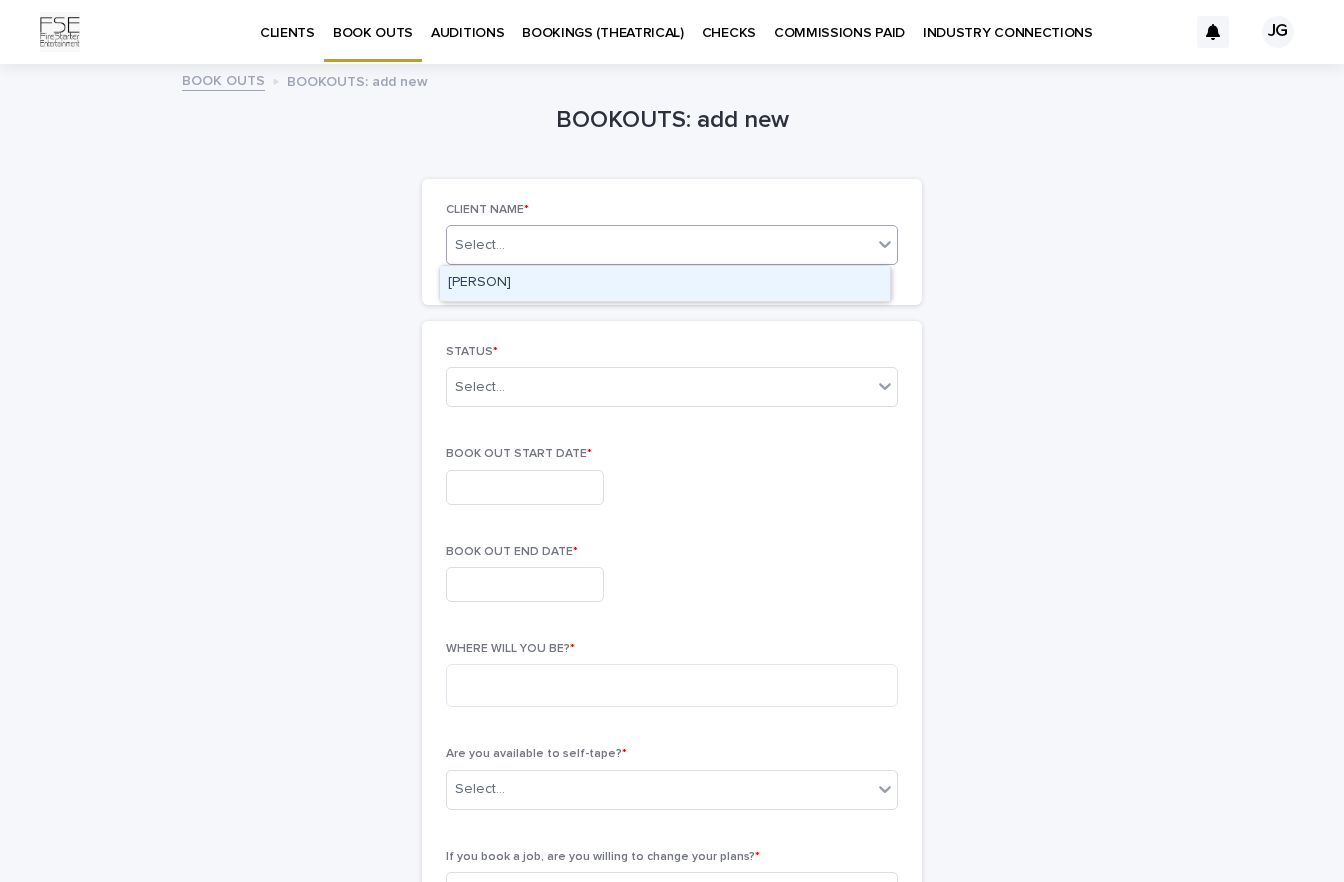 click on "[PERSON]" at bounding box center [665, 283] 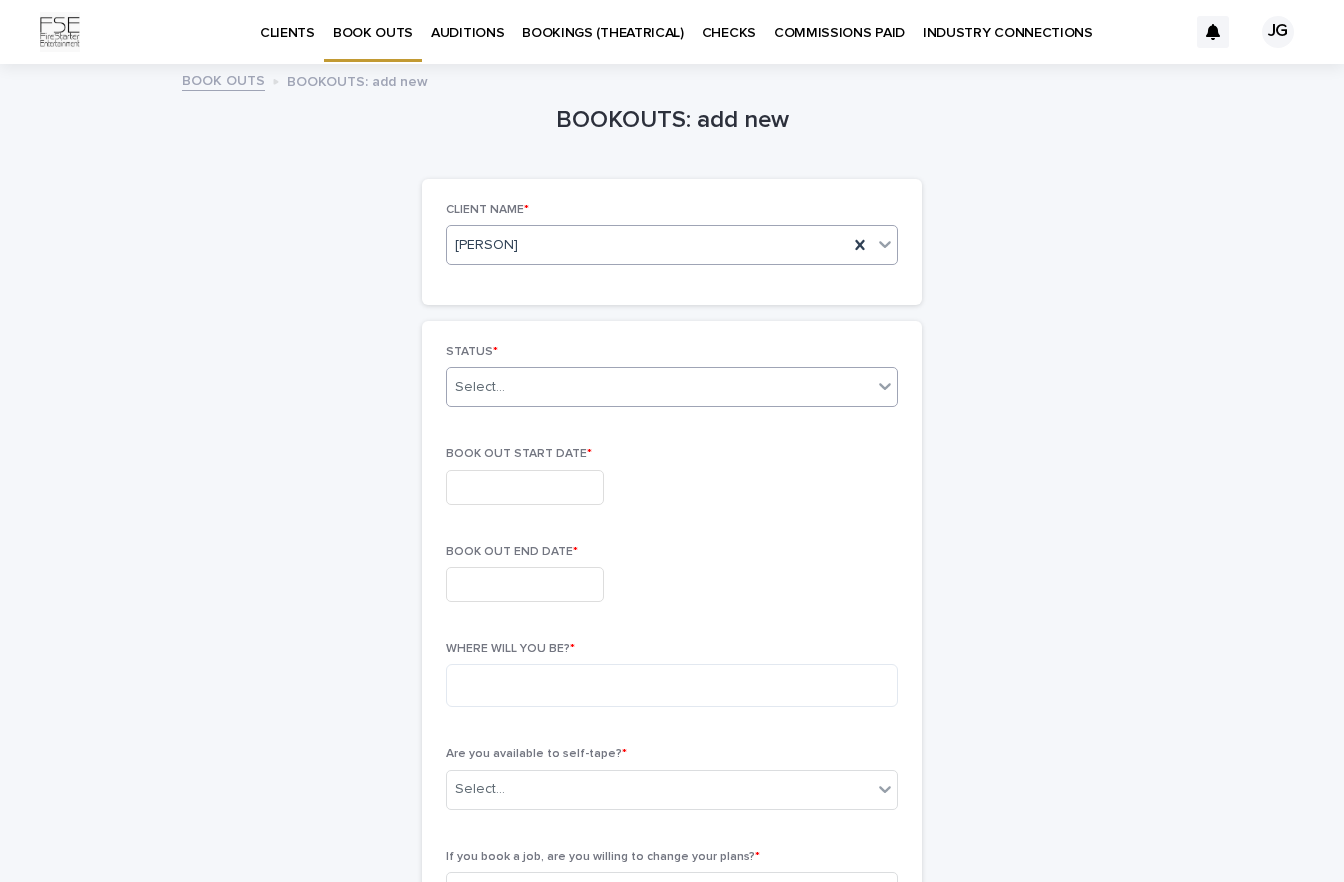 click on "Select..." at bounding box center [659, 387] 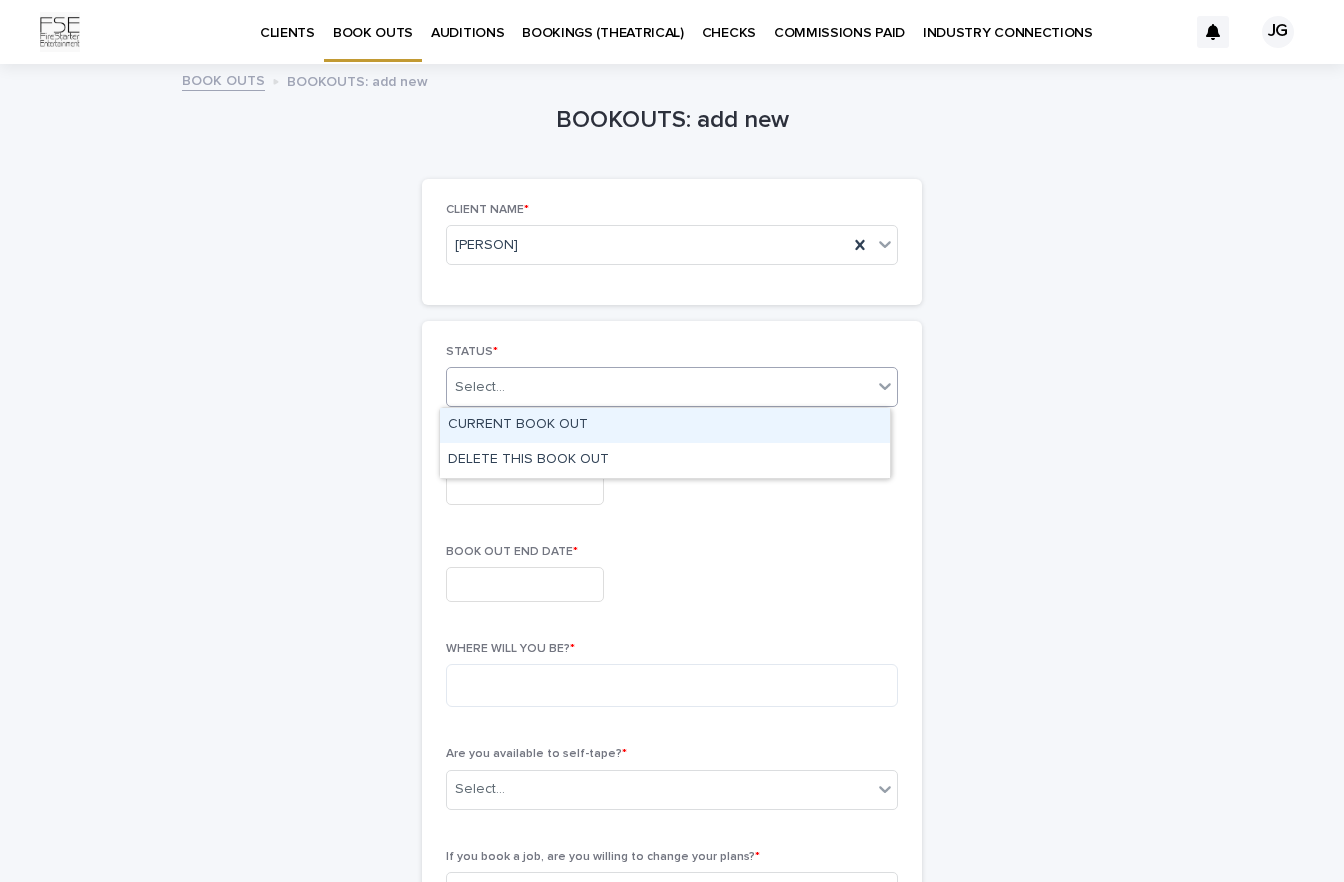 click on "CURRENT BOOK OUT" at bounding box center [665, 425] 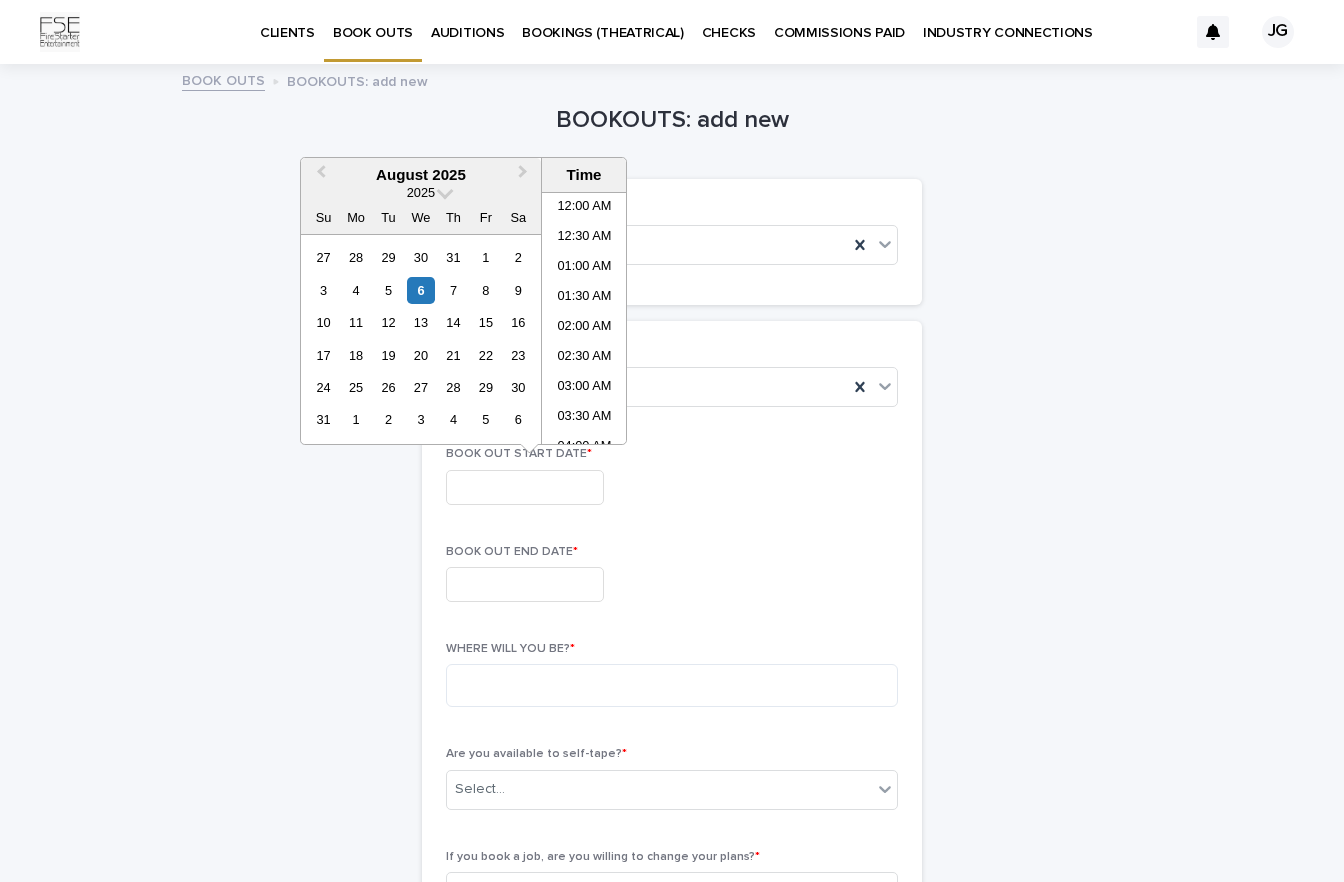 click at bounding box center [525, 487] 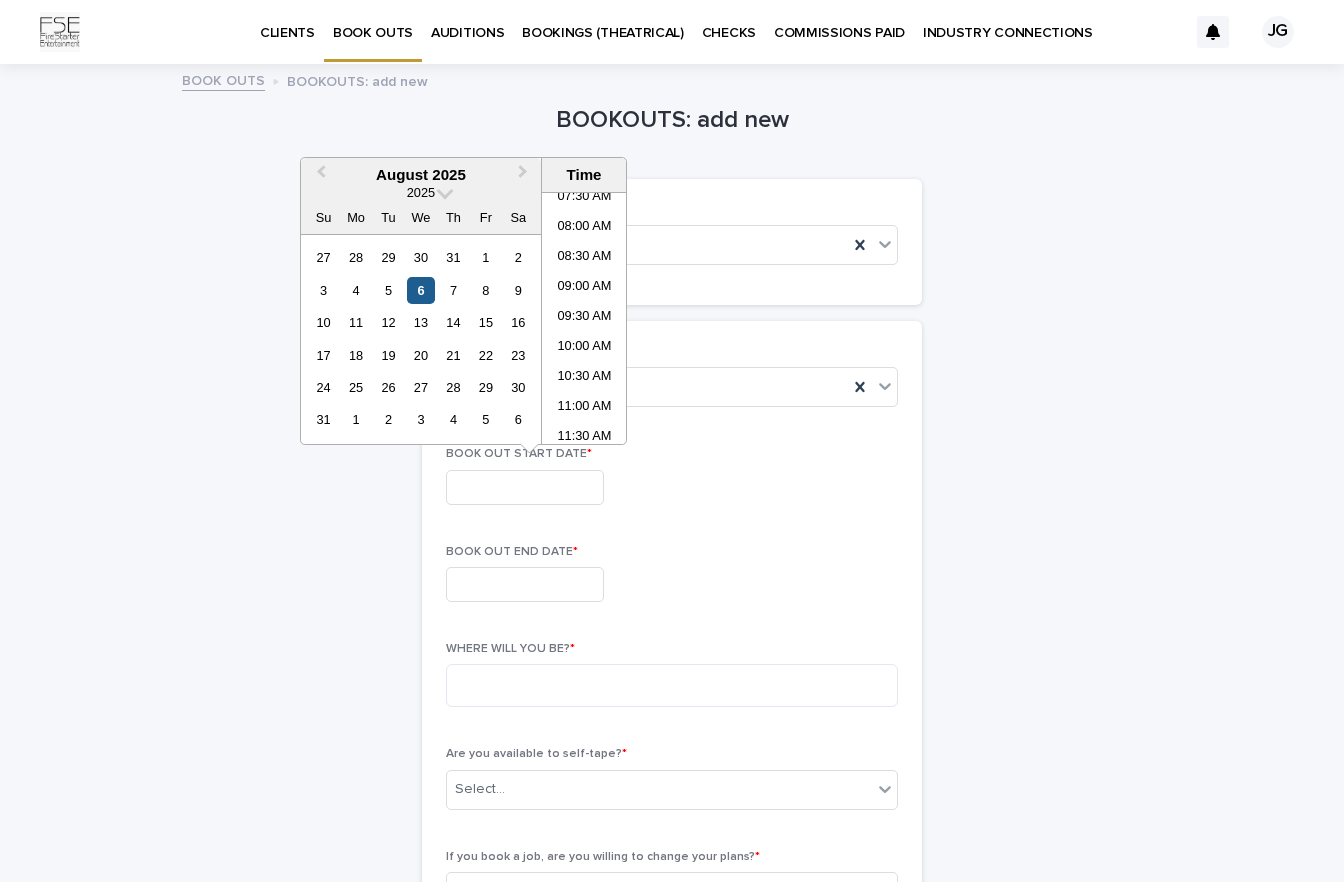 click on "6" at bounding box center (420, 290) 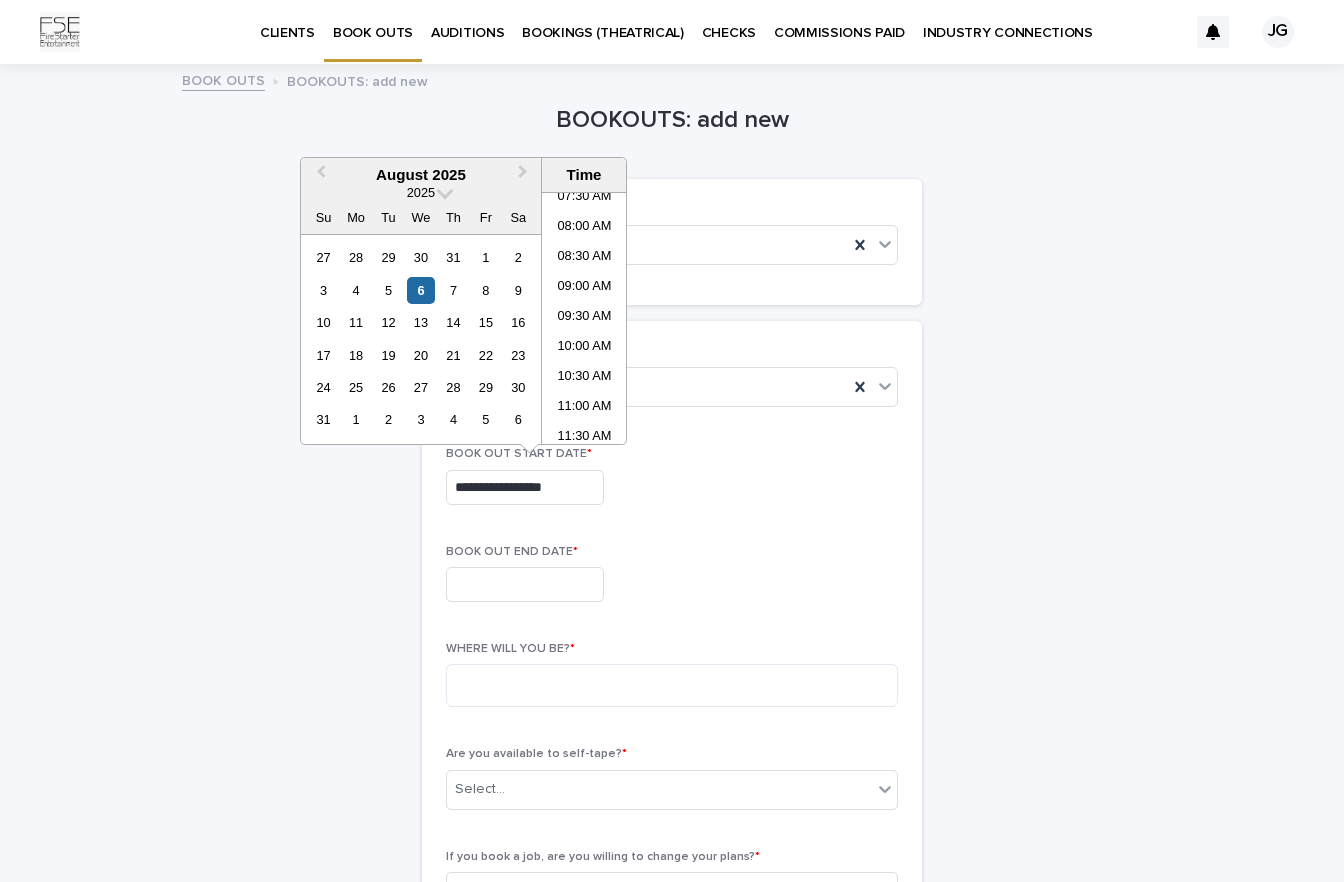 click at bounding box center (525, 584) 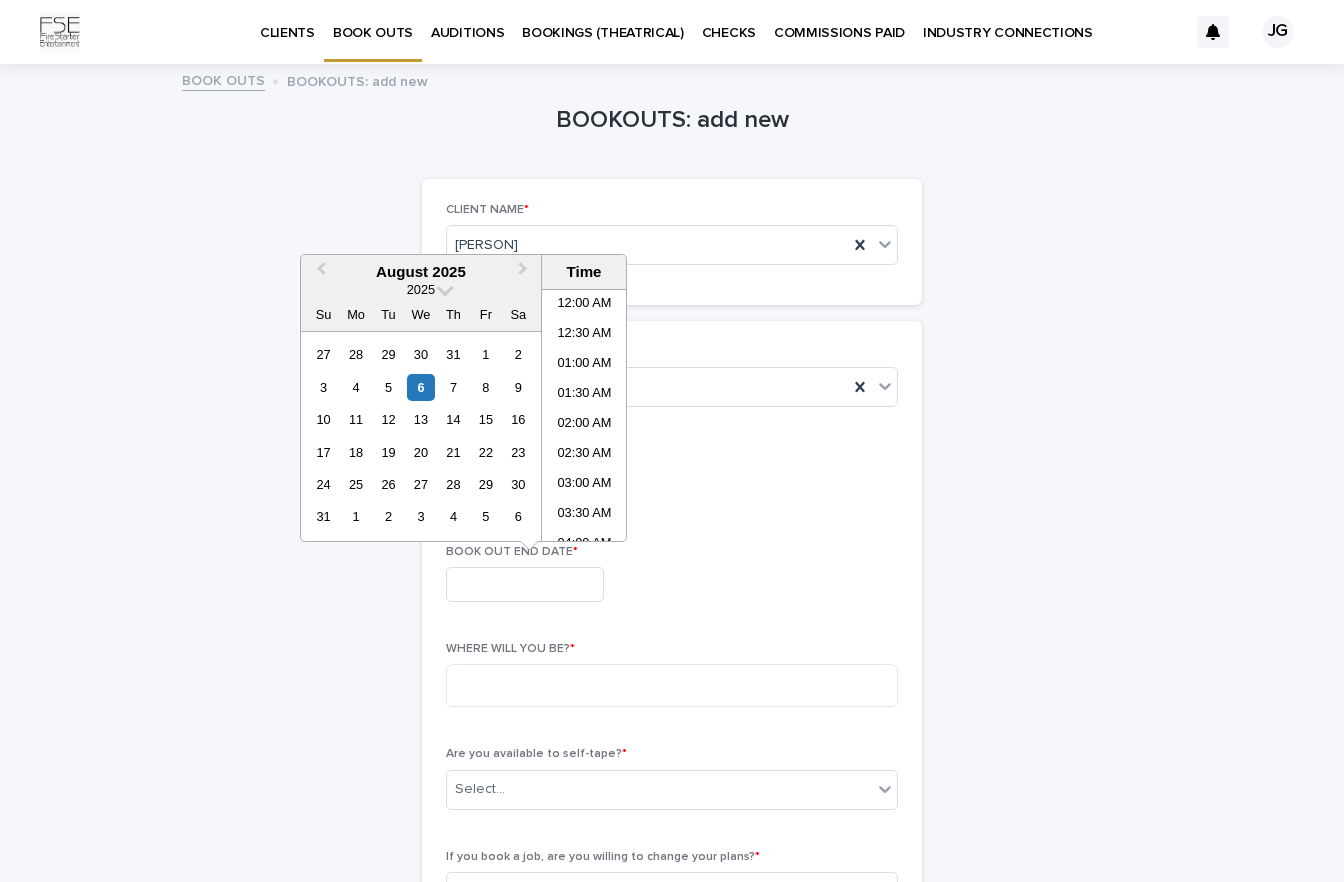 scroll, scrollTop: 460, scrollLeft: 0, axis: vertical 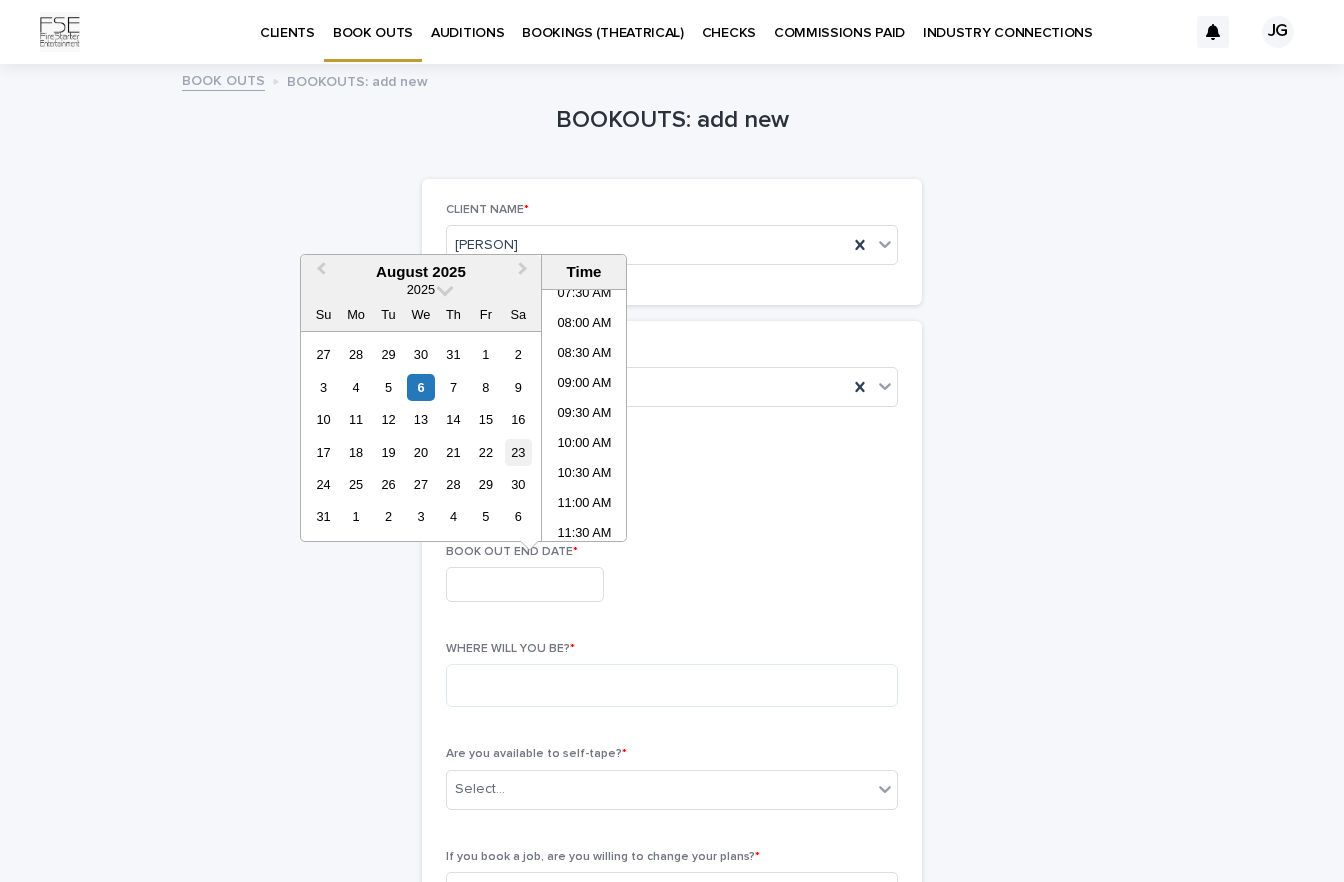 click on "23" at bounding box center (518, 452) 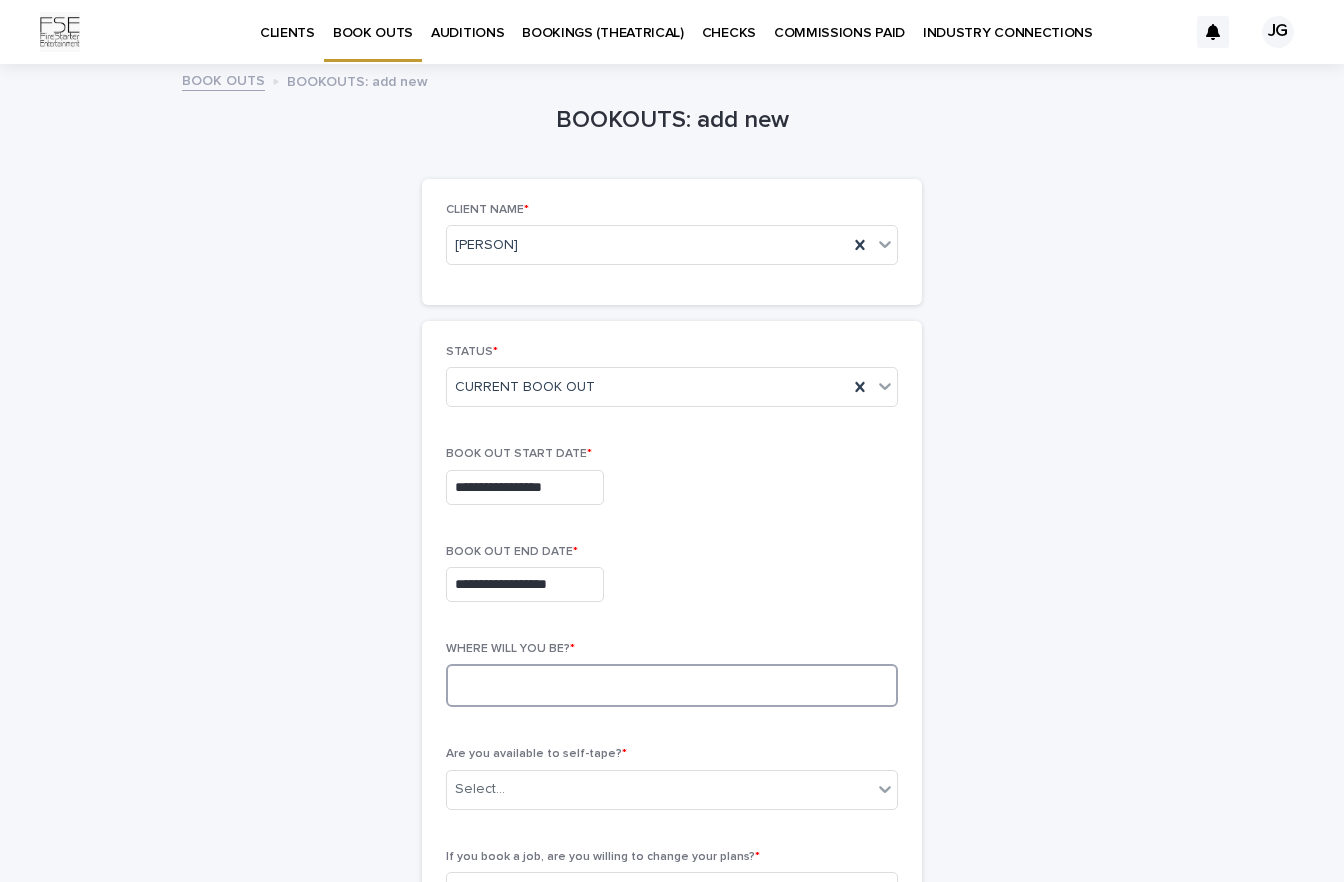 click at bounding box center (672, 685) 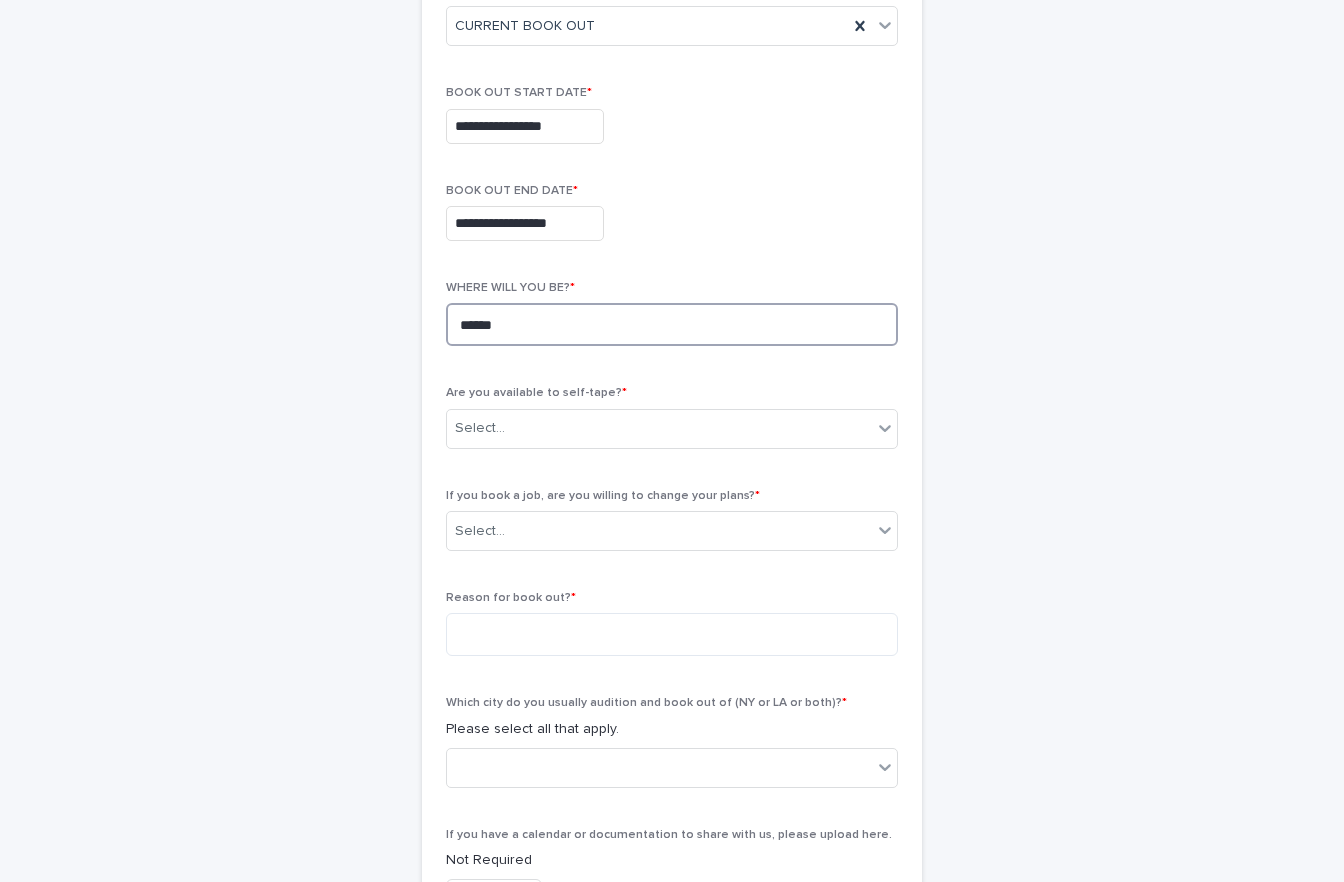 scroll, scrollTop: 500, scrollLeft: 0, axis: vertical 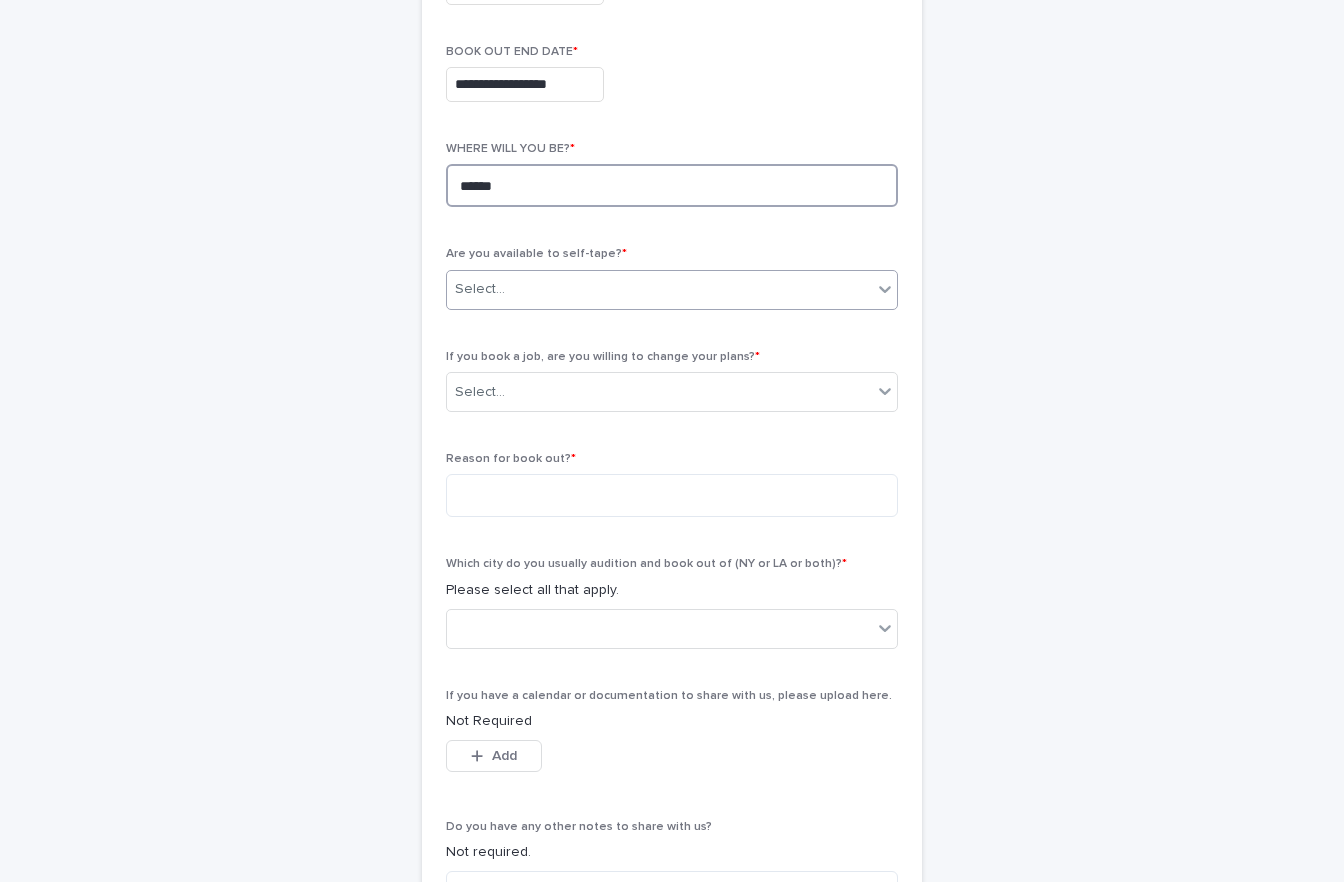 type on "******" 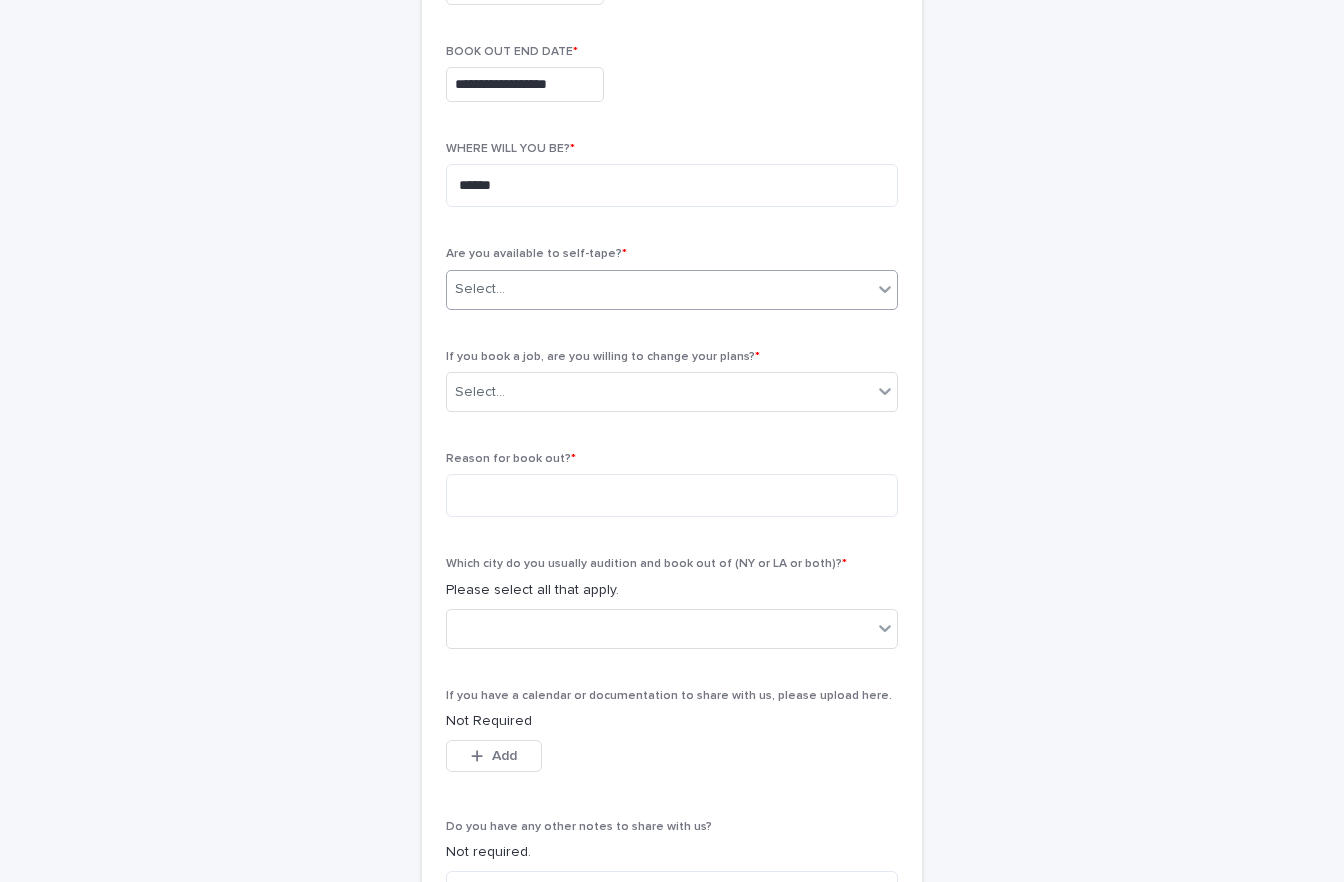 click on "Select..." at bounding box center [659, 289] 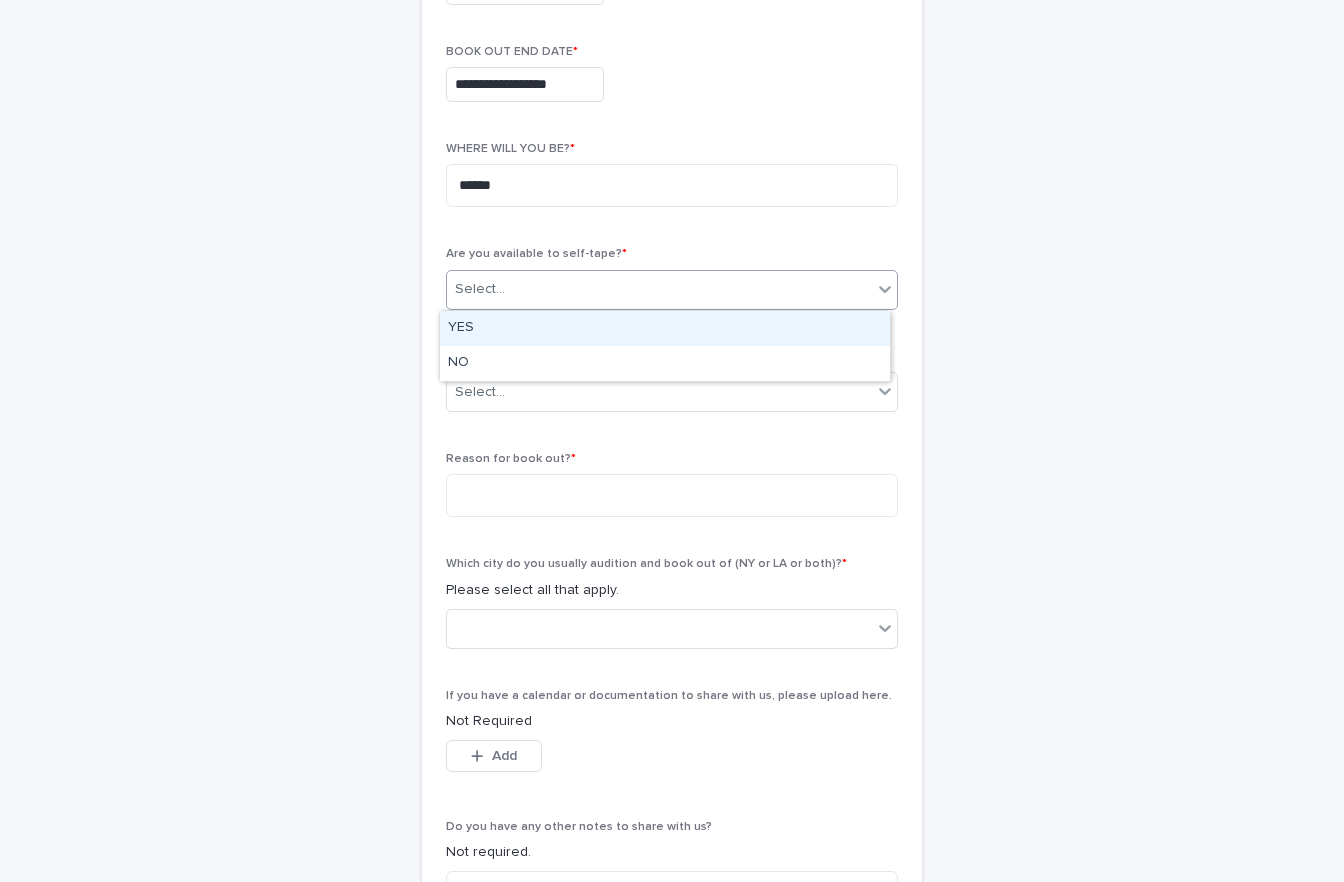 click on "YES" at bounding box center (665, 328) 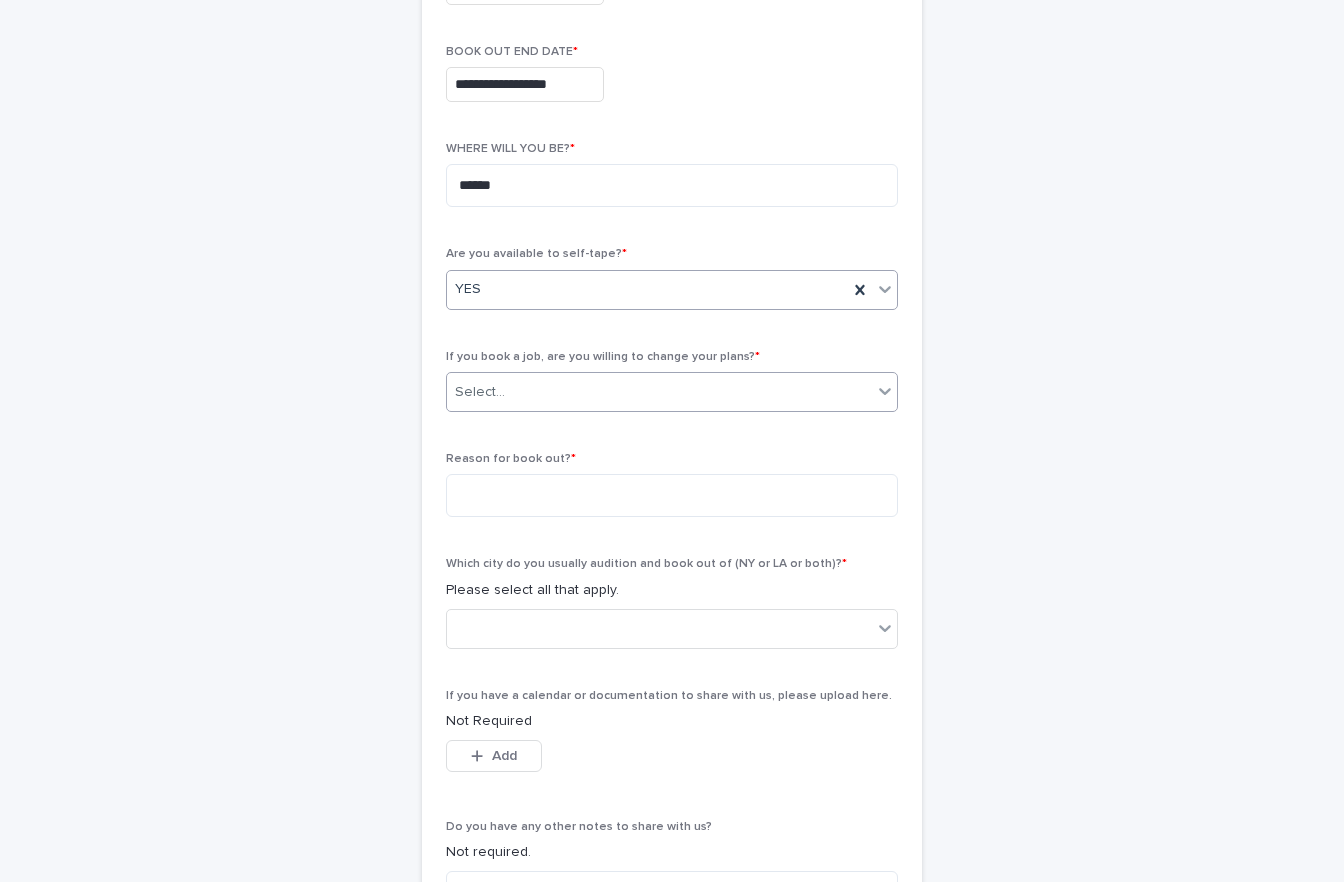 click on "Select..." at bounding box center (659, 392) 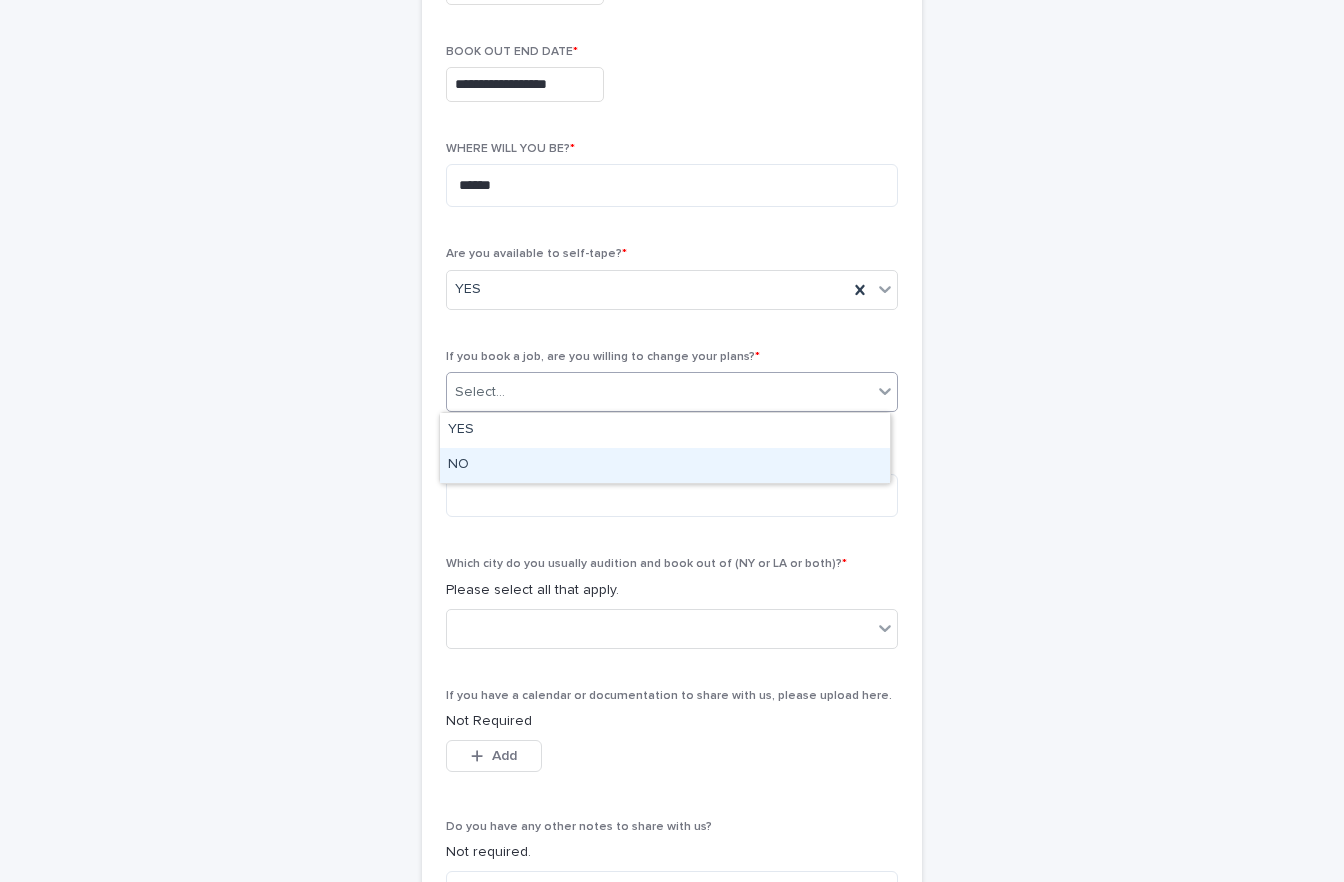 click on "NO" at bounding box center [665, 465] 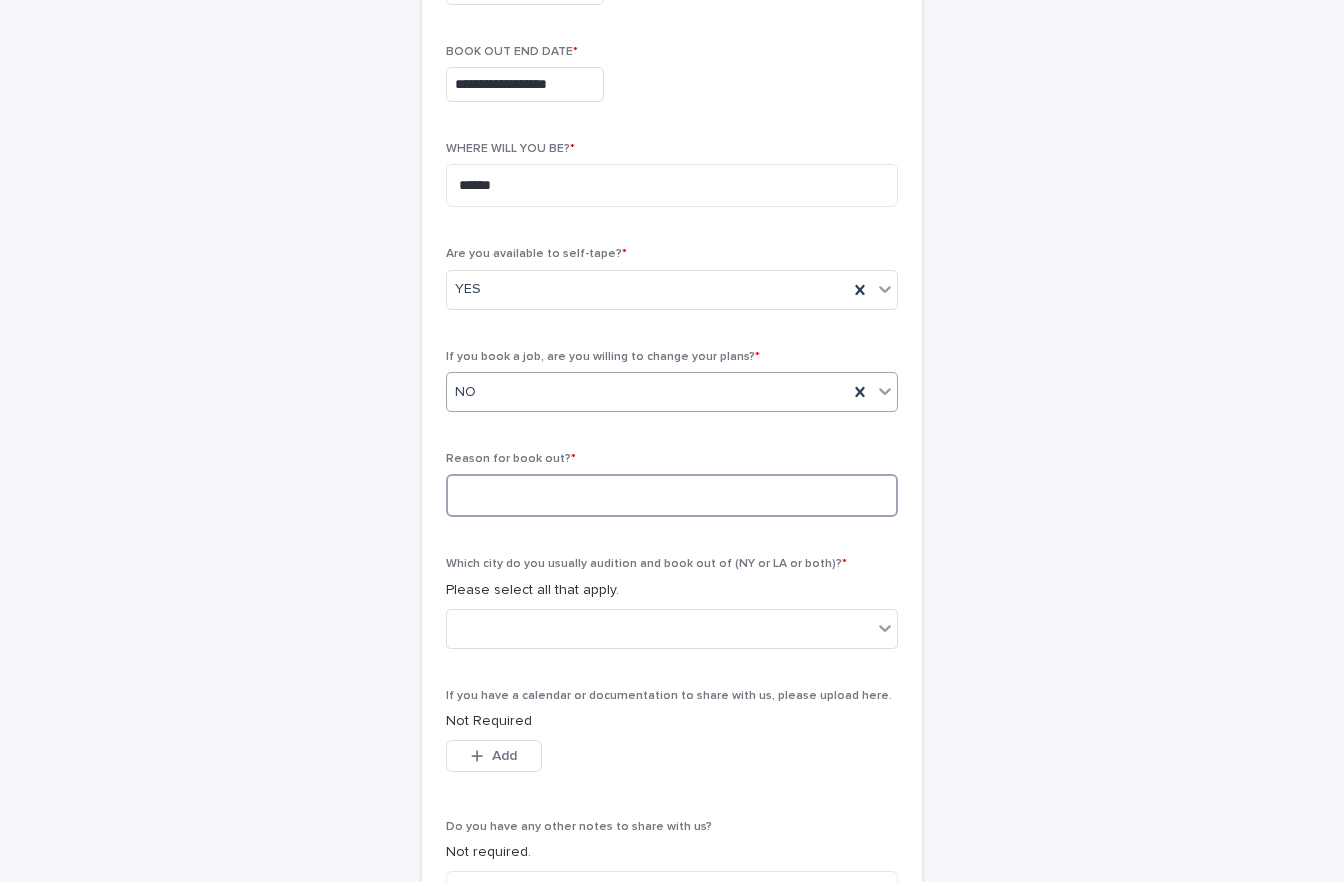 click at bounding box center [672, 495] 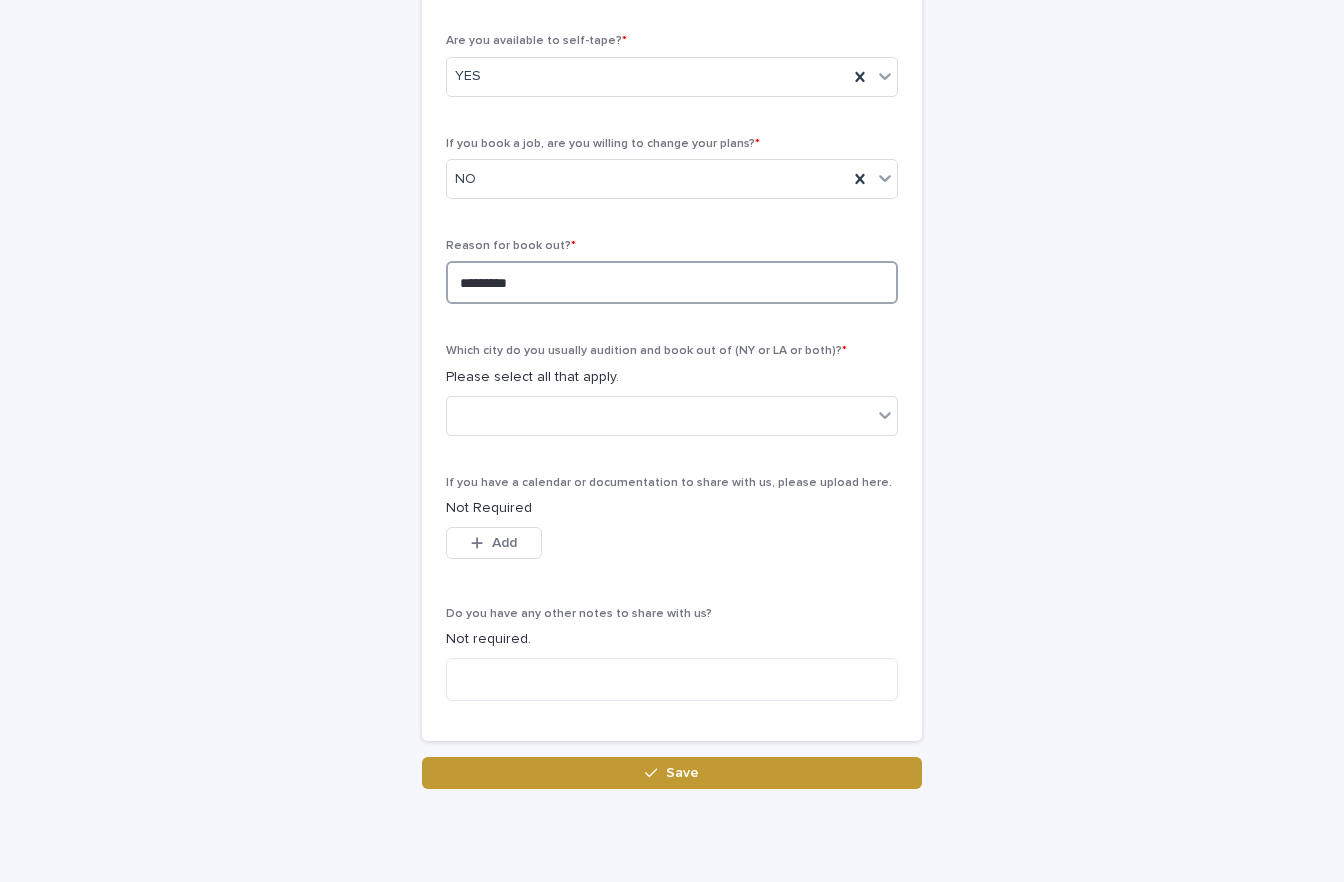 scroll, scrollTop: 777, scrollLeft: 0, axis: vertical 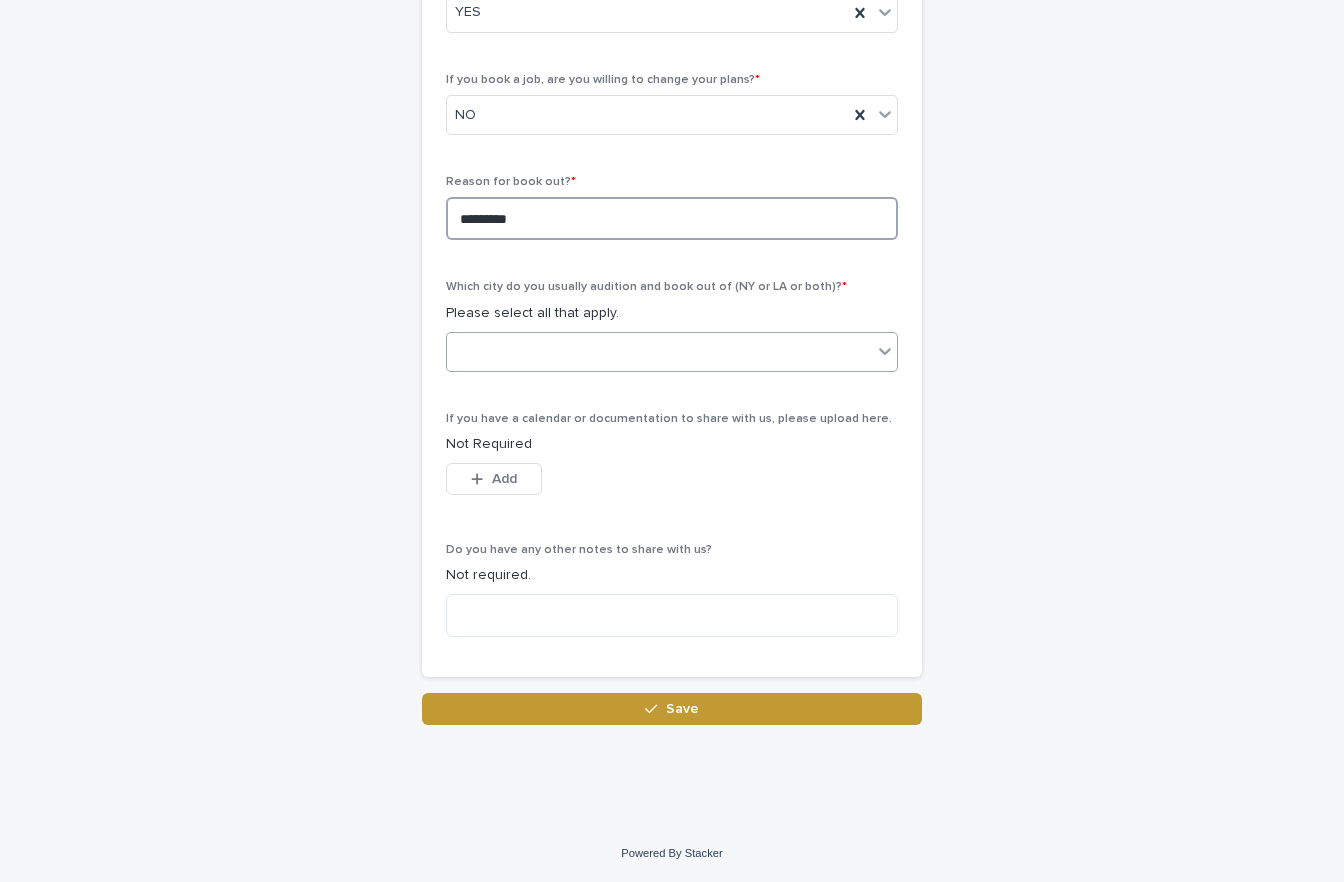 type on "*********" 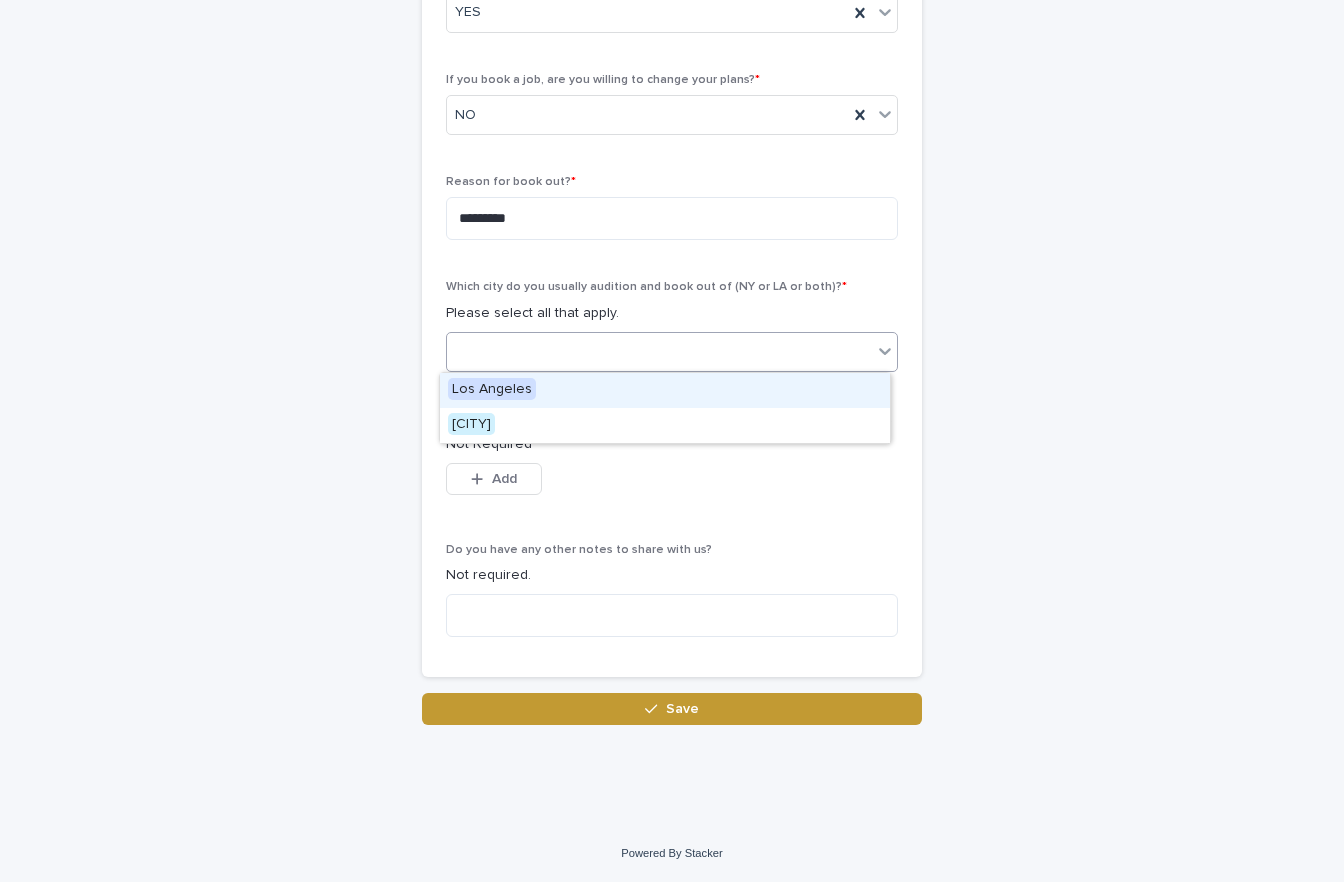 click at bounding box center (659, 351) 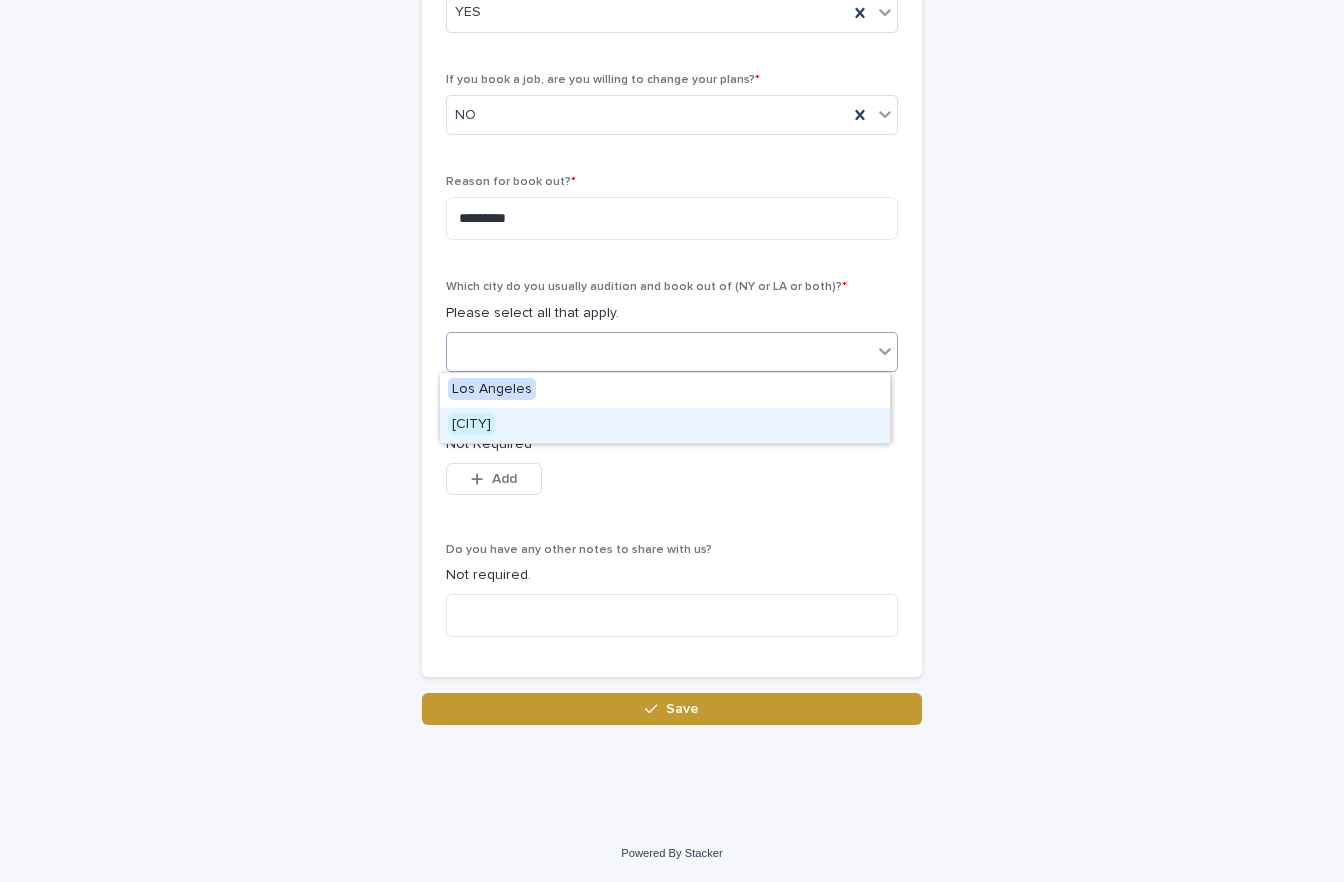 click on "[CITY]" at bounding box center (471, 424) 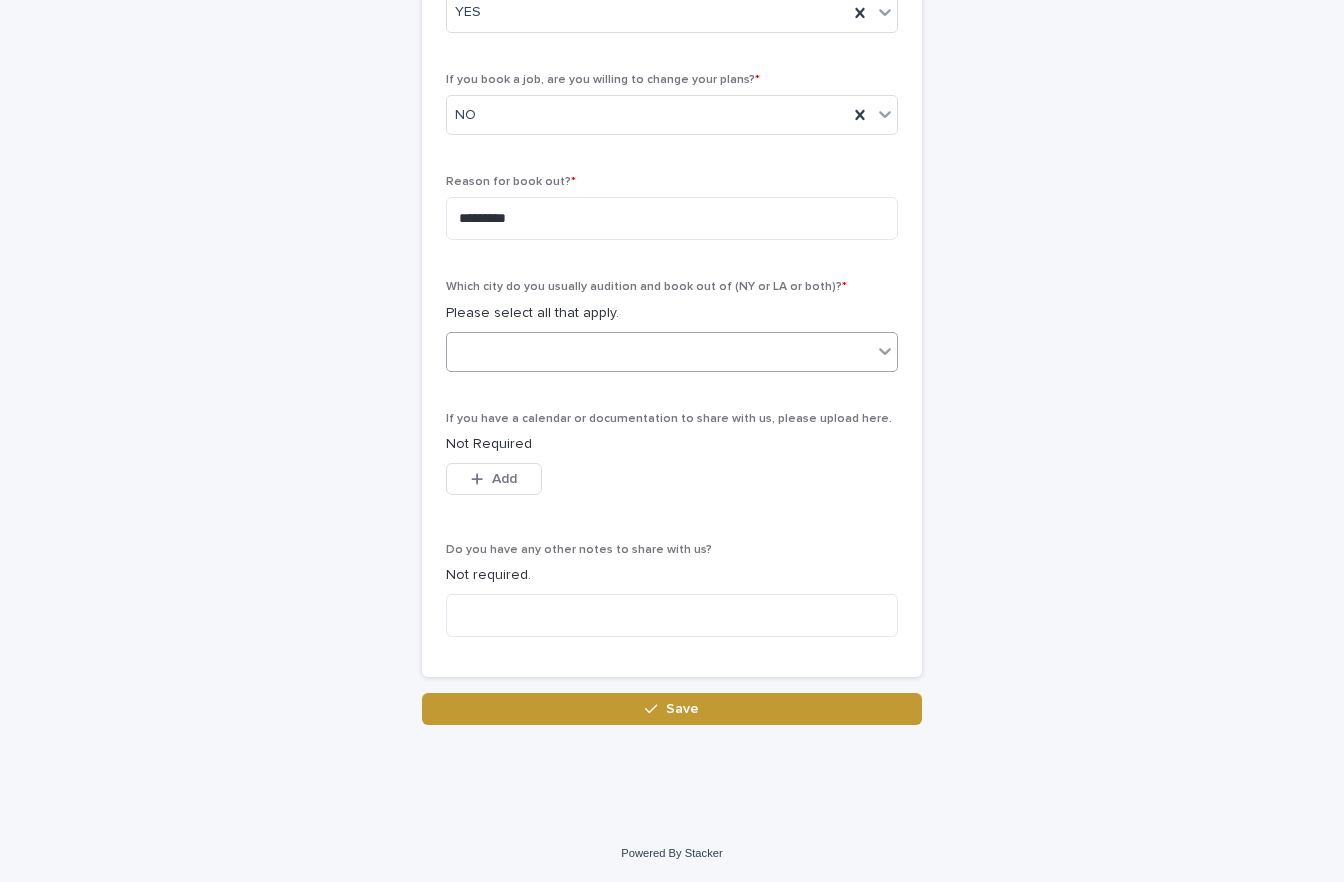 scroll, scrollTop: 929, scrollLeft: 0, axis: vertical 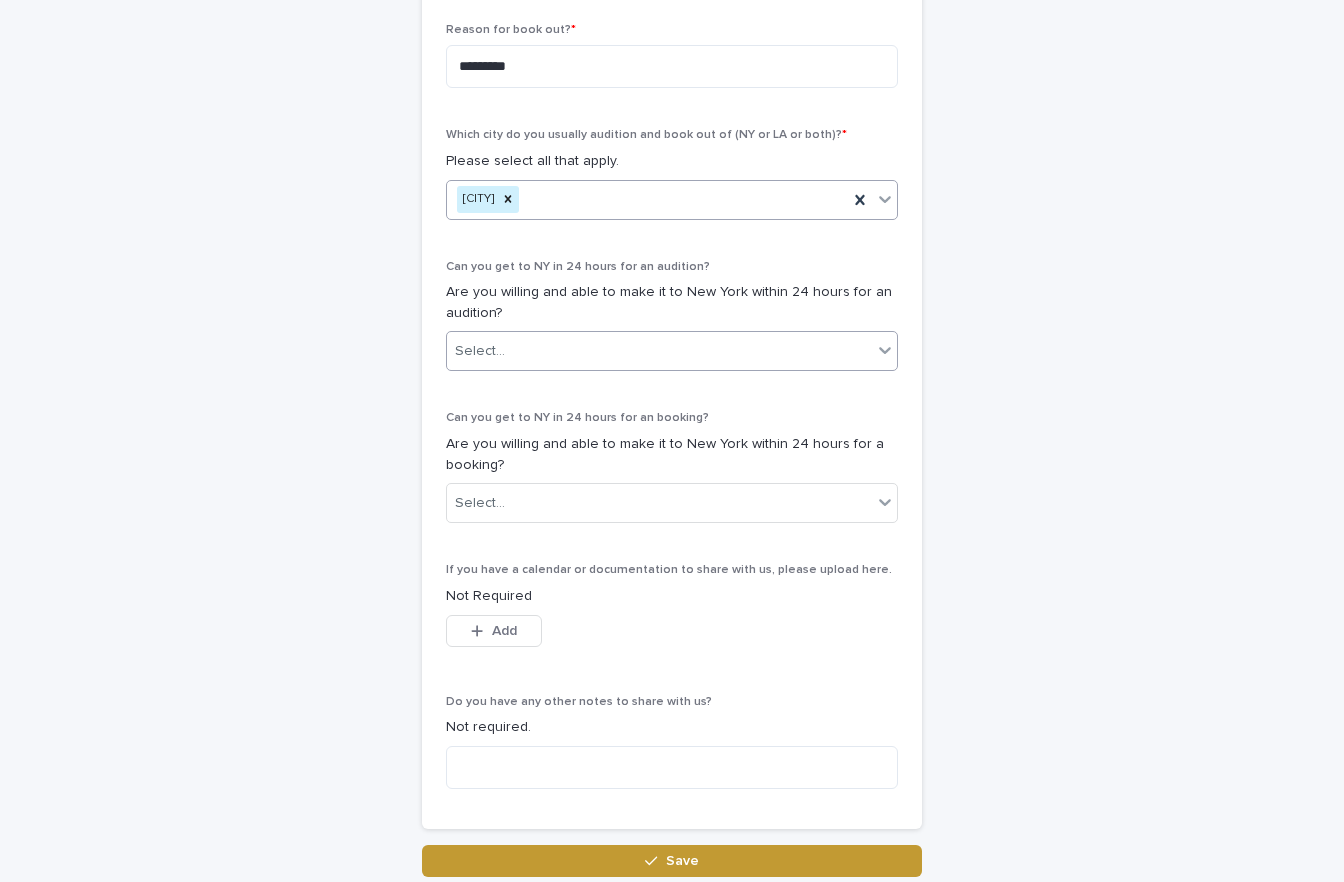 click on "Select..." at bounding box center [659, 351] 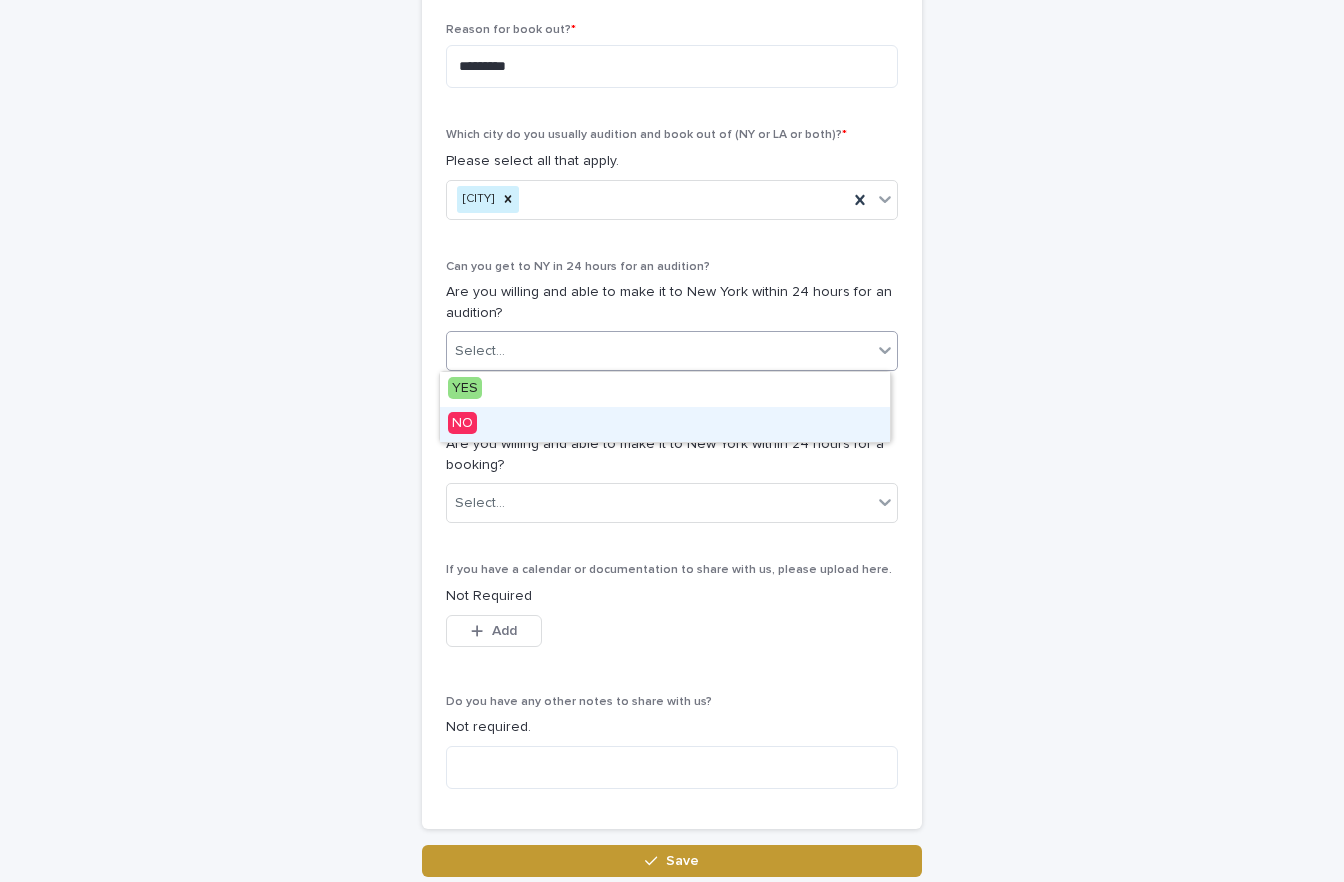 click on "NO" at bounding box center [665, 424] 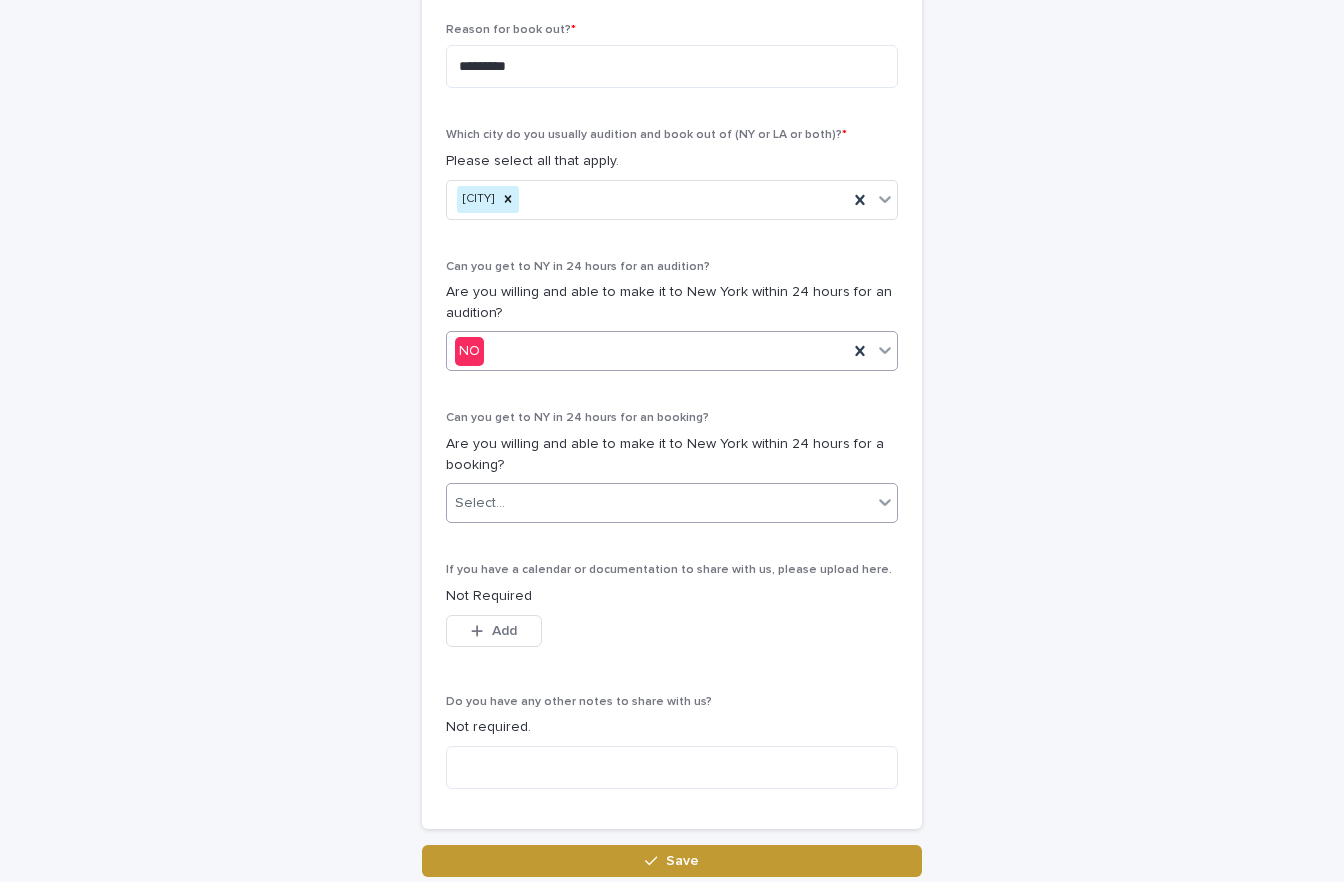 click on "Select..." at bounding box center (659, 503) 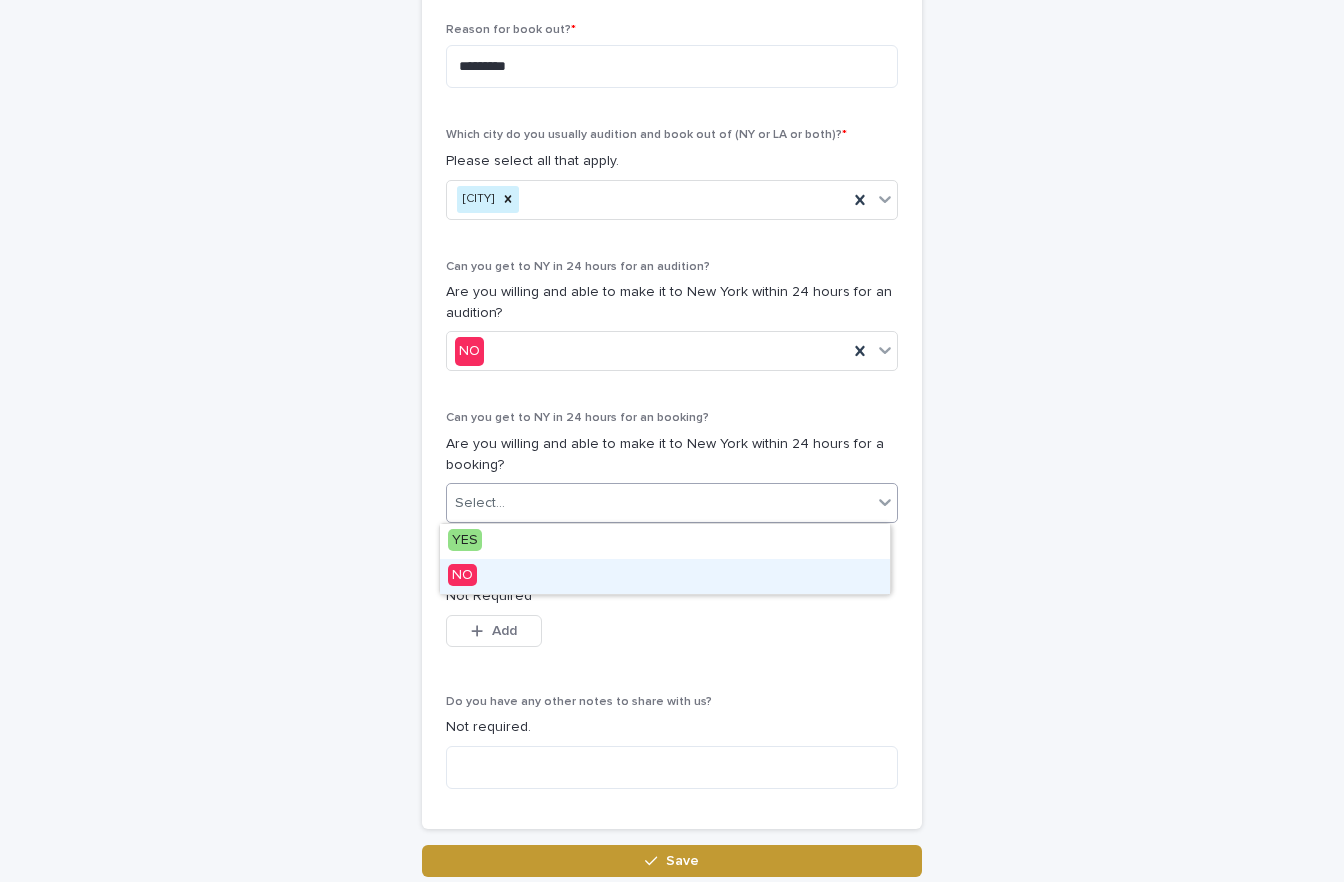 click on "NO" at bounding box center (665, 576) 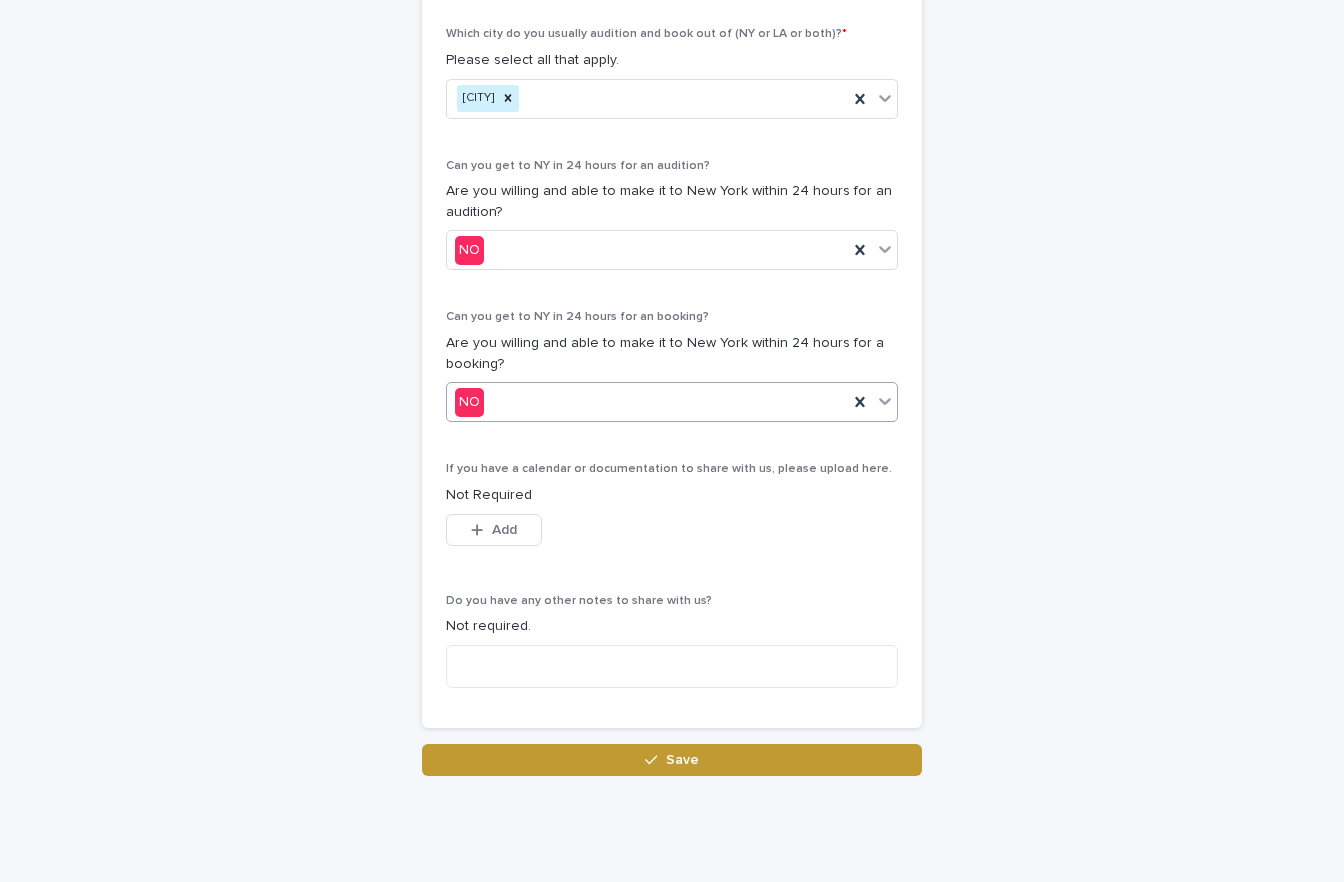 scroll, scrollTop: 1081, scrollLeft: 0, axis: vertical 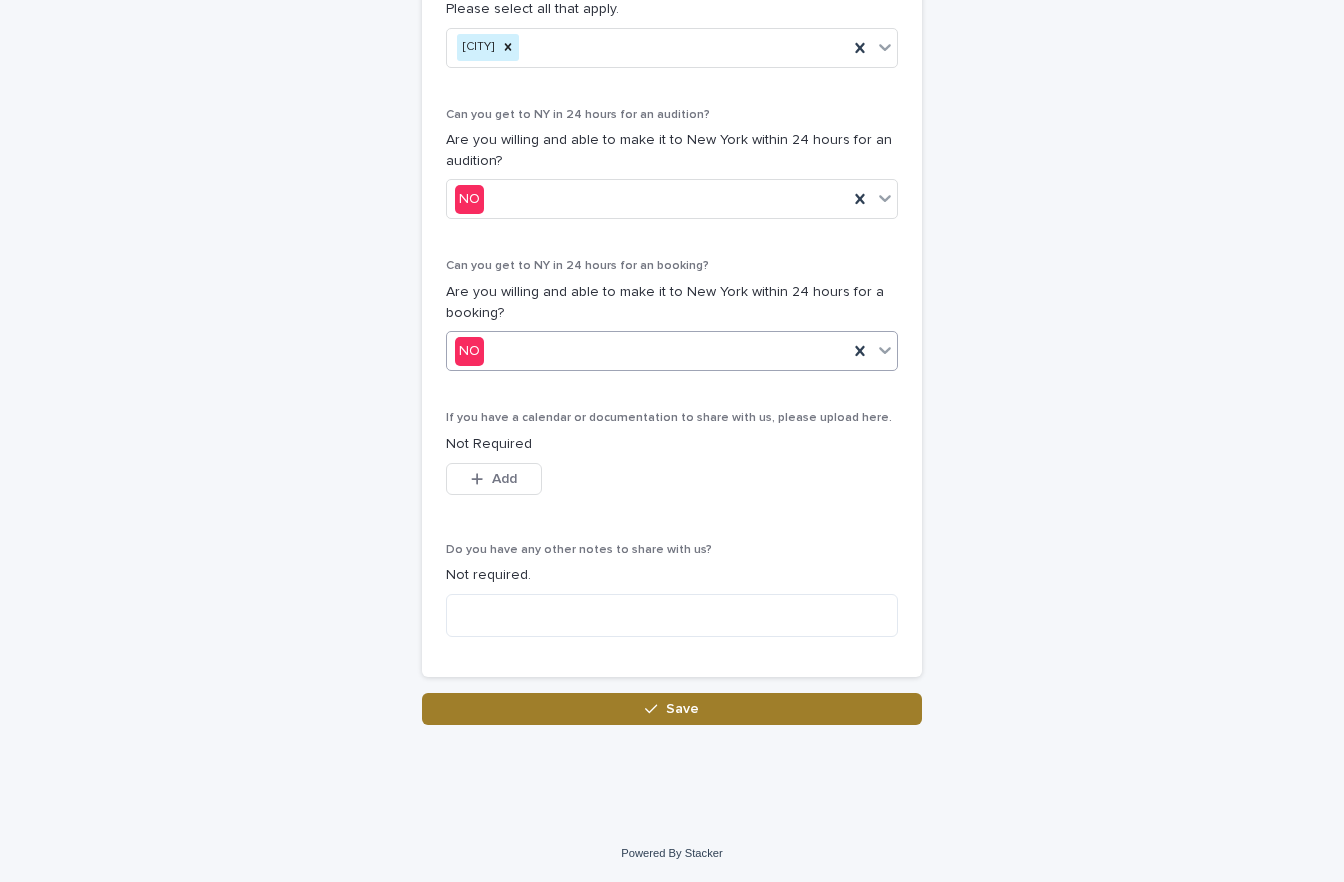 click on "Save" at bounding box center (672, 709) 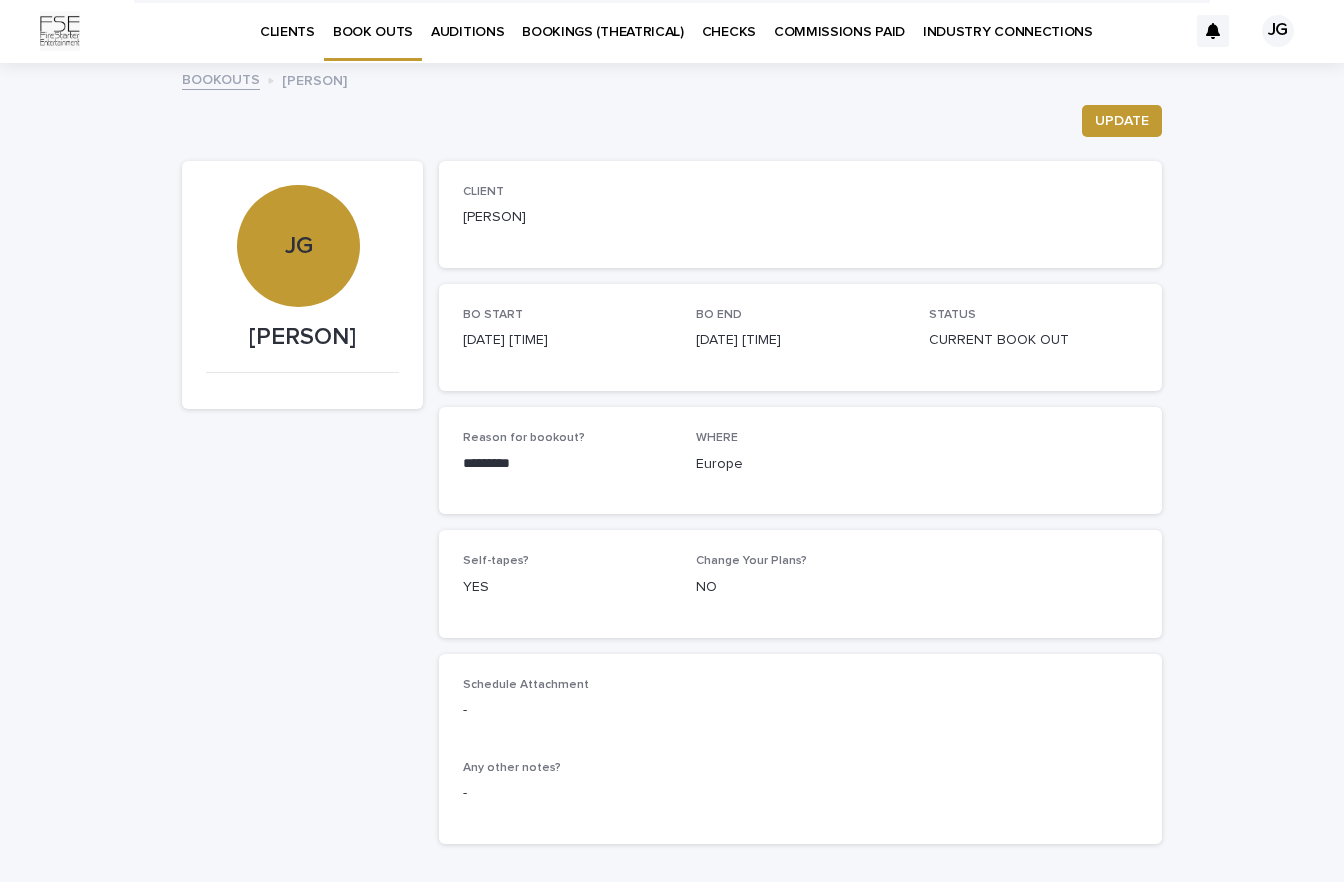scroll, scrollTop: 0, scrollLeft: 0, axis: both 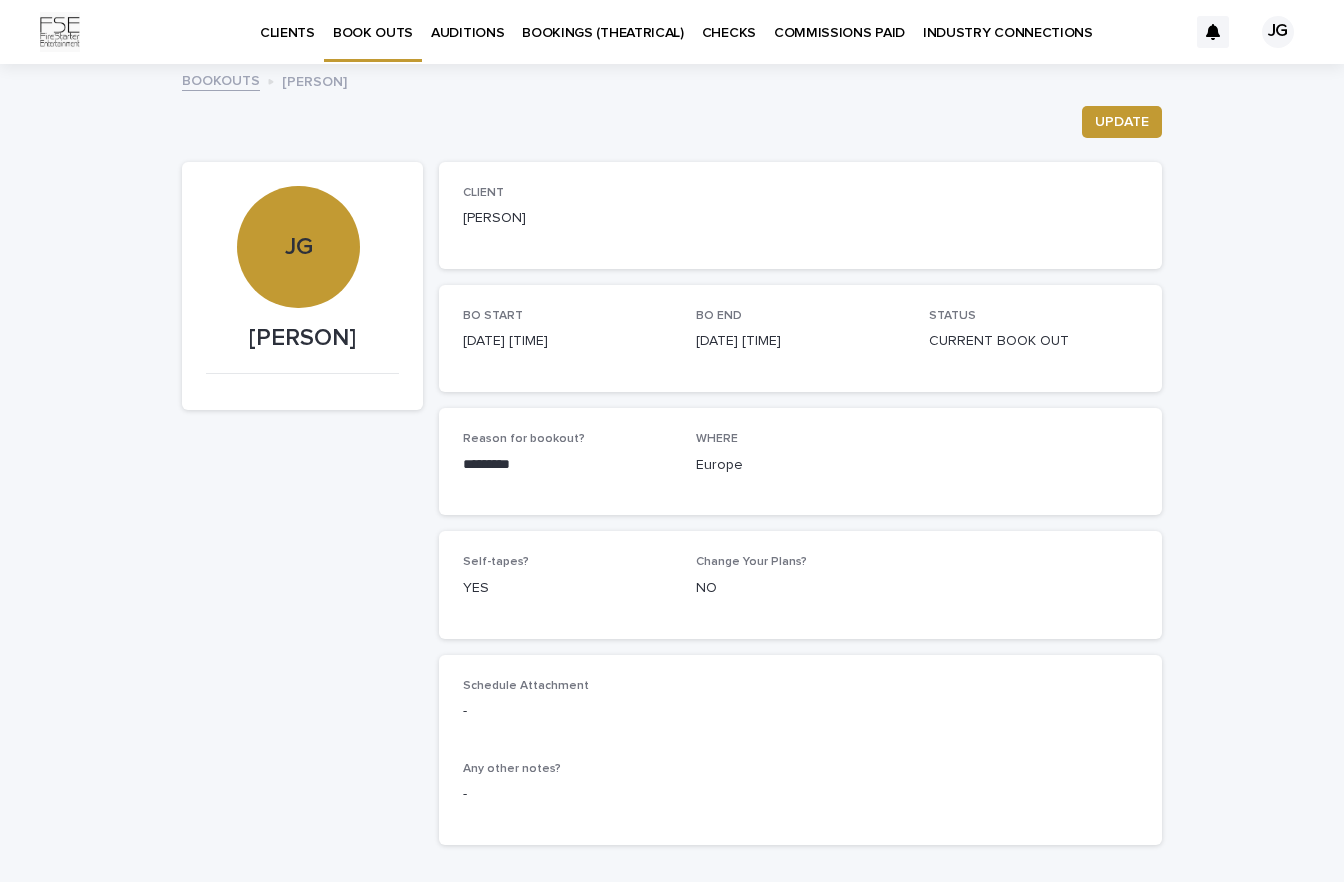 click on "BOOK OUTS" at bounding box center (373, 21) 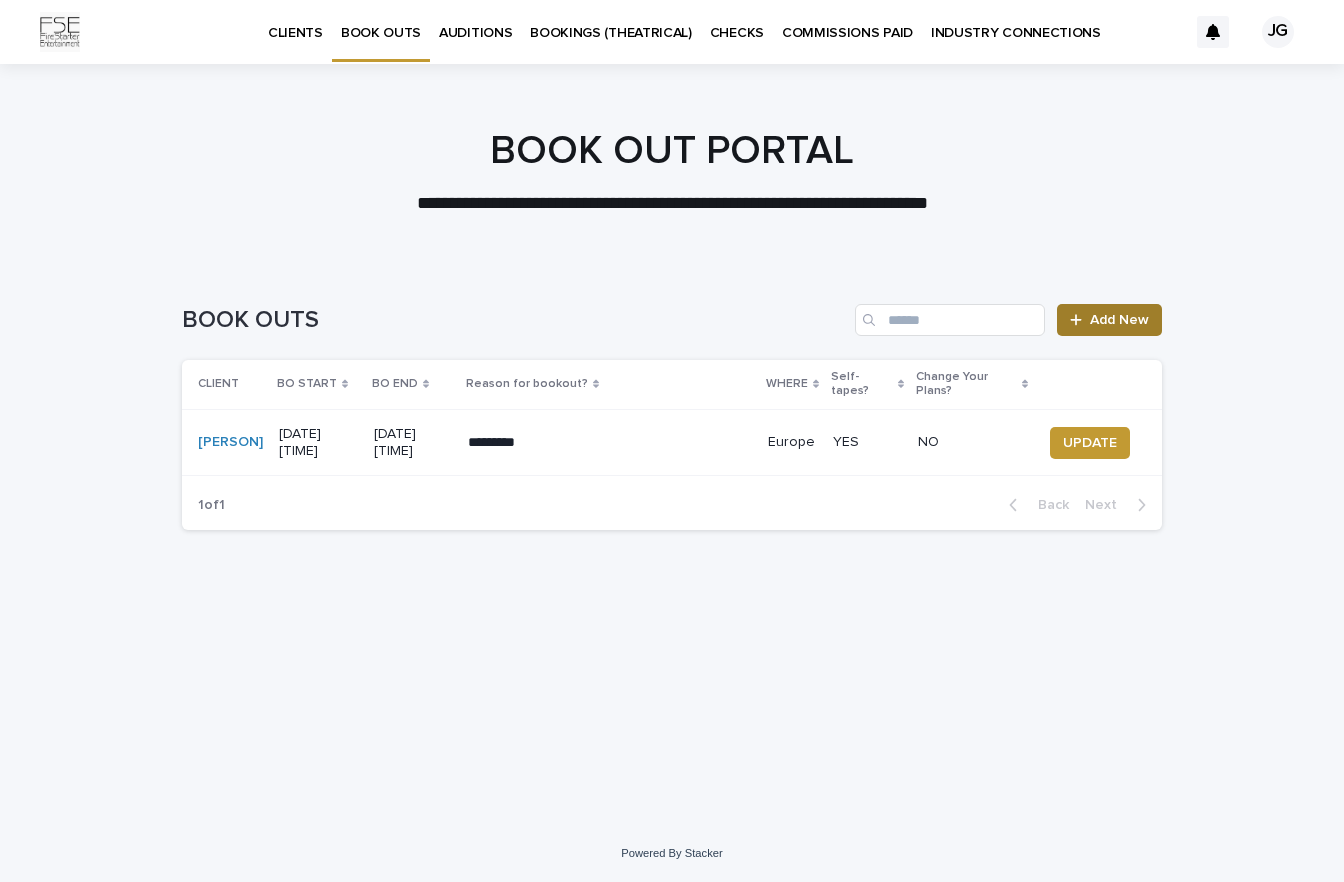 click on "Add New" at bounding box center [1119, 320] 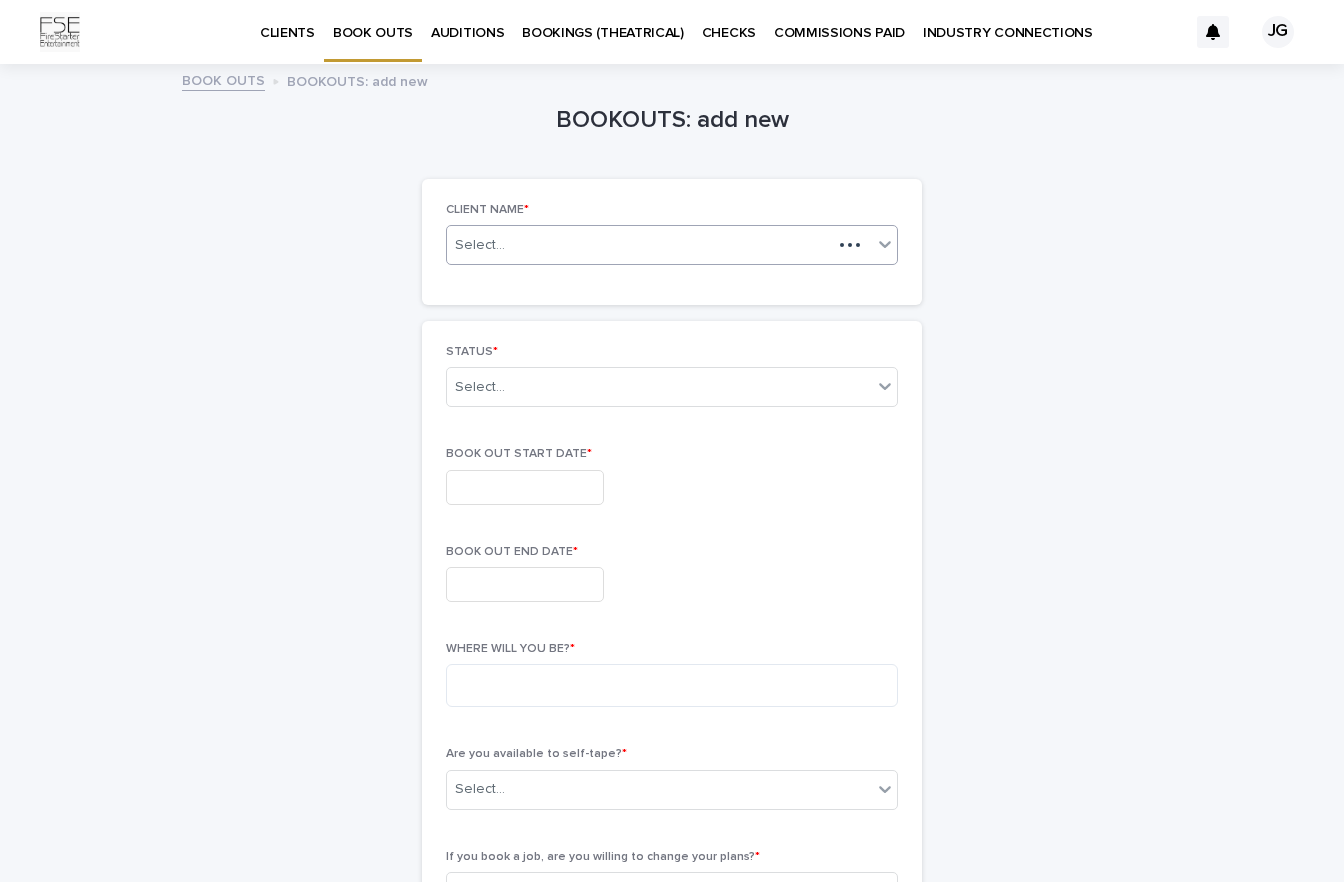 click on "Select..." at bounding box center [639, 245] 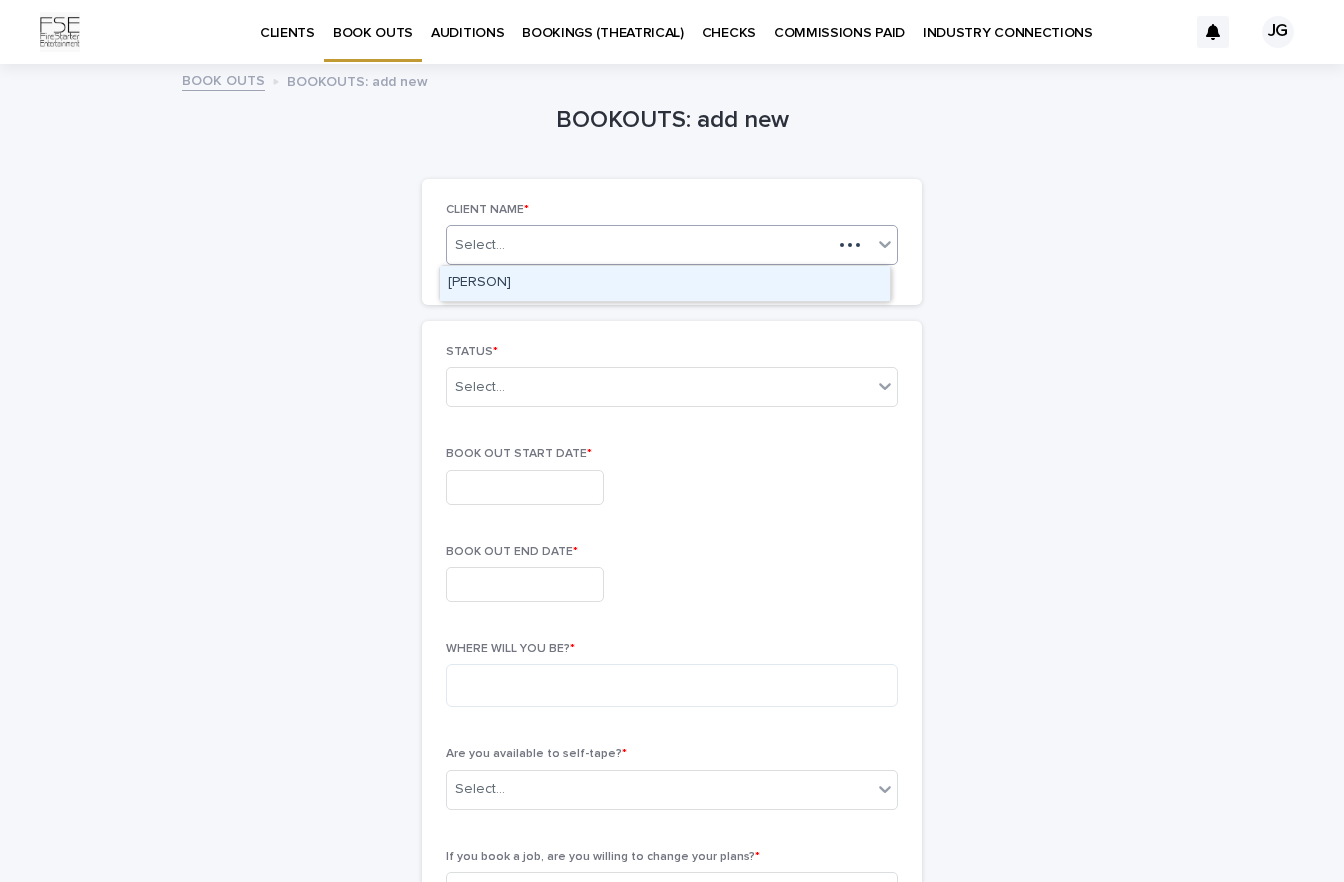 click on "[PERSON]" at bounding box center [665, 283] 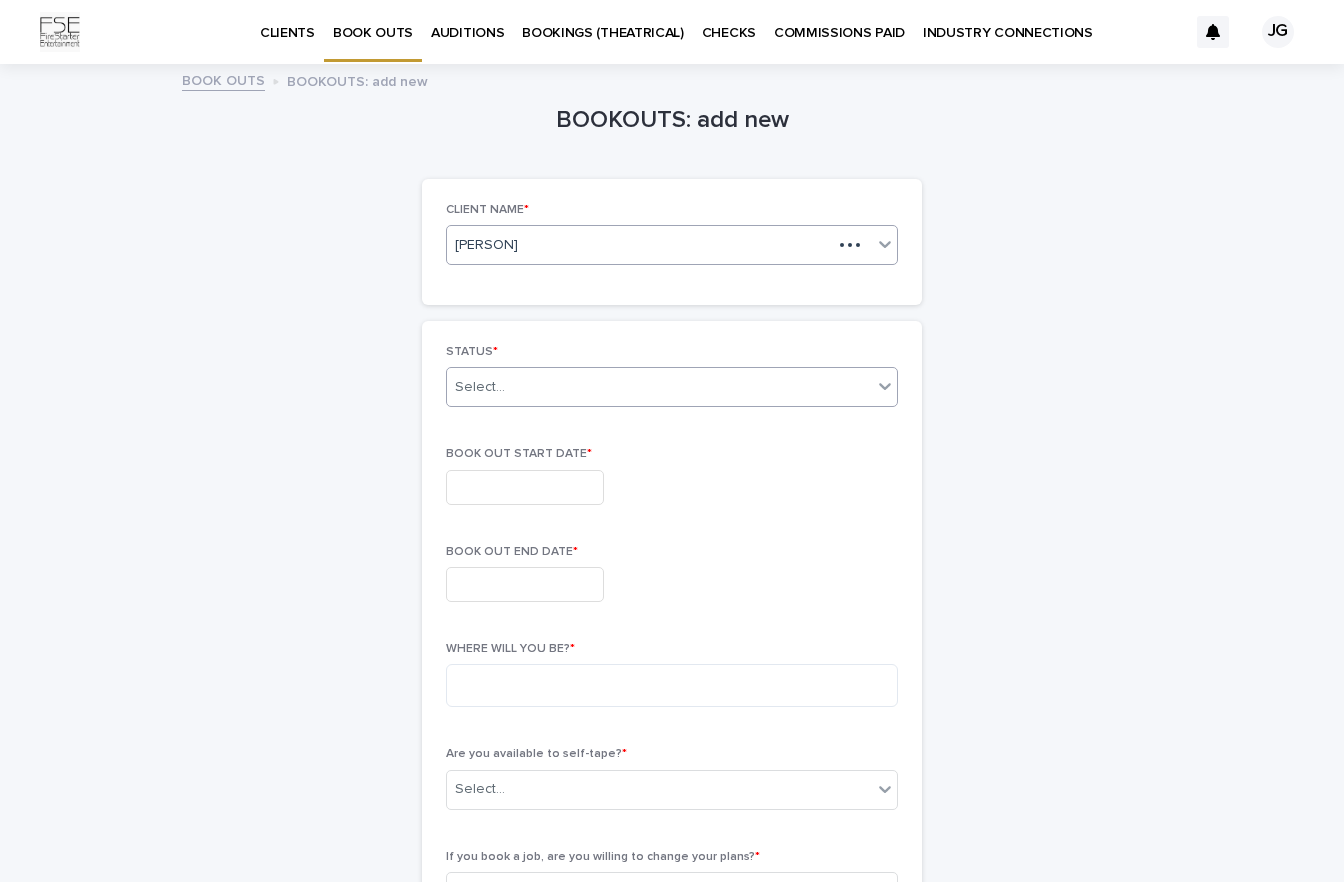 click on "Select..." at bounding box center (659, 387) 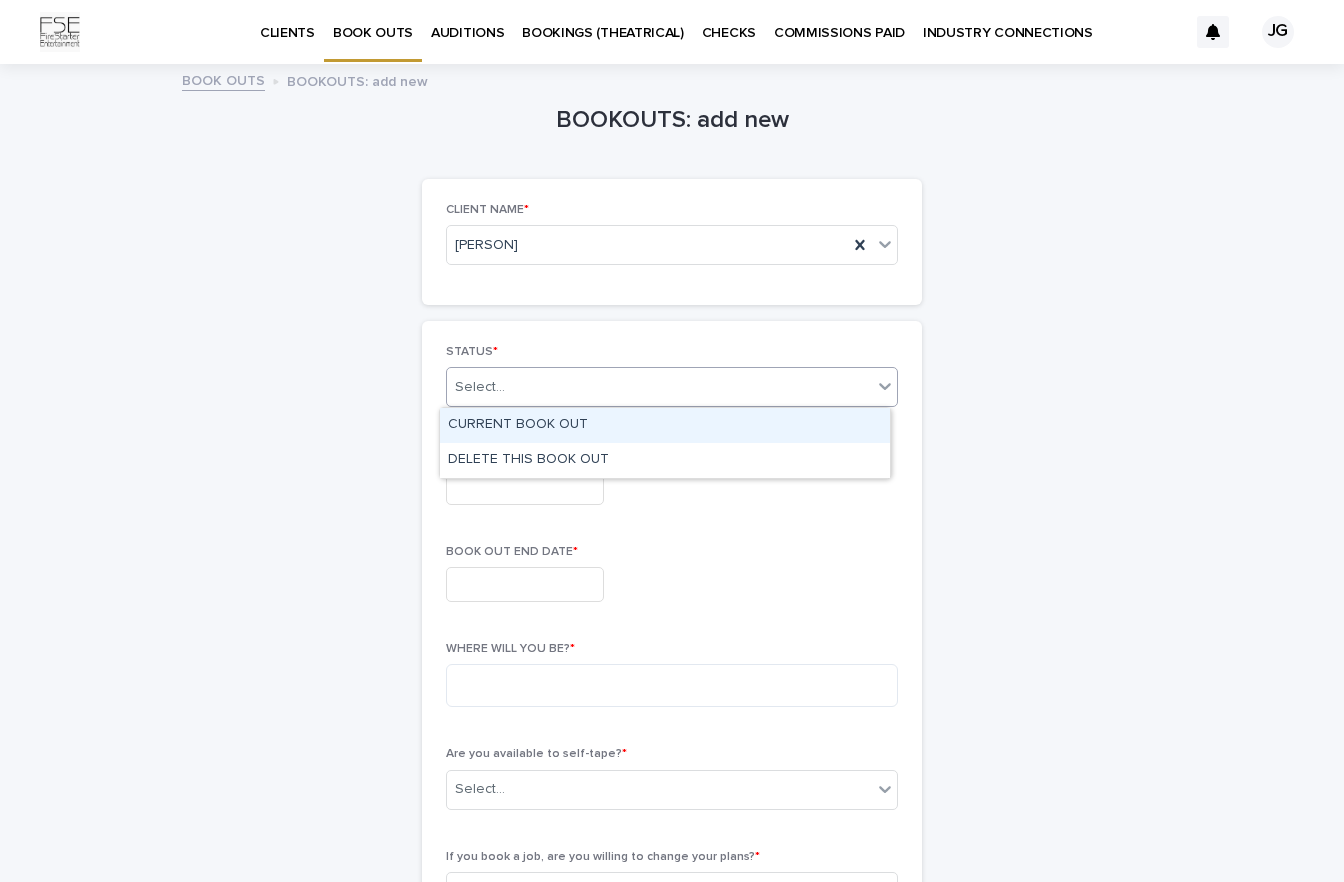 click on "CURRENT BOOK OUT" at bounding box center [665, 425] 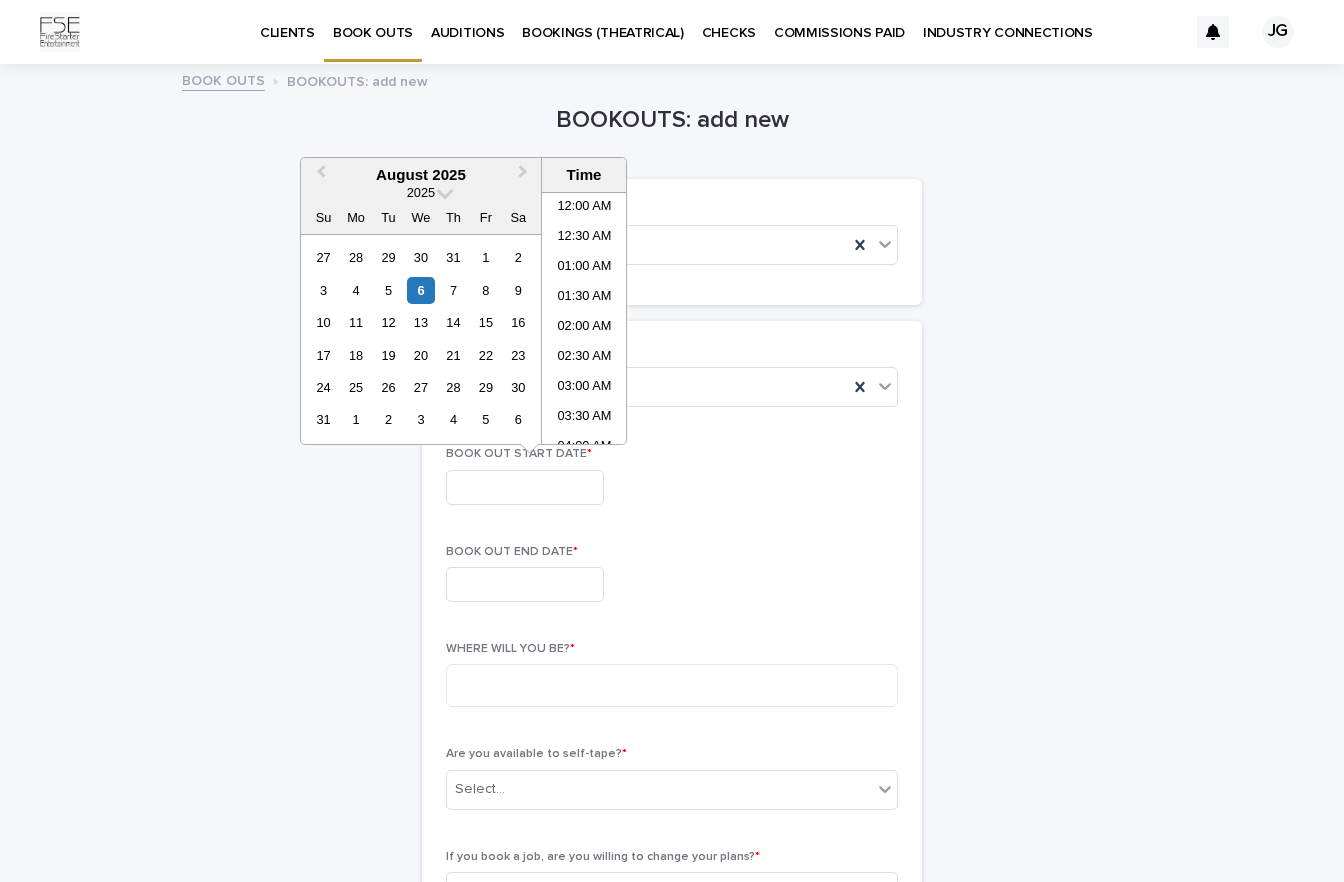 click at bounding box center [525, 487] 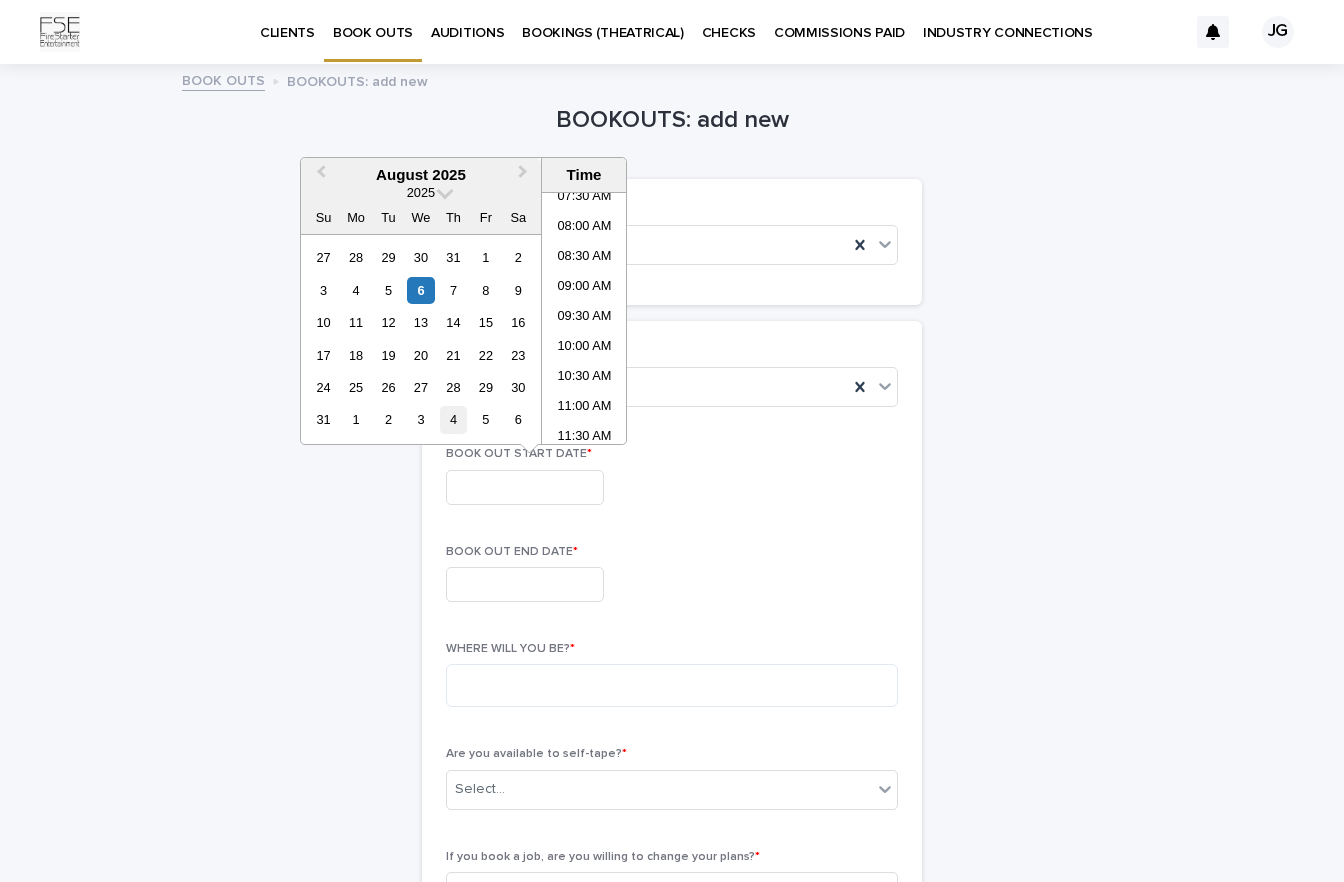 click on "4" at bounding box center (453, 419) 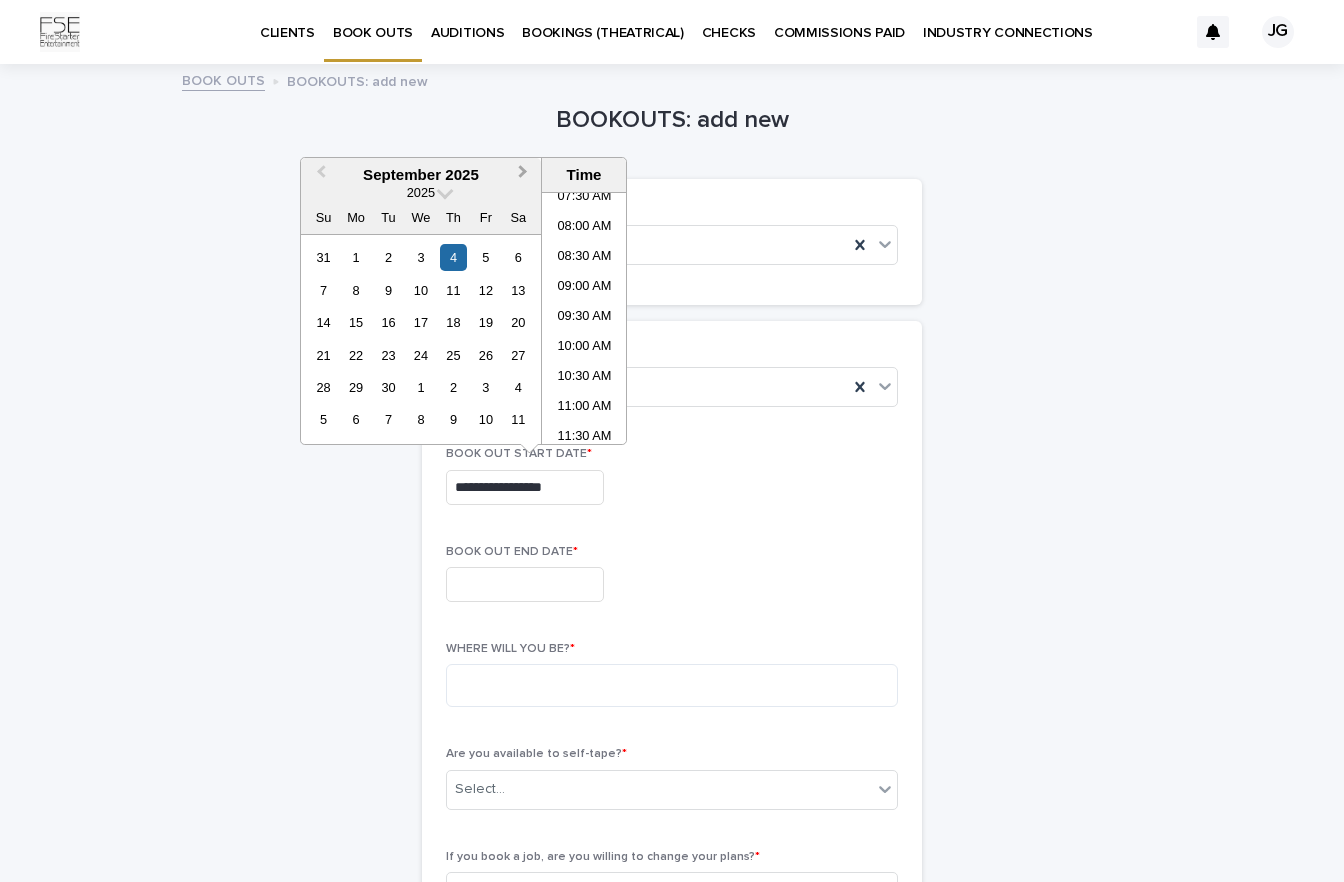 click on "Next Month" at bounding box center (523, 174) 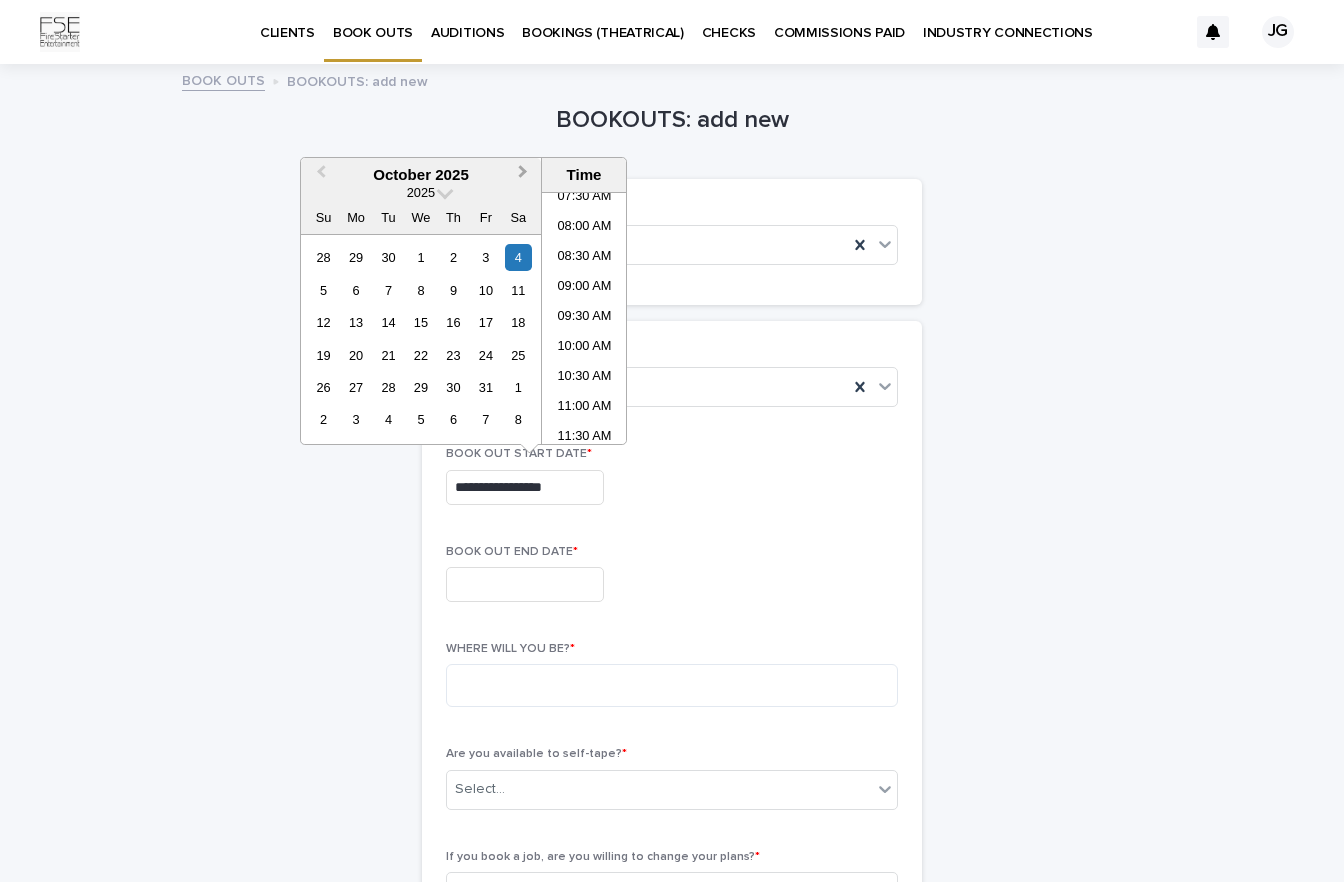 click on "Next Month" at bounding box center [523, 174] 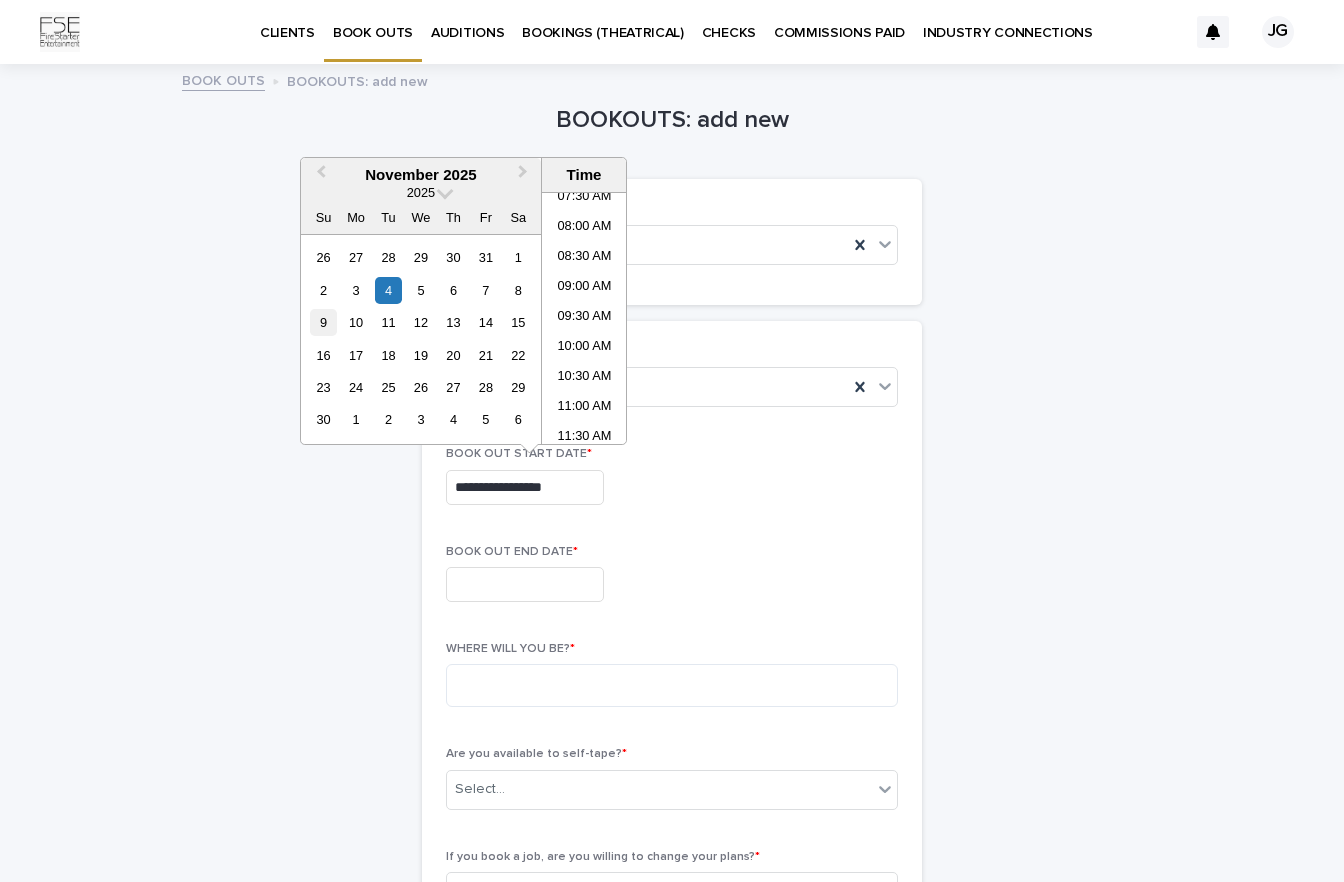 click on "9" at bounding box center (323, 322) 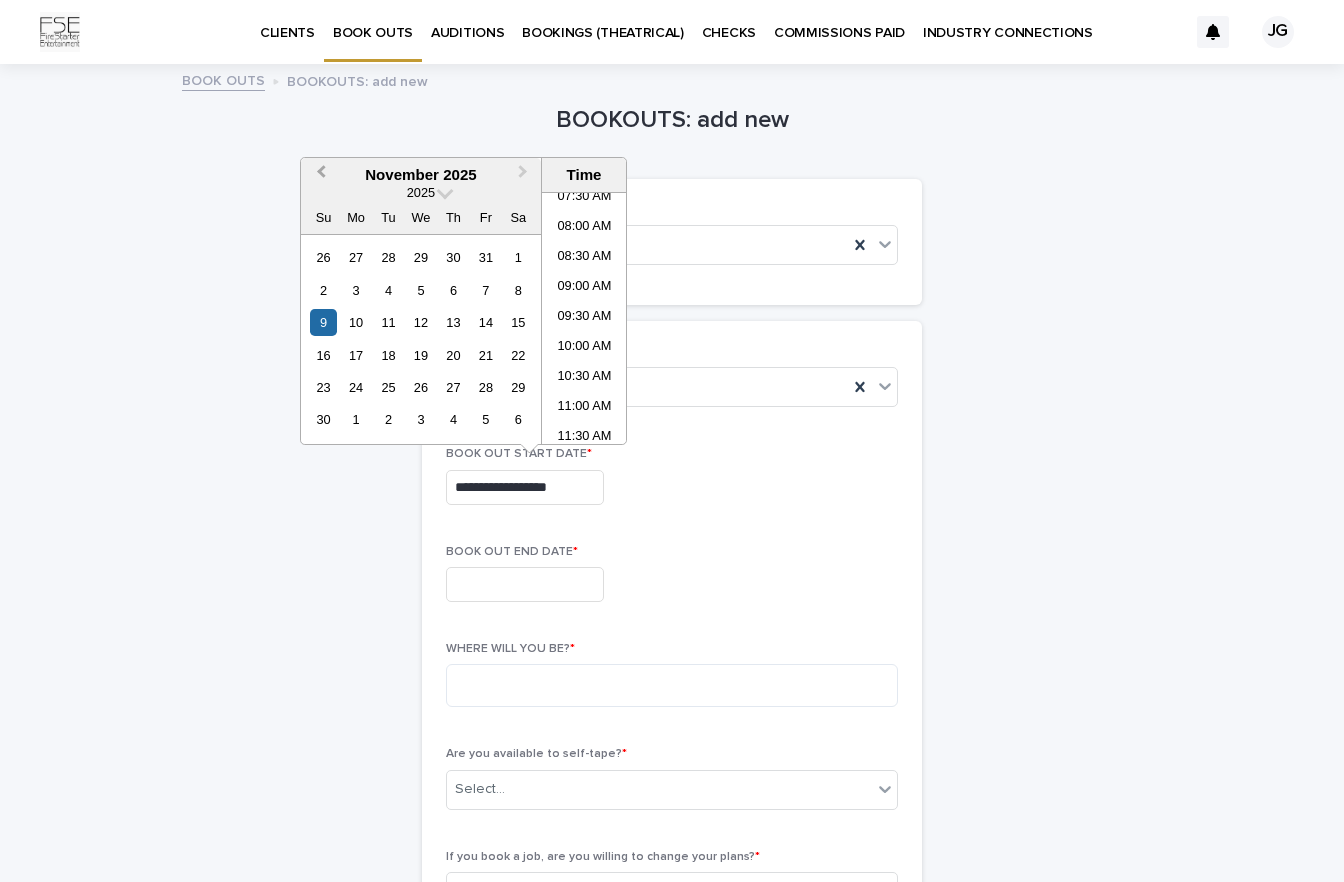 click on "Previous Month" at bounding box center (321, 174) 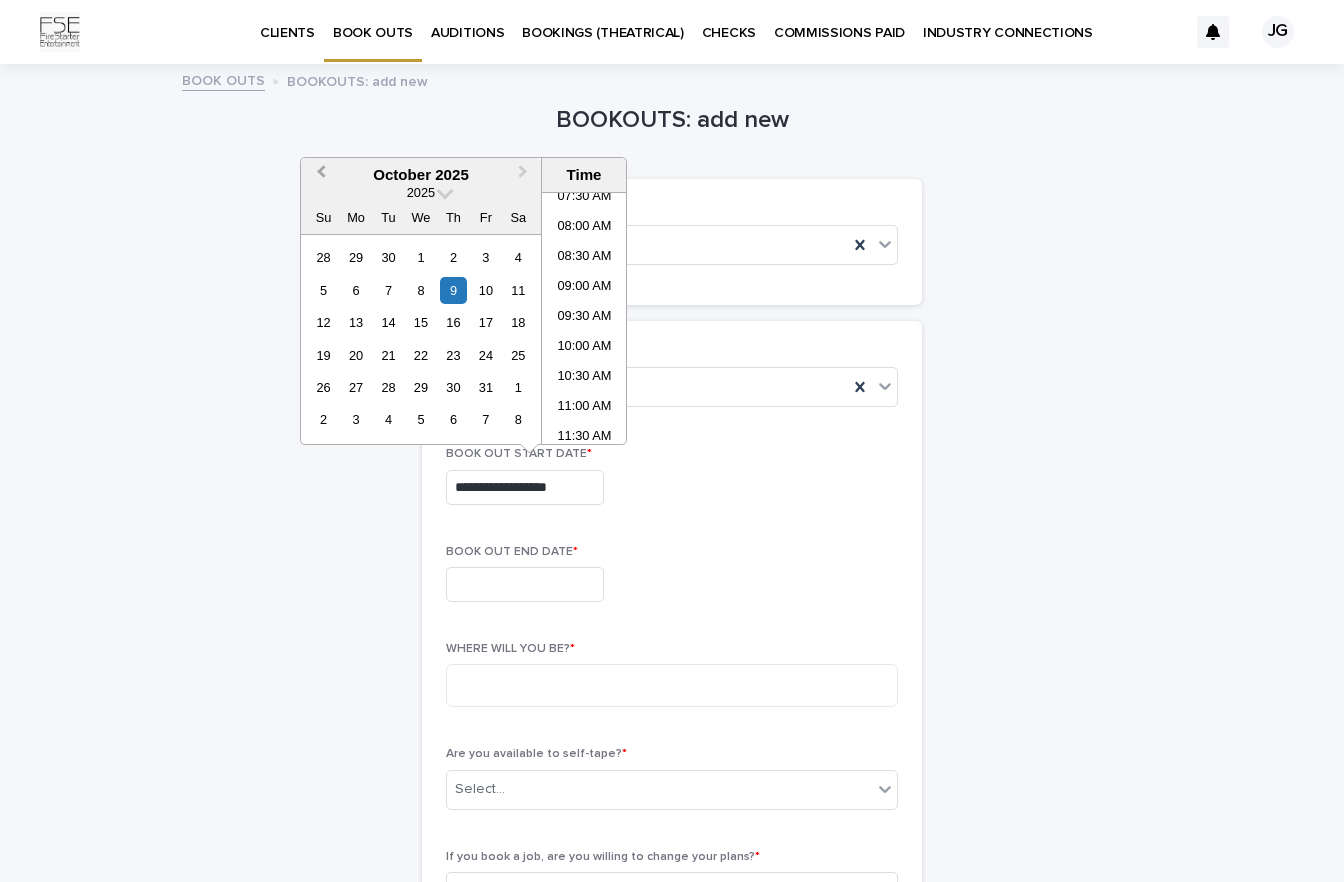 click on "Previous Month" at bounding box center (321, 174) 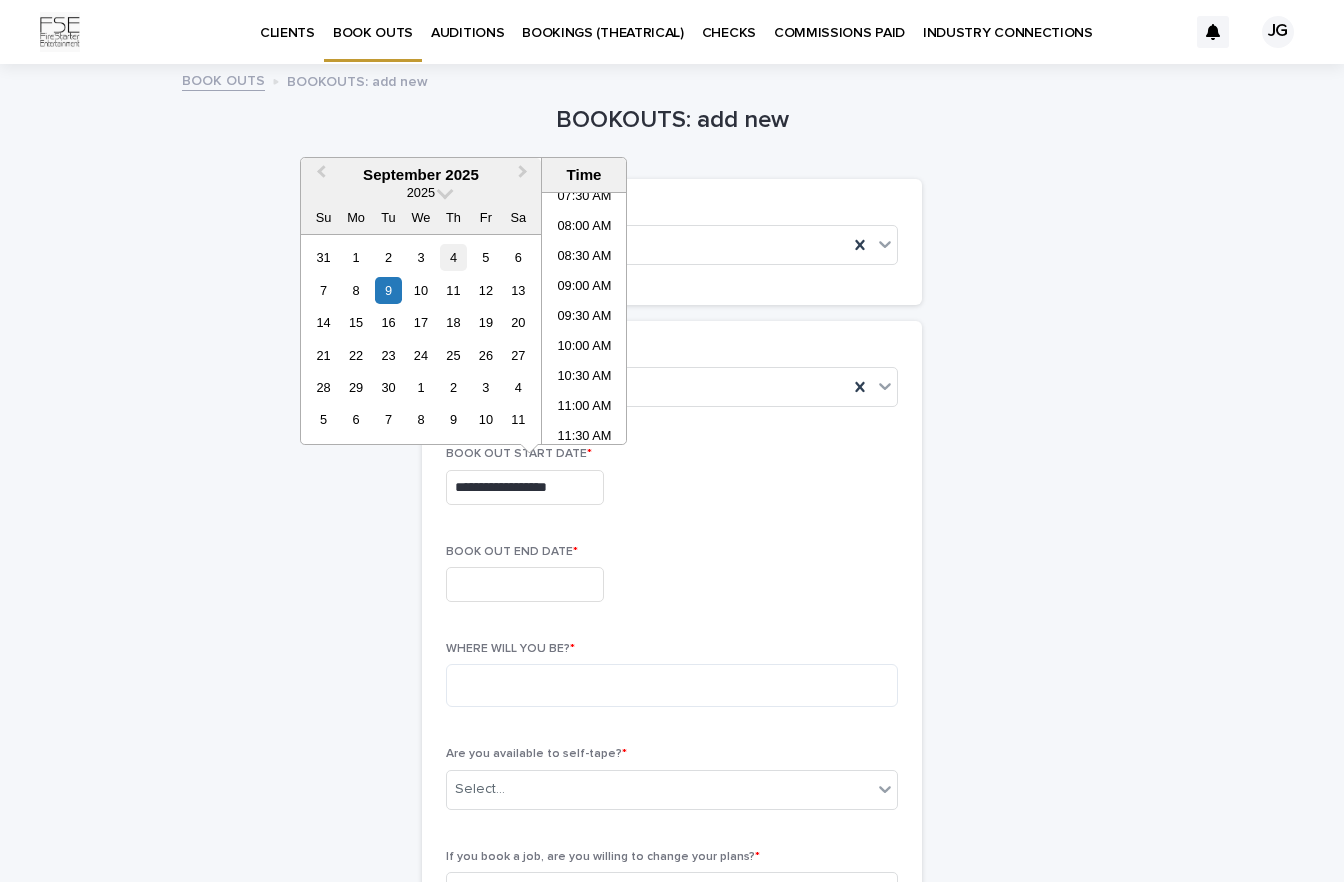 click on "4" at bounding box center (453, 257) 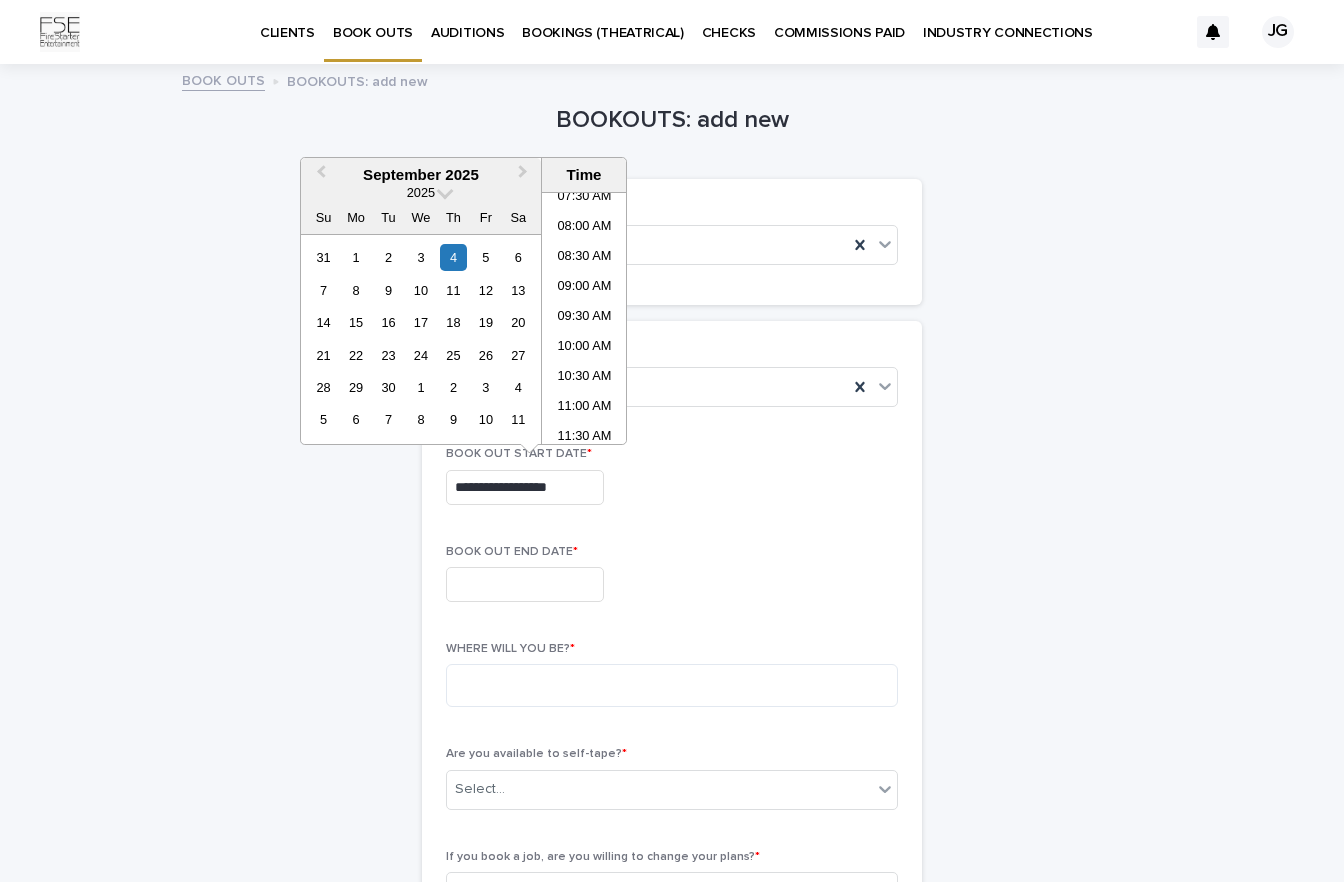 type on "**********" 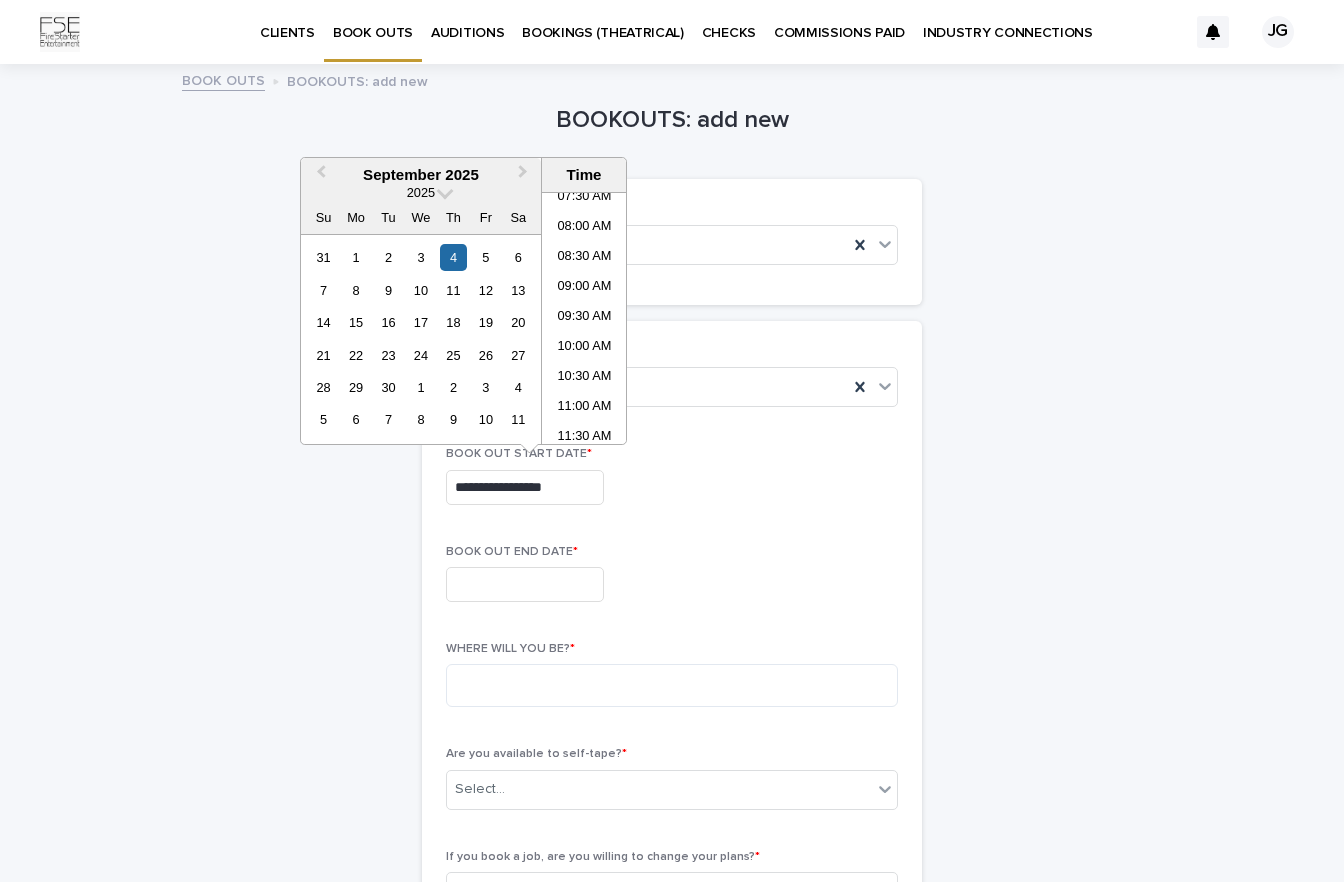 click at bounding box center (525, 584) 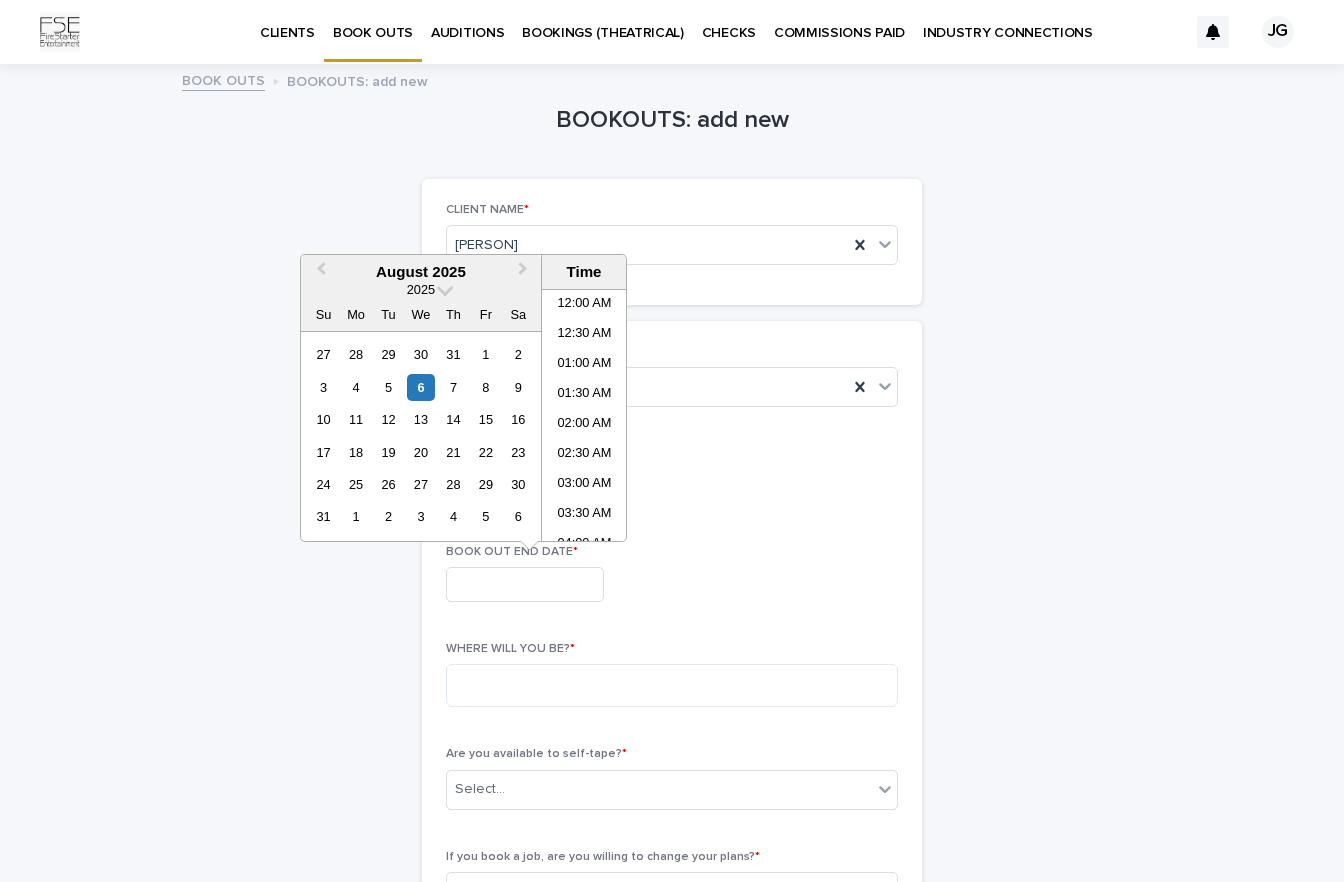 scroll, scrollTop: 460, scrollLeft: 0, axis: vertical 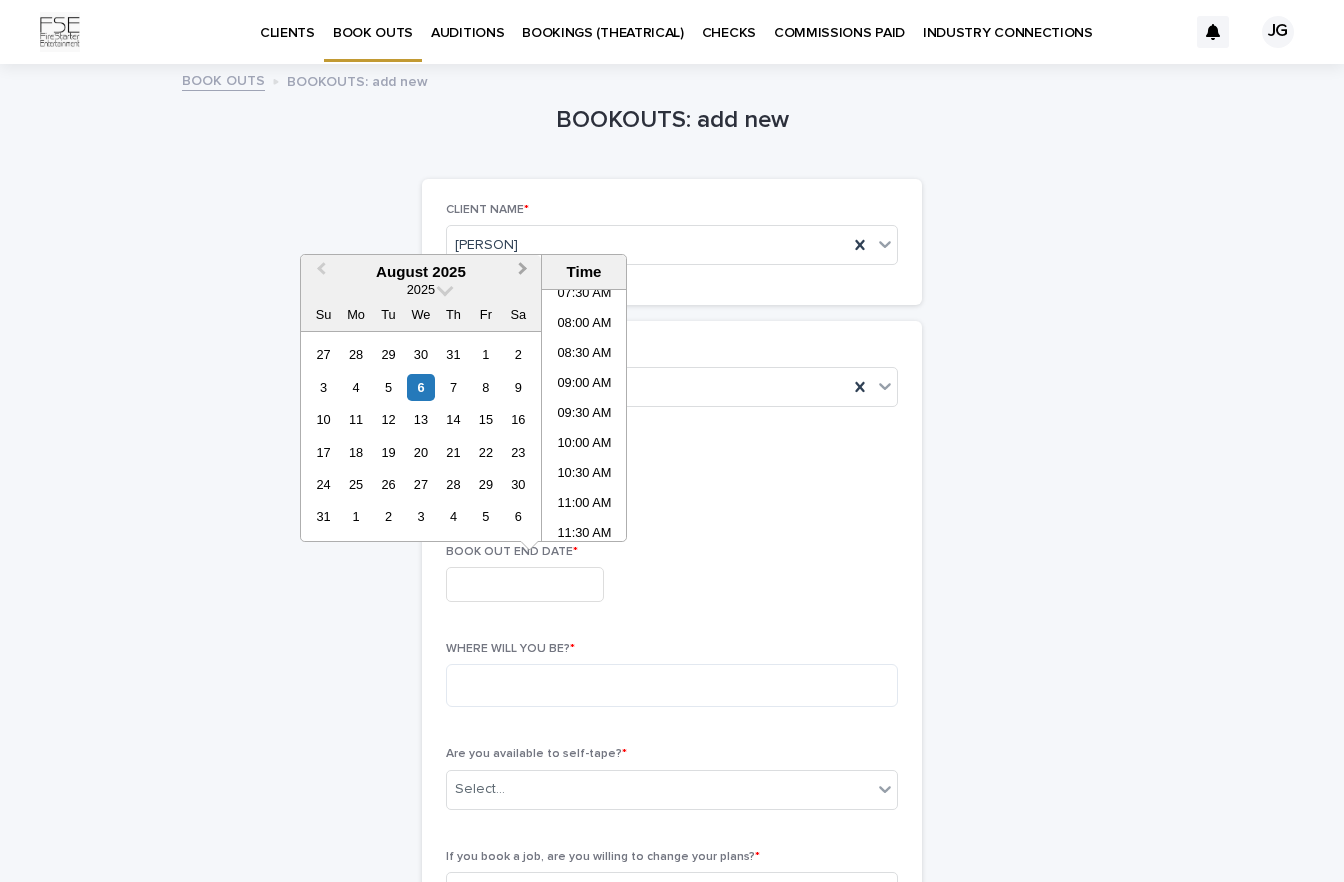 click on "Next Month" at bounding box center (523, 271) 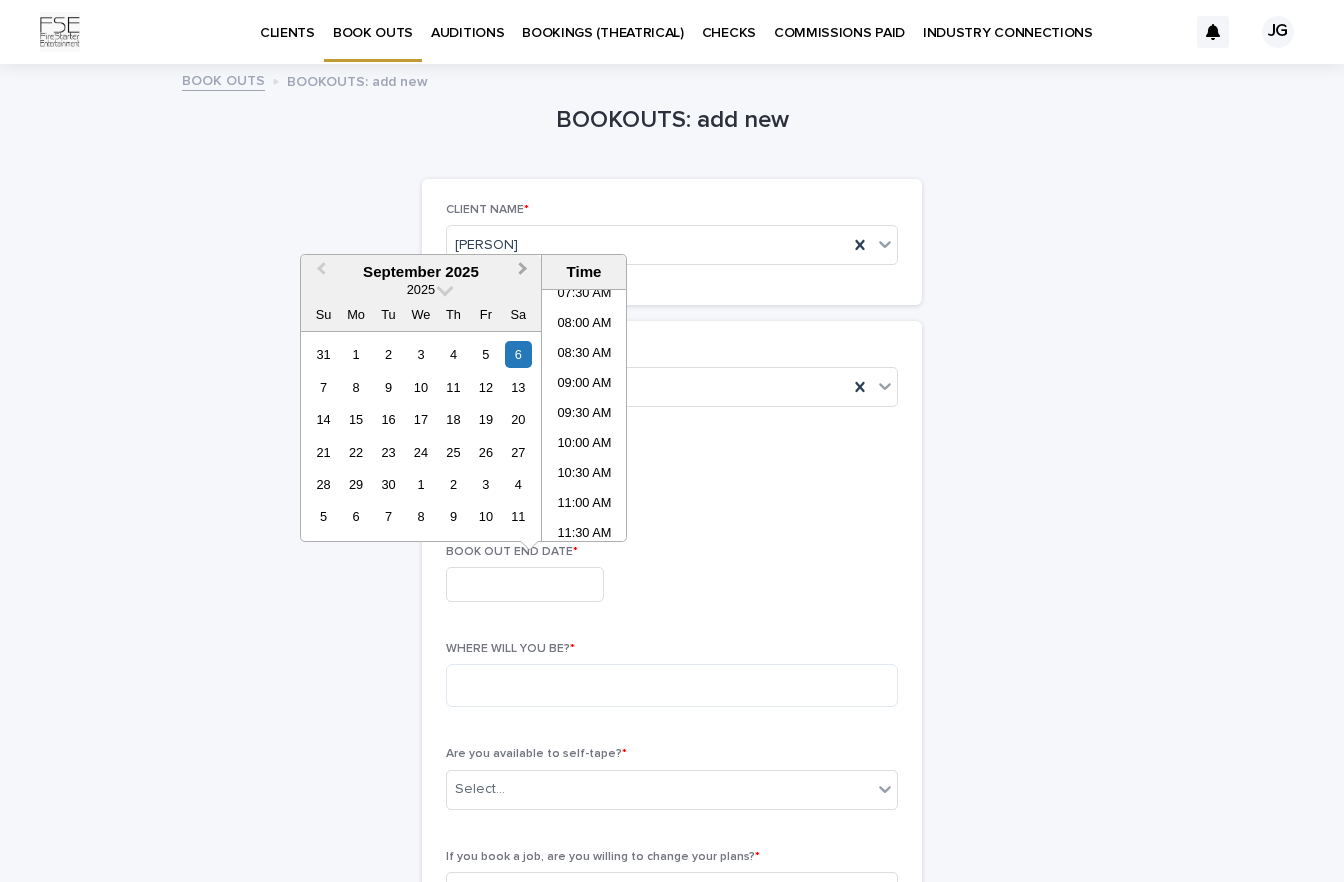 click on "Next Month" at bounding box center [523, 271] 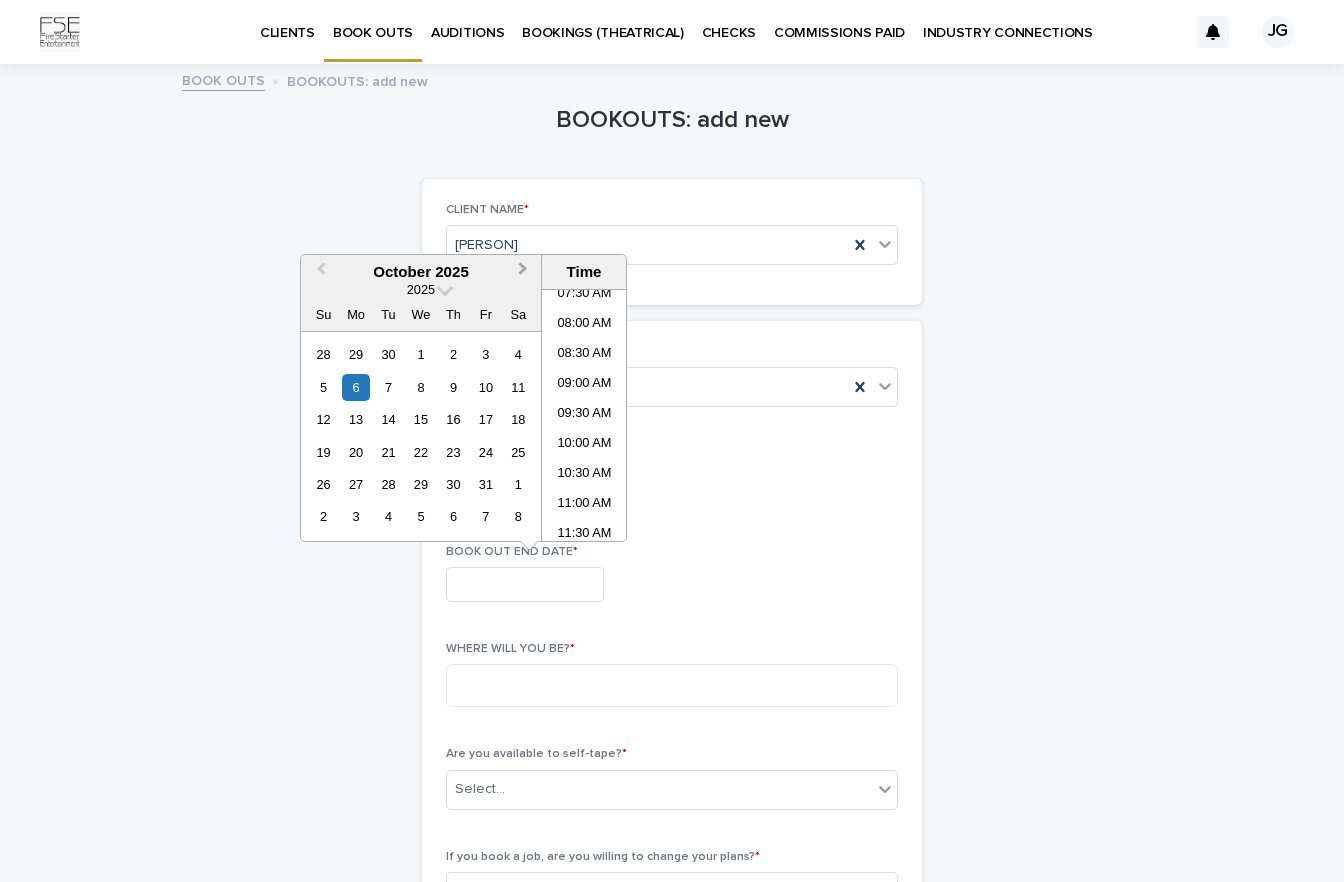 click on "Next Month" at bounding box center [523, 271] 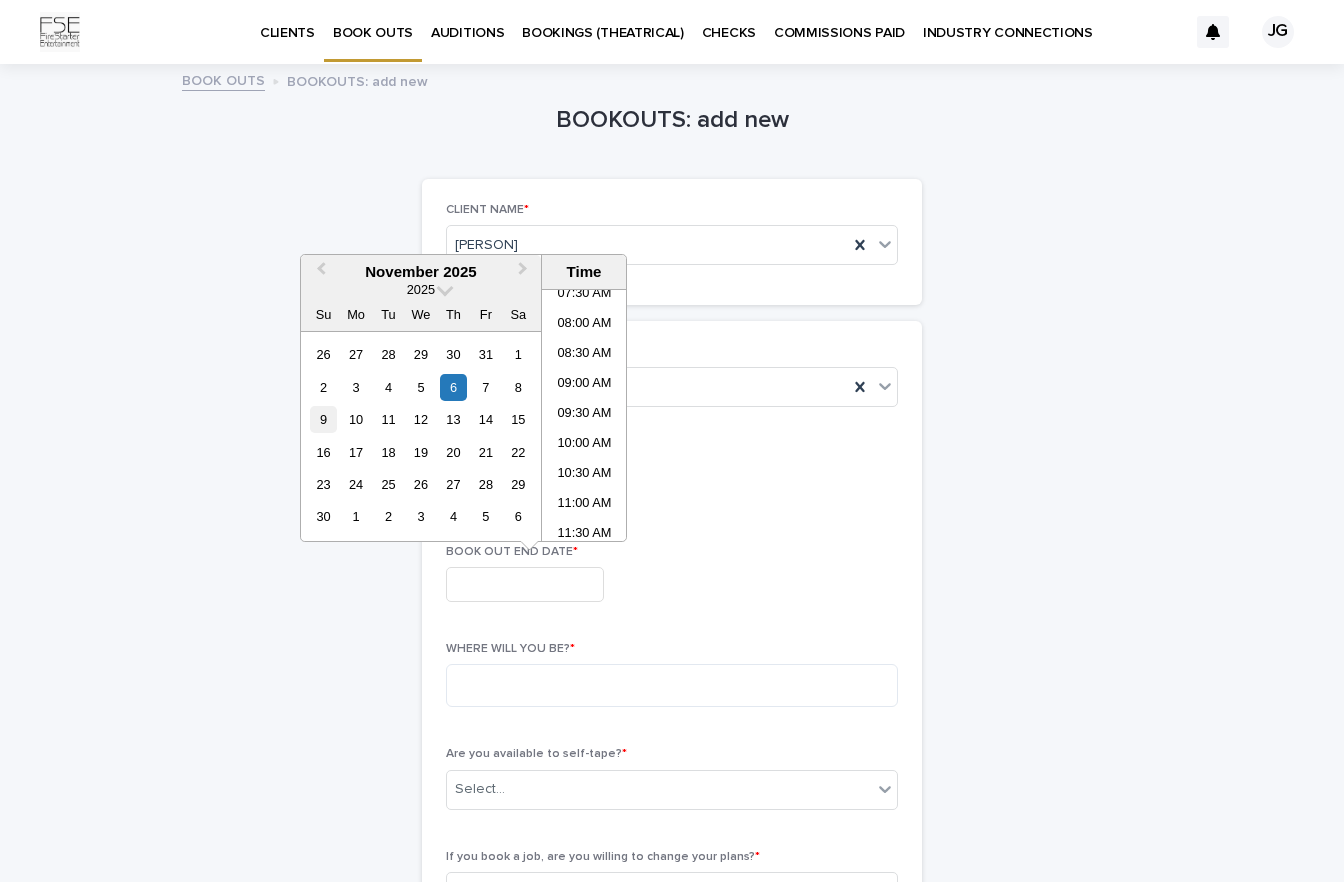 click on "9" at bounding box center (323, 419) 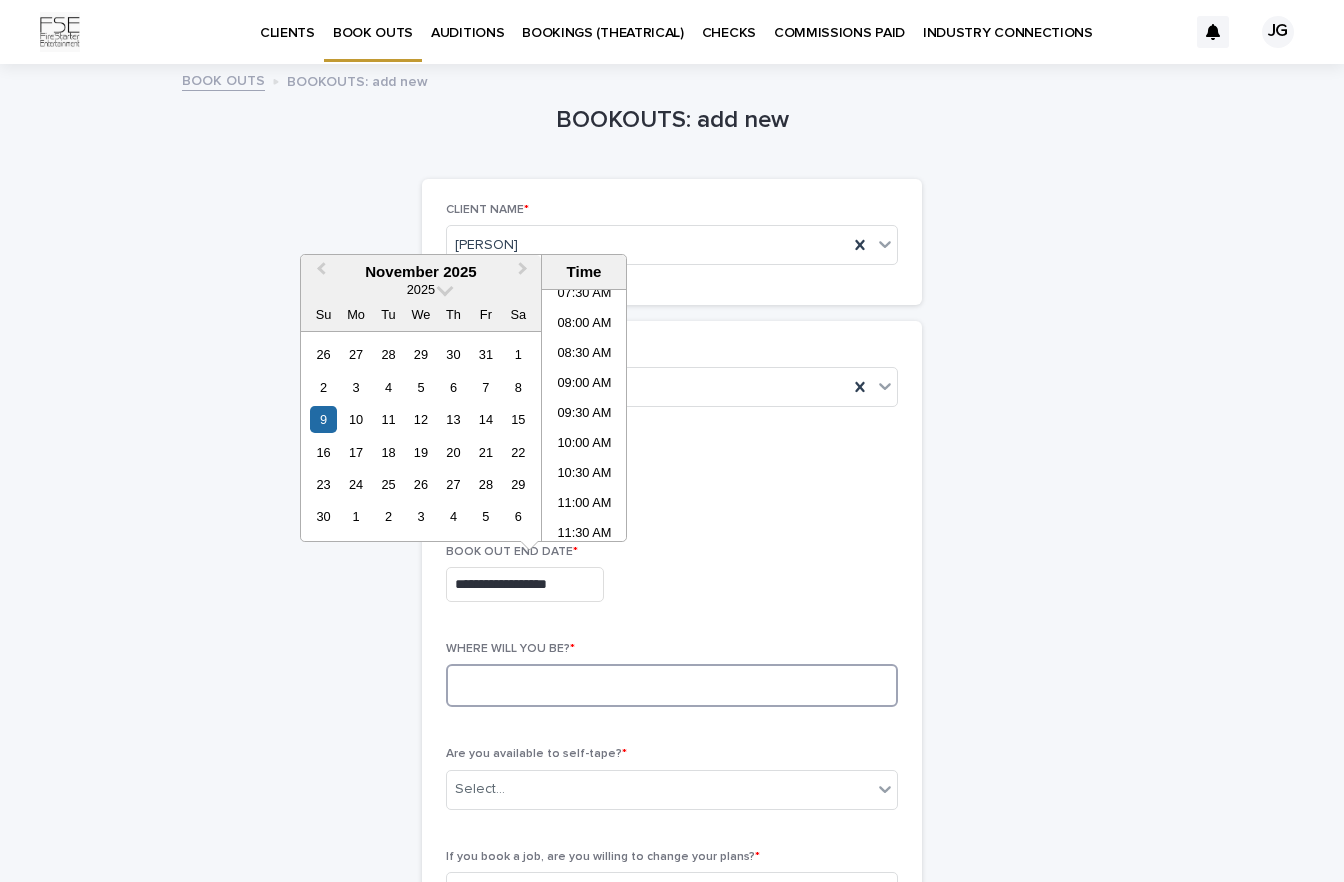 click at bounding box center (672, 685) 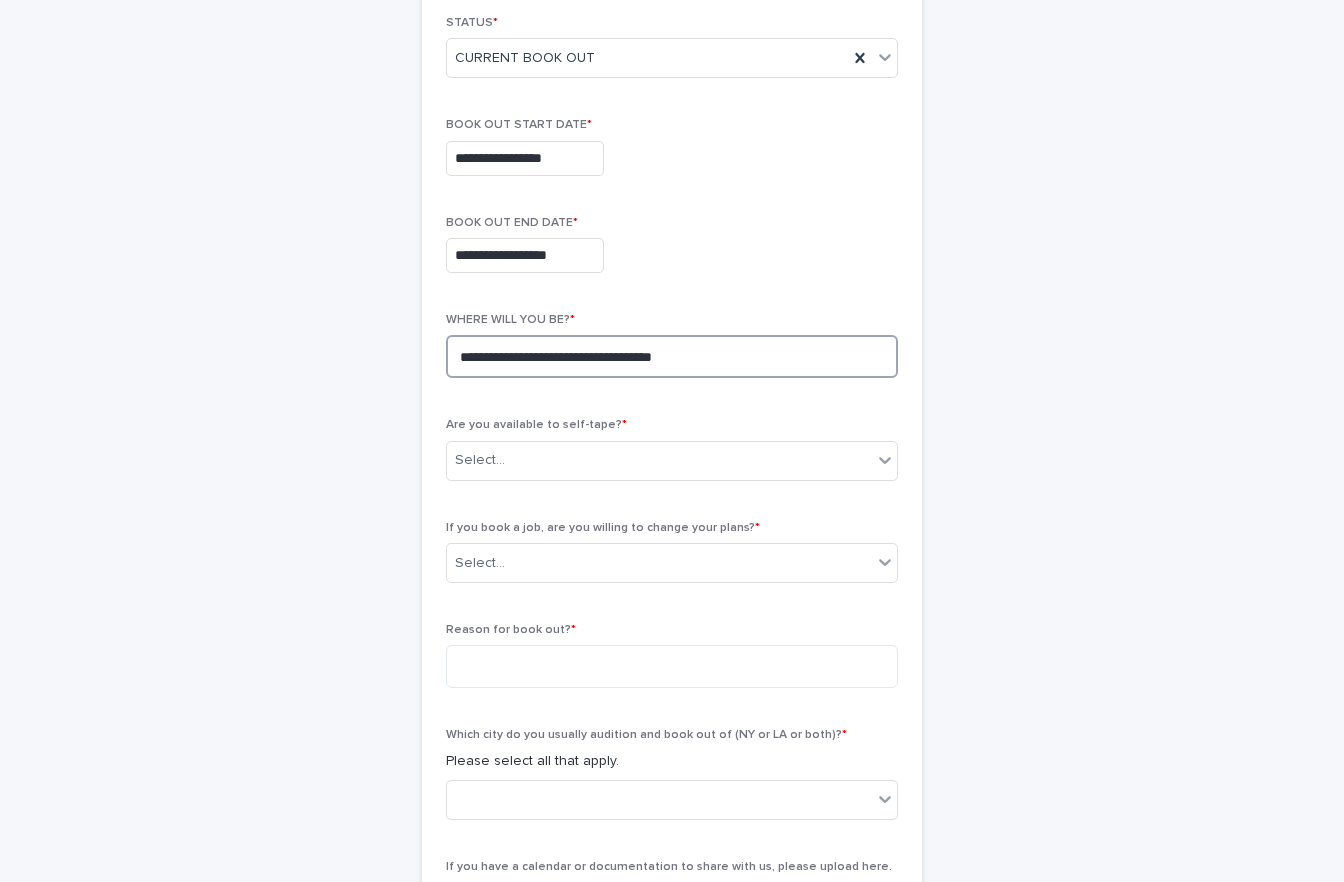 scroll, scrollTop: 400, scrollLeft: 0, axis: vertical 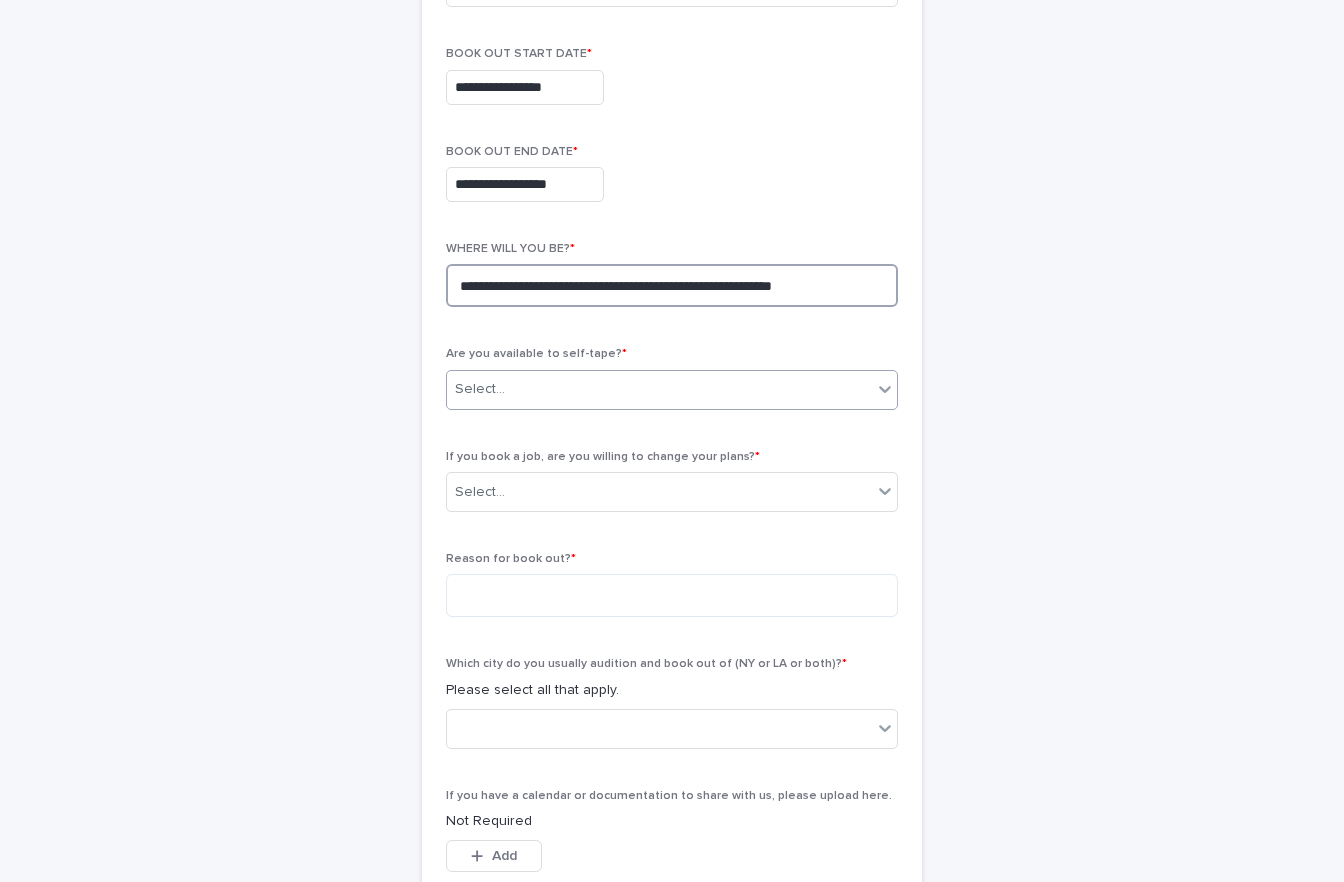type on "**********" 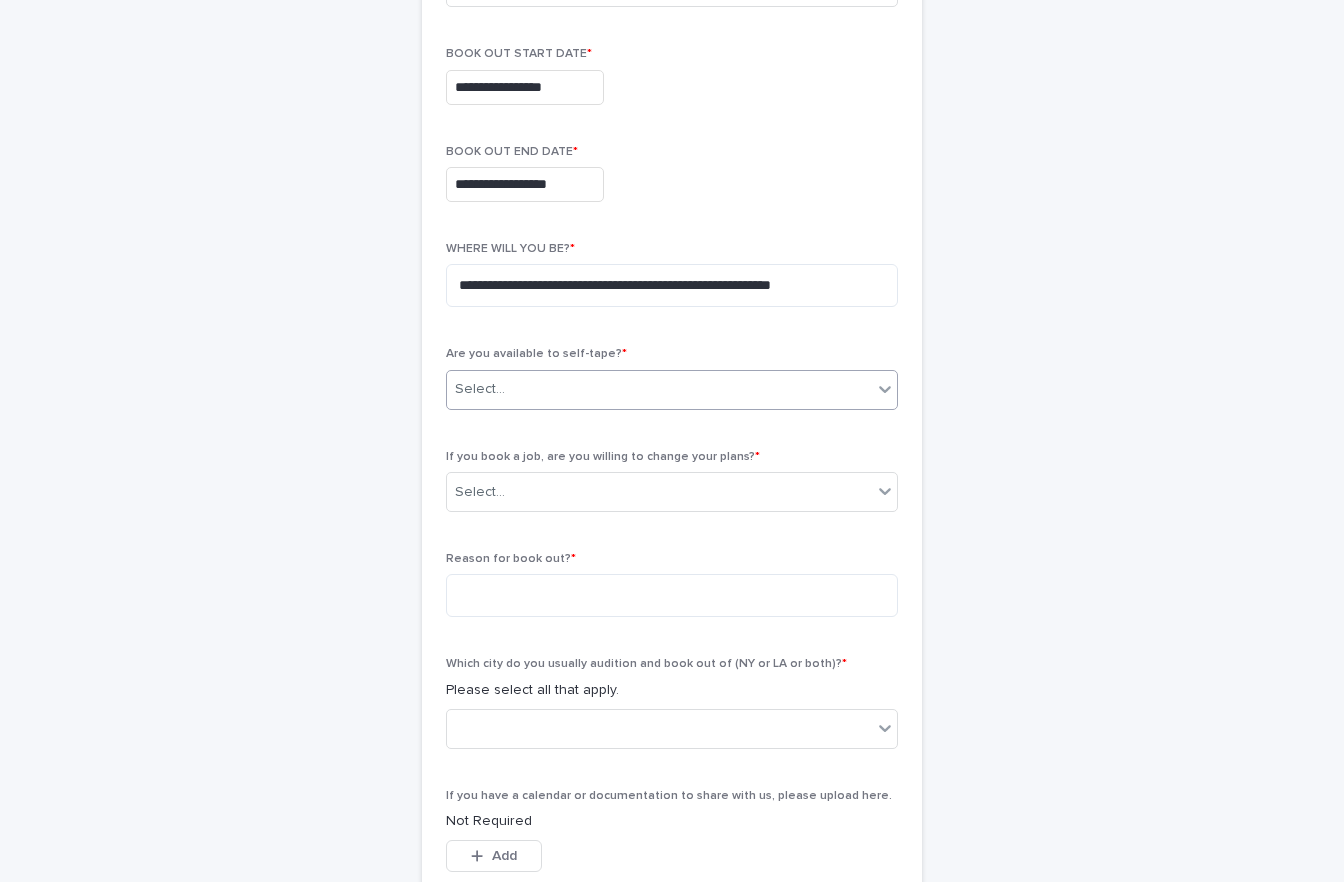 click on "Select..." at bounding box center (659, 389) 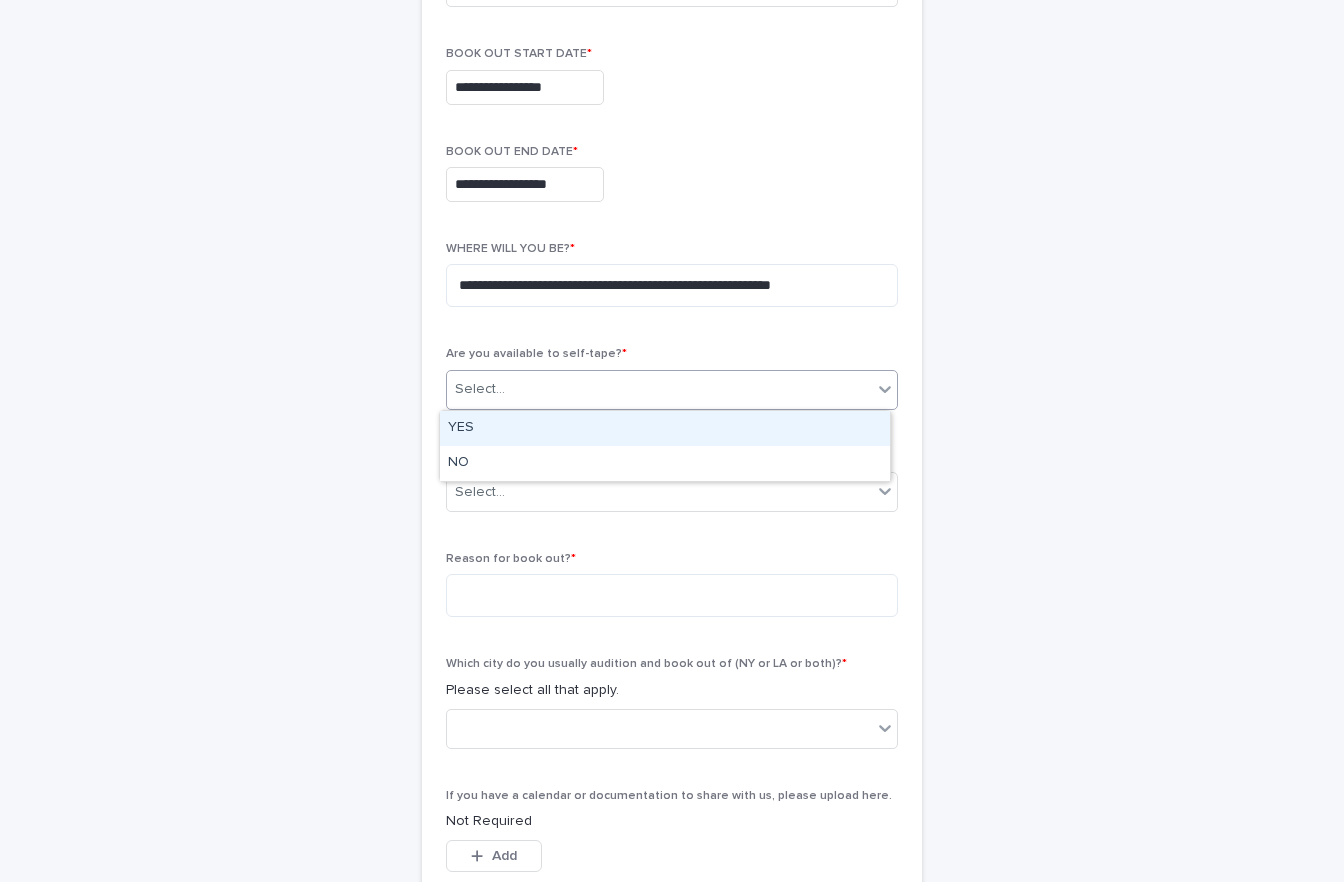 click on "YES" at bounding box center (665, 428) 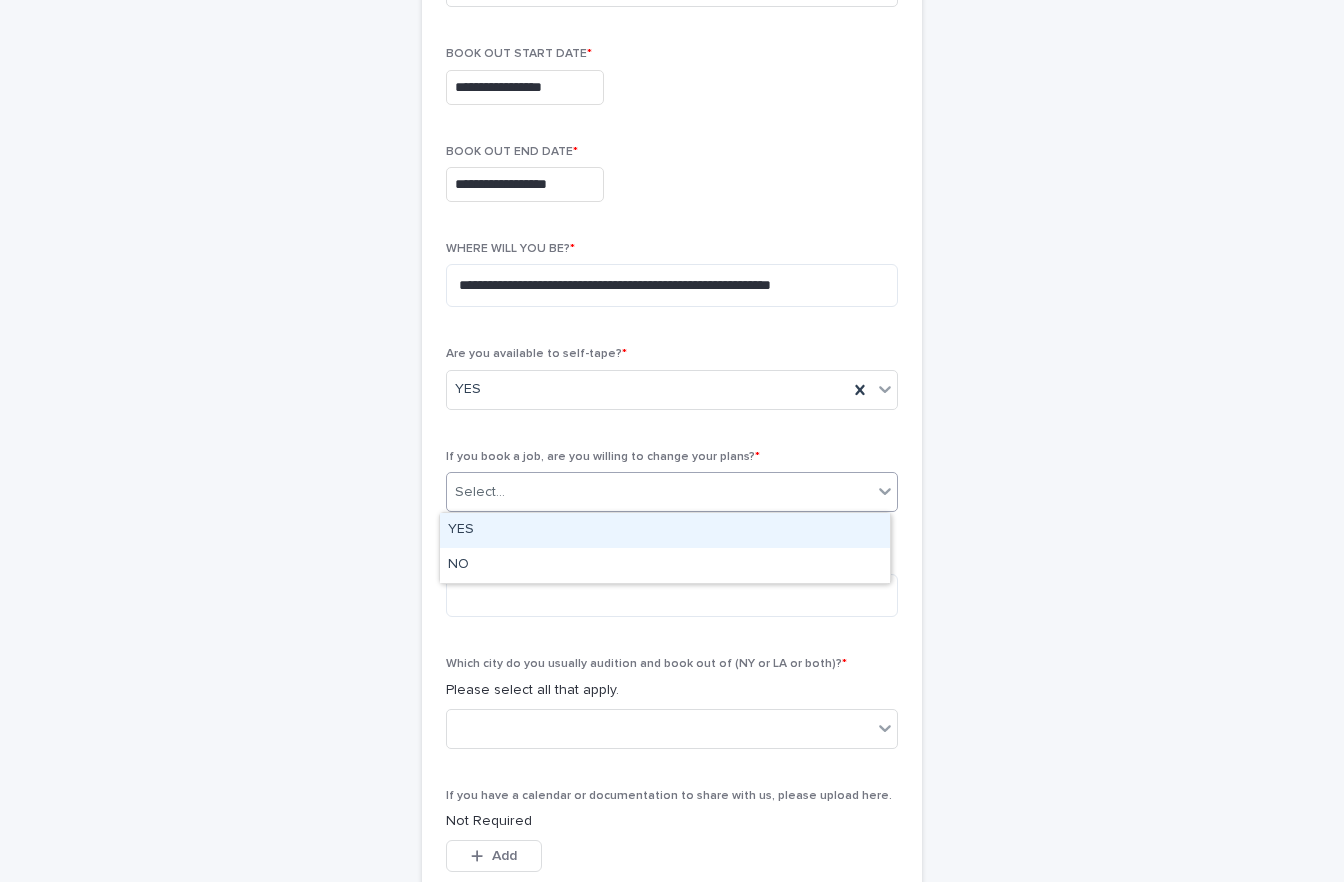 click on "Select..." at bounding box center [659, 492] 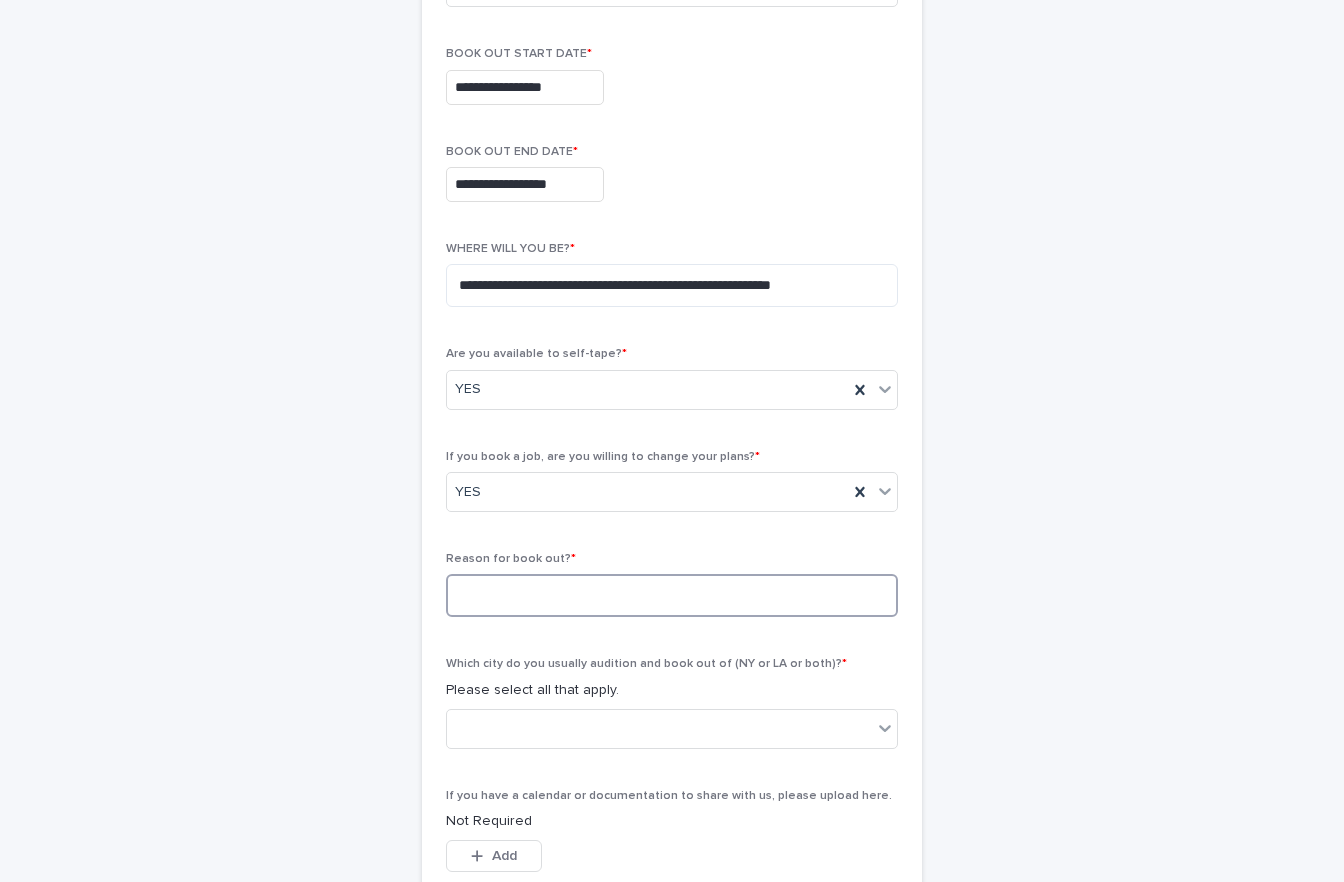 click at bounding box center (672, 595) 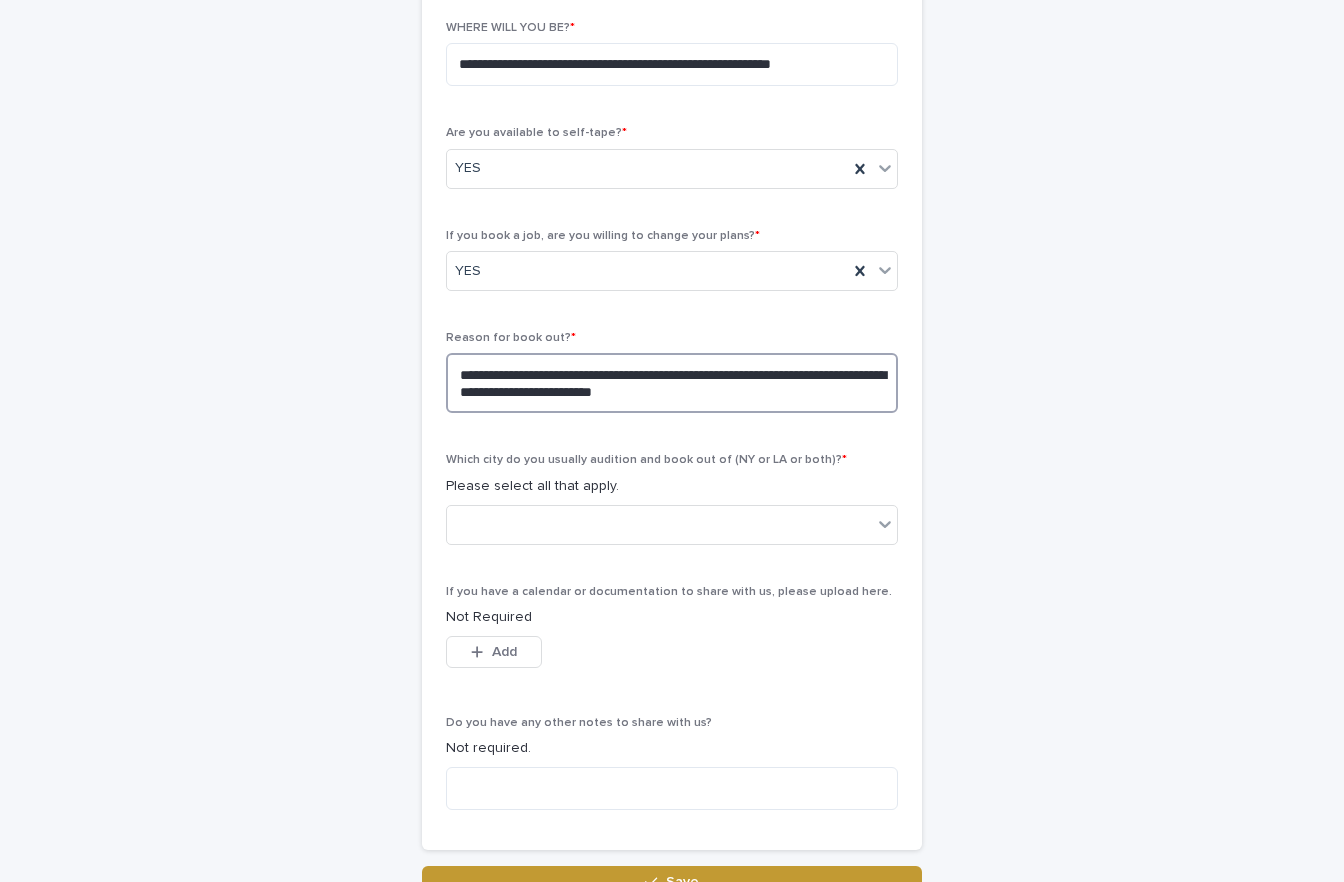 scroll, scrollTop: 700, scrollLeft: 0, axis: vertical 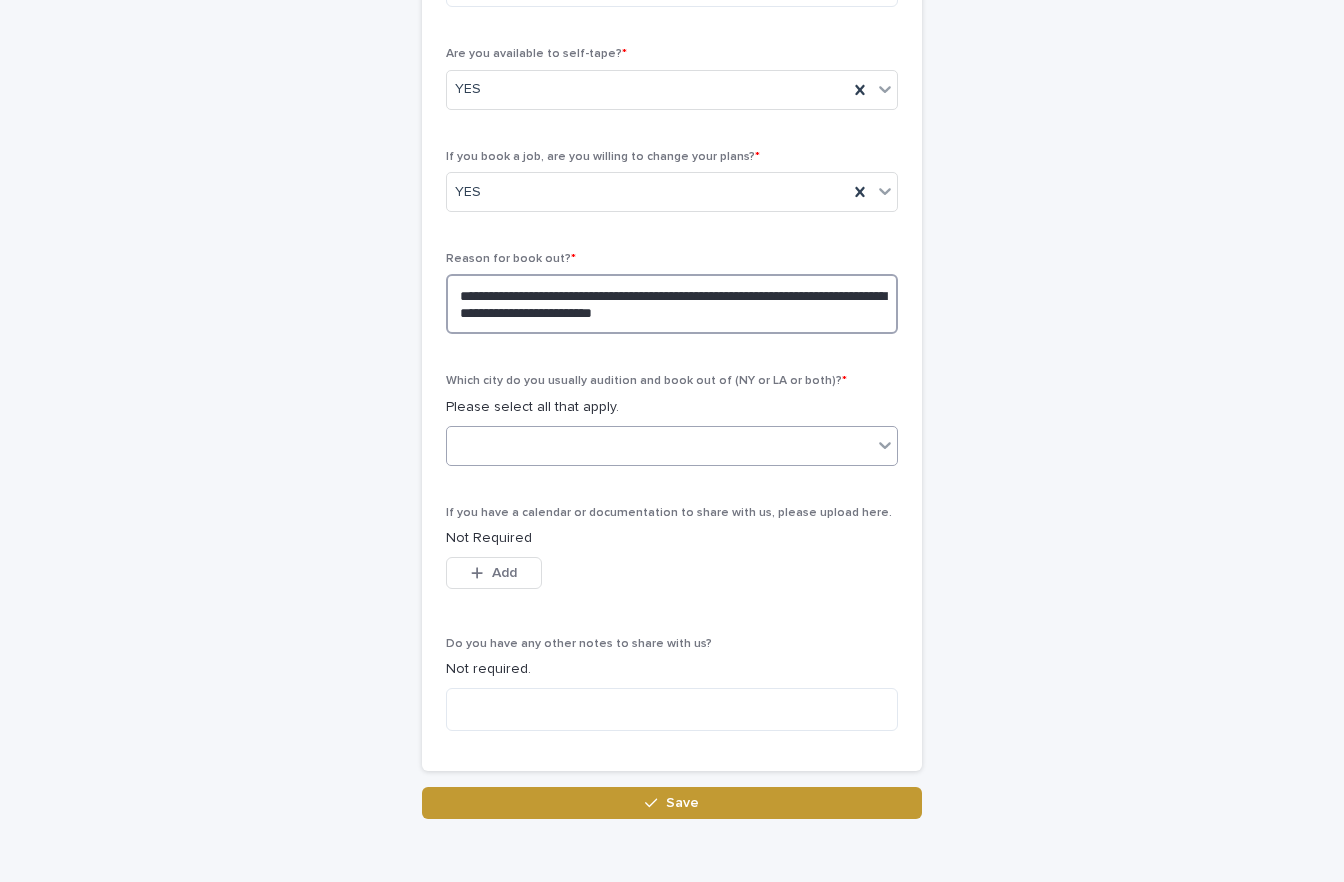 type on "**********" 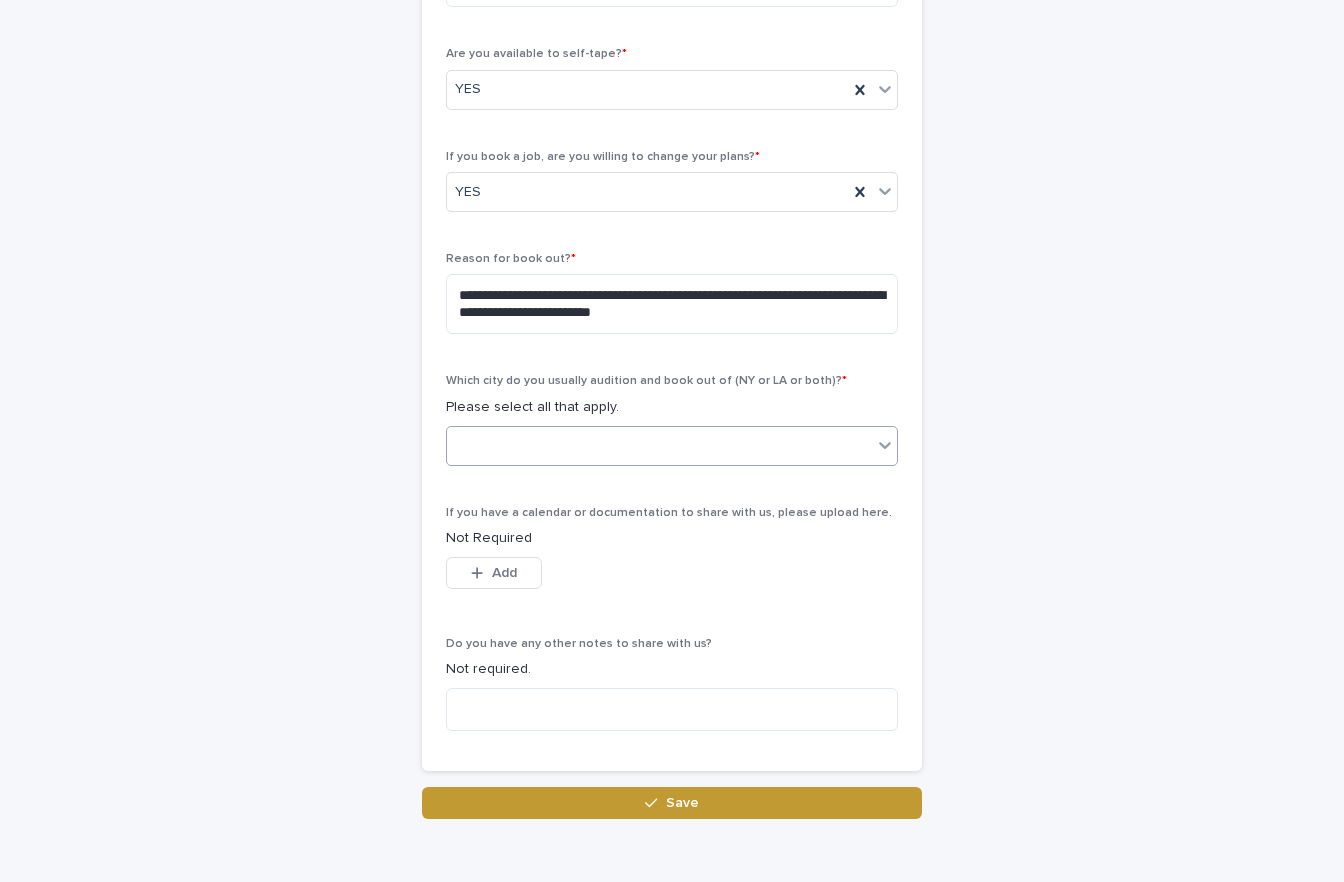 click at bounding box center (659, 445) 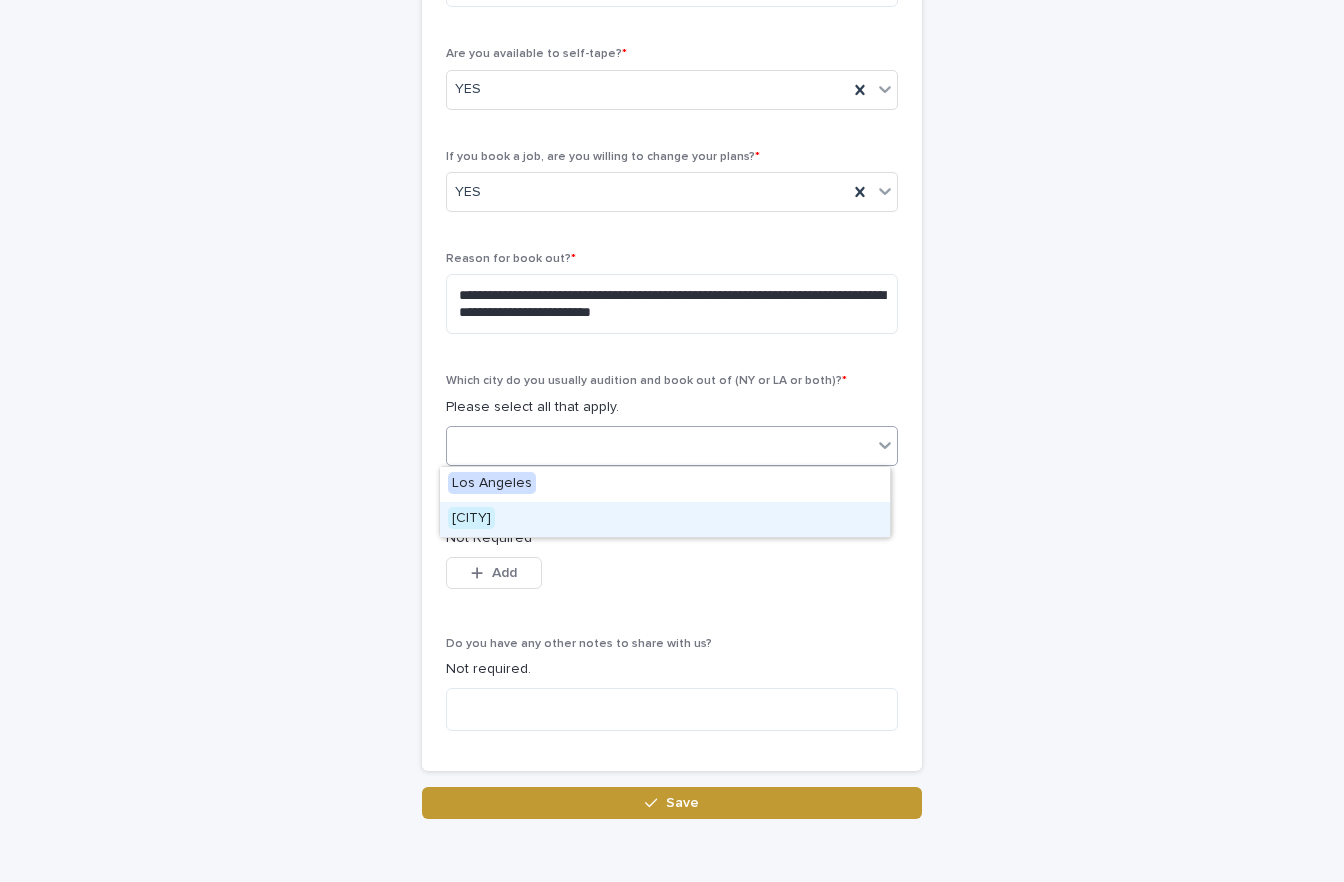 click on "[CITY]" at bounding box center (471, 518) 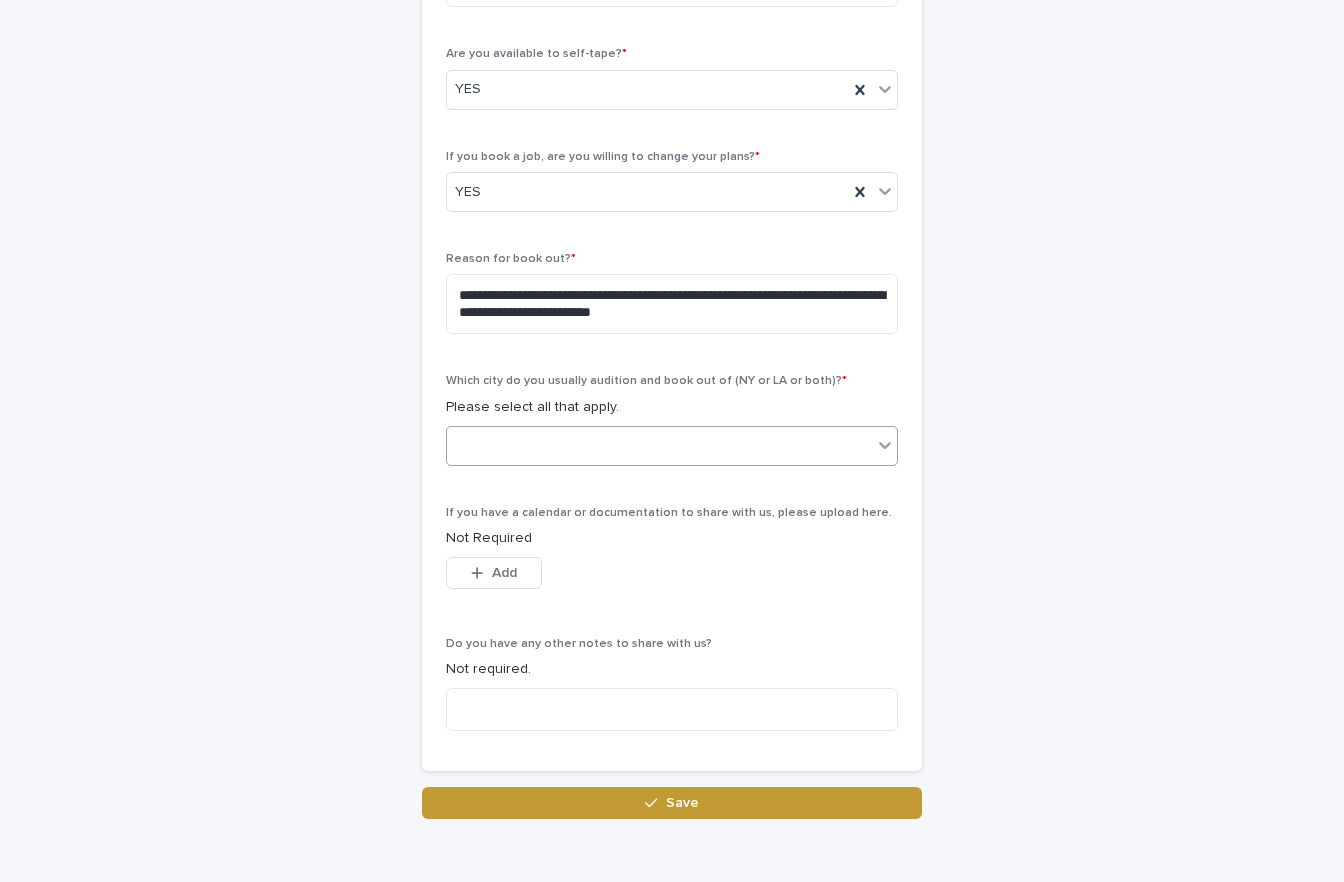 scroll, scrollTop: 852, scrollLeft: 0, axis: vertical 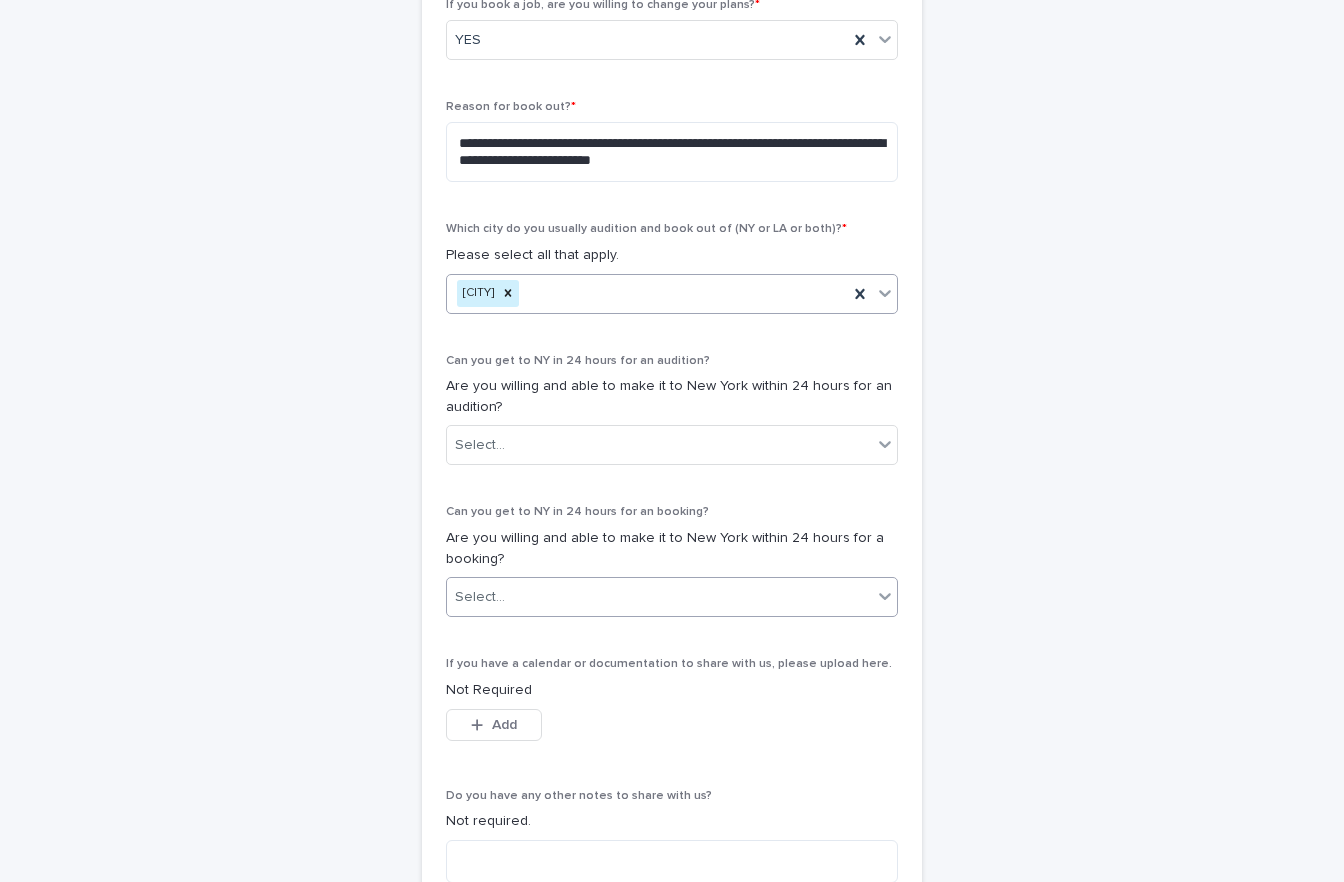 click on "Select..." at bounding box center [659, 597] 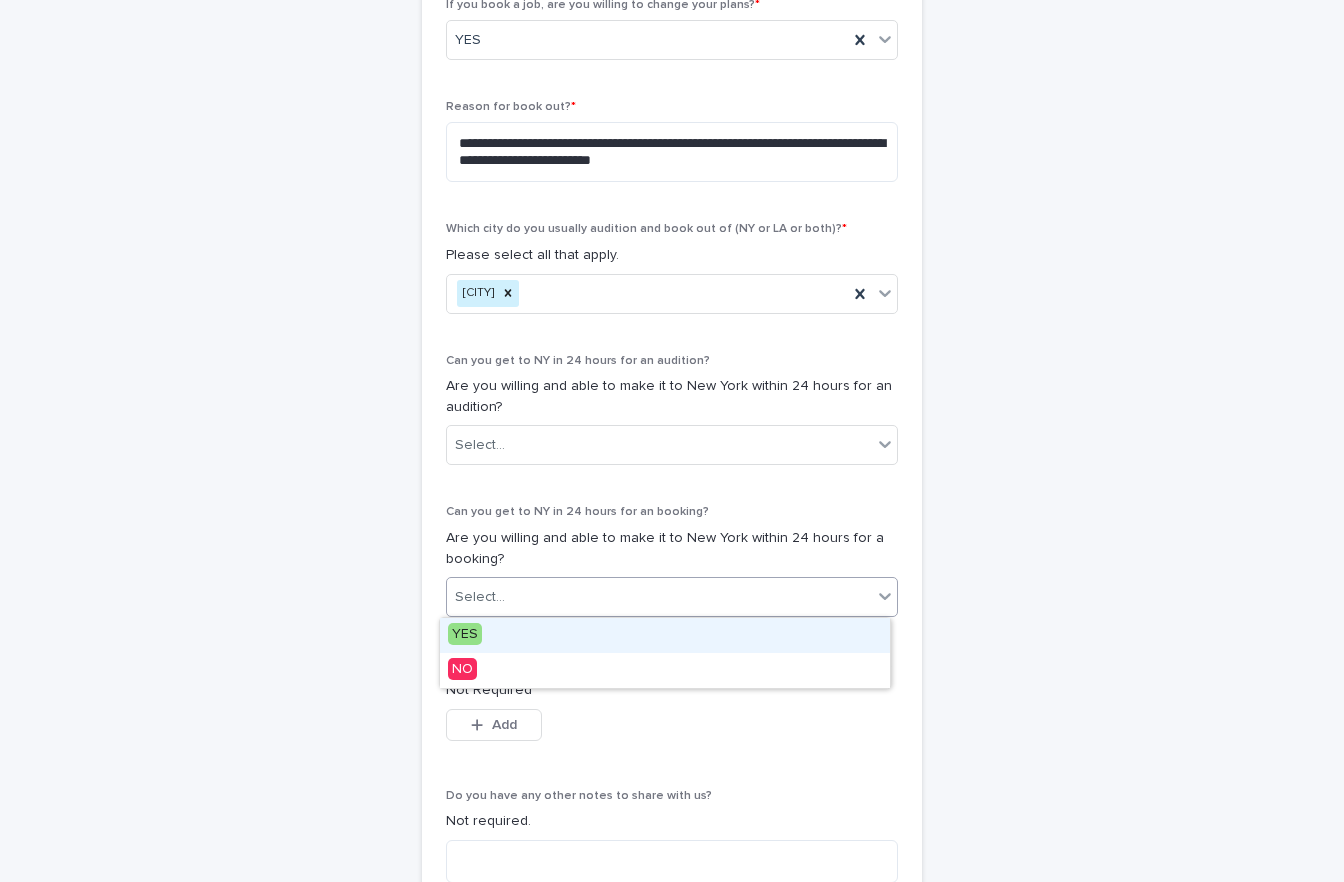 click on "YES" at bounding box center [665, 635] 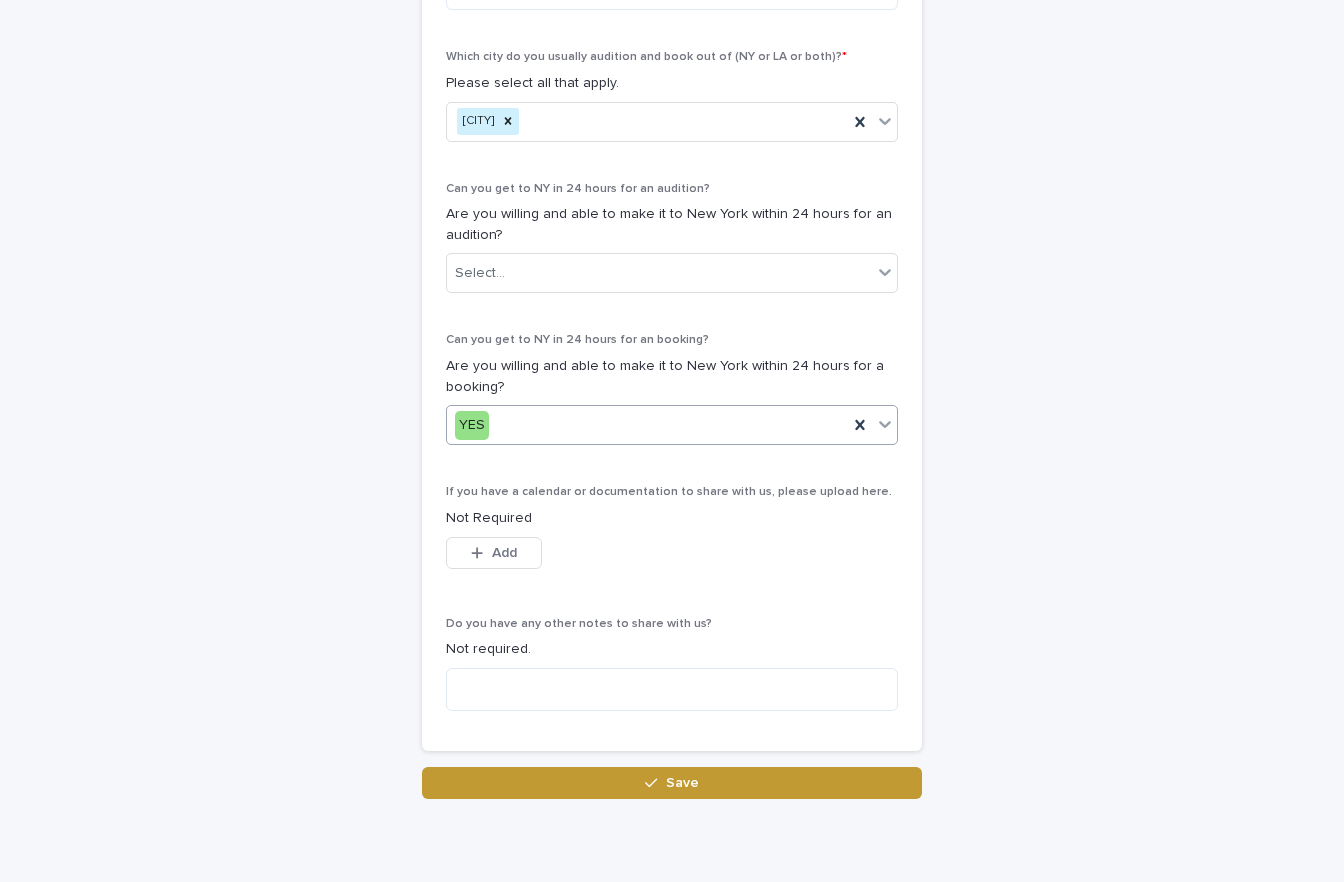 scroll, scrollTop: 1098, scrollLeft: 0, axis: vertical 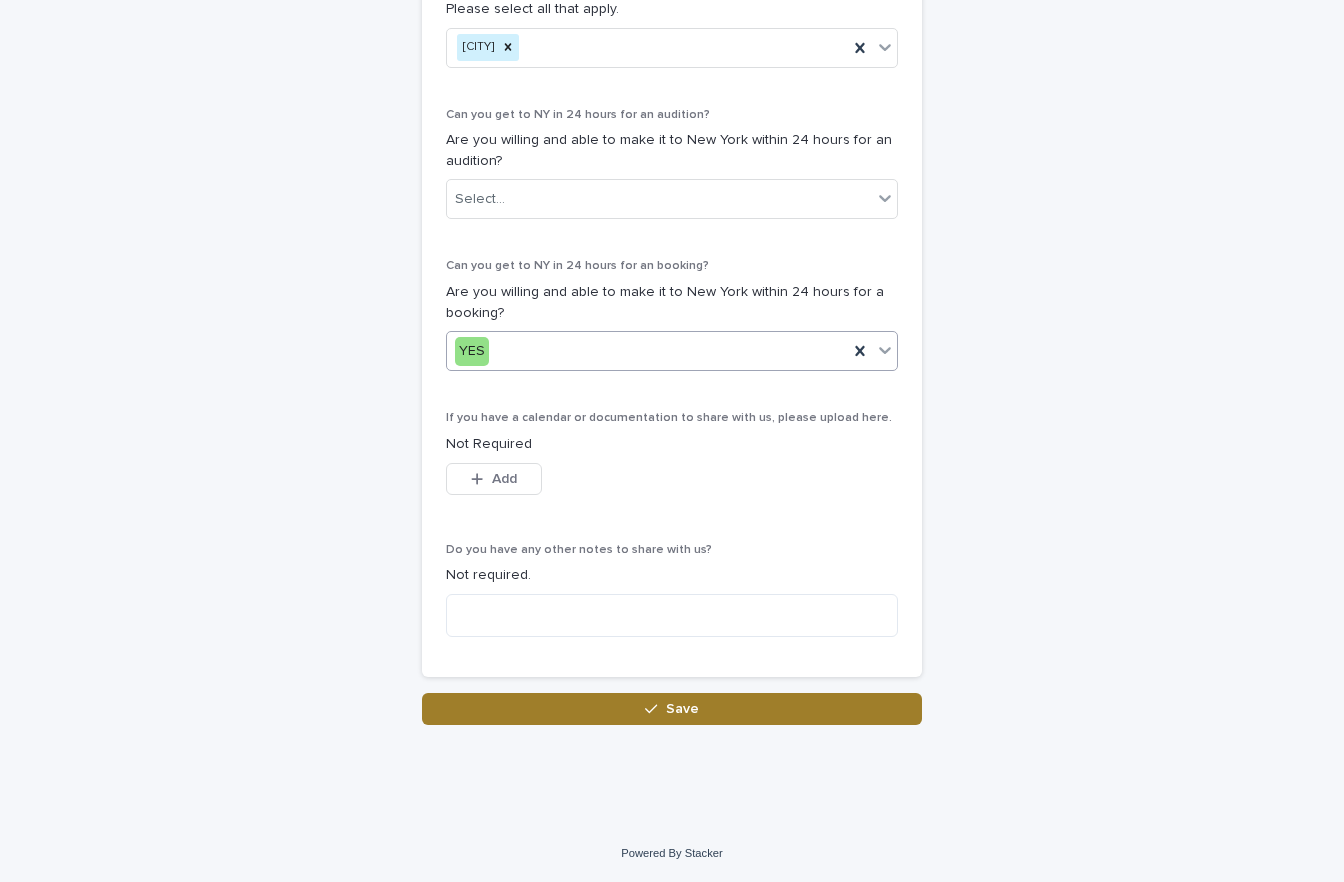 click on "Save" at bounding box center [672, 709] 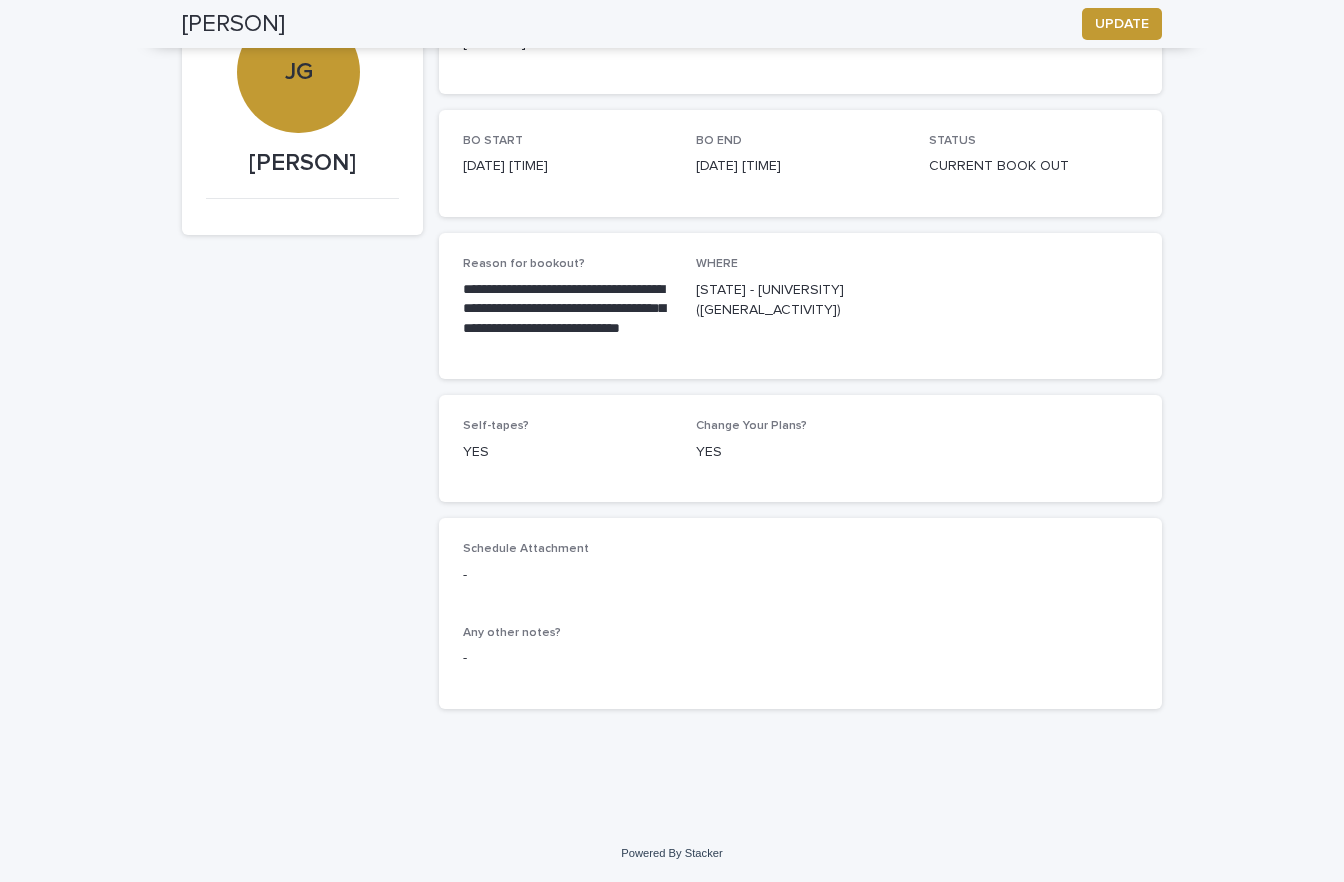 scroll, scrollTop: 0, scrollLeft: 0, axis: both 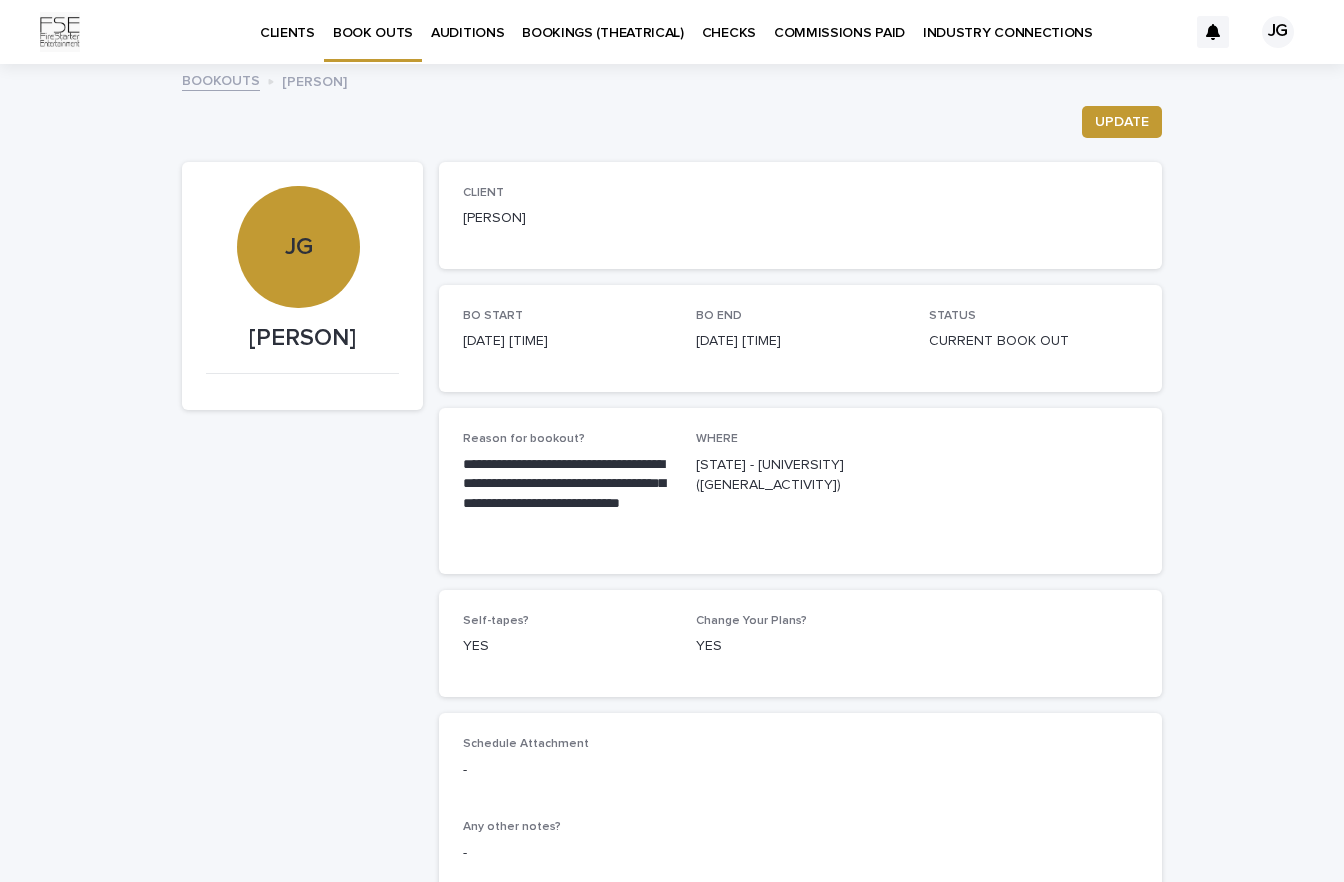 click on "BOOK OUTS" at bounding box center [373, 21] 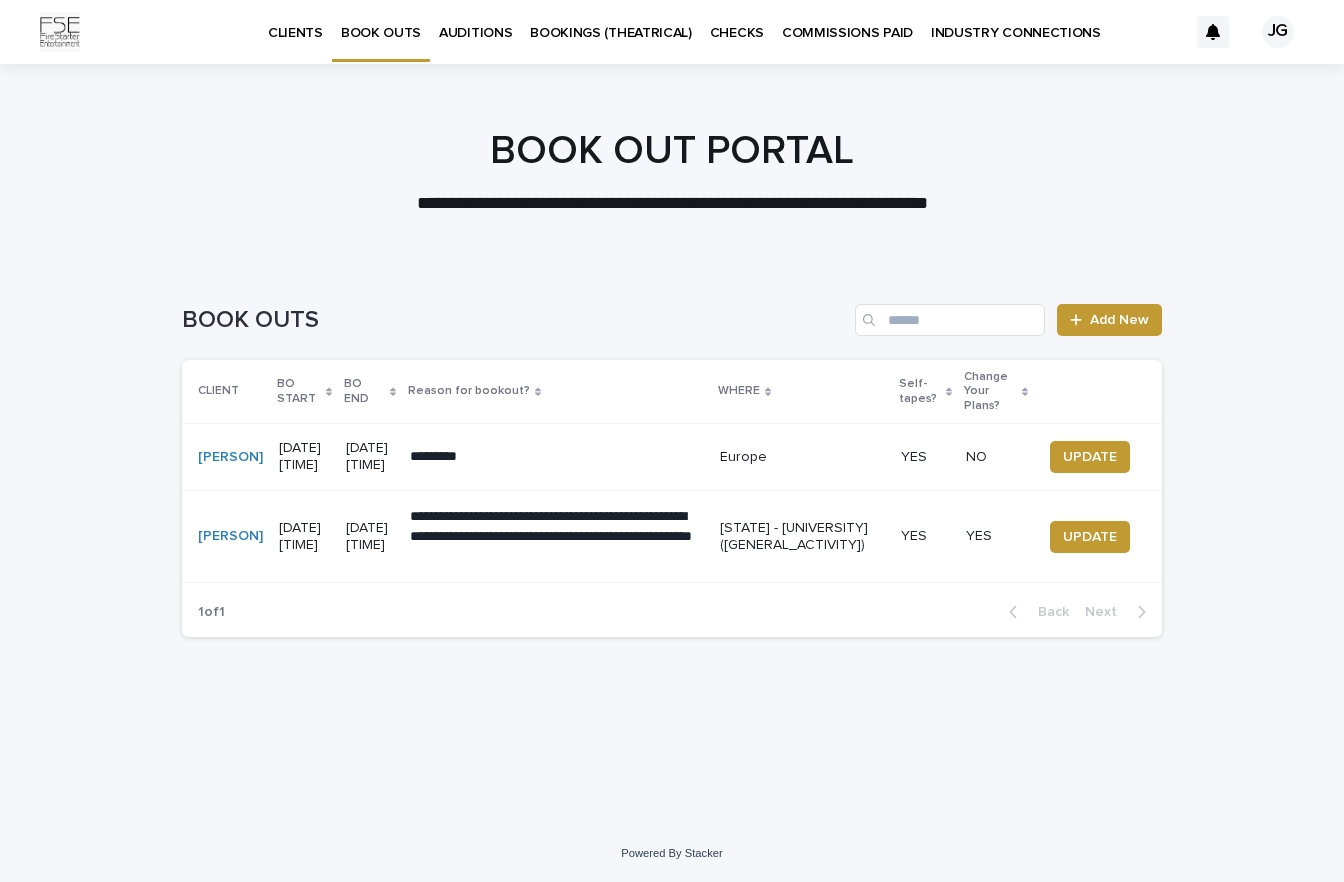 click on "AUDITIONS" at bounding box center (475, 21) 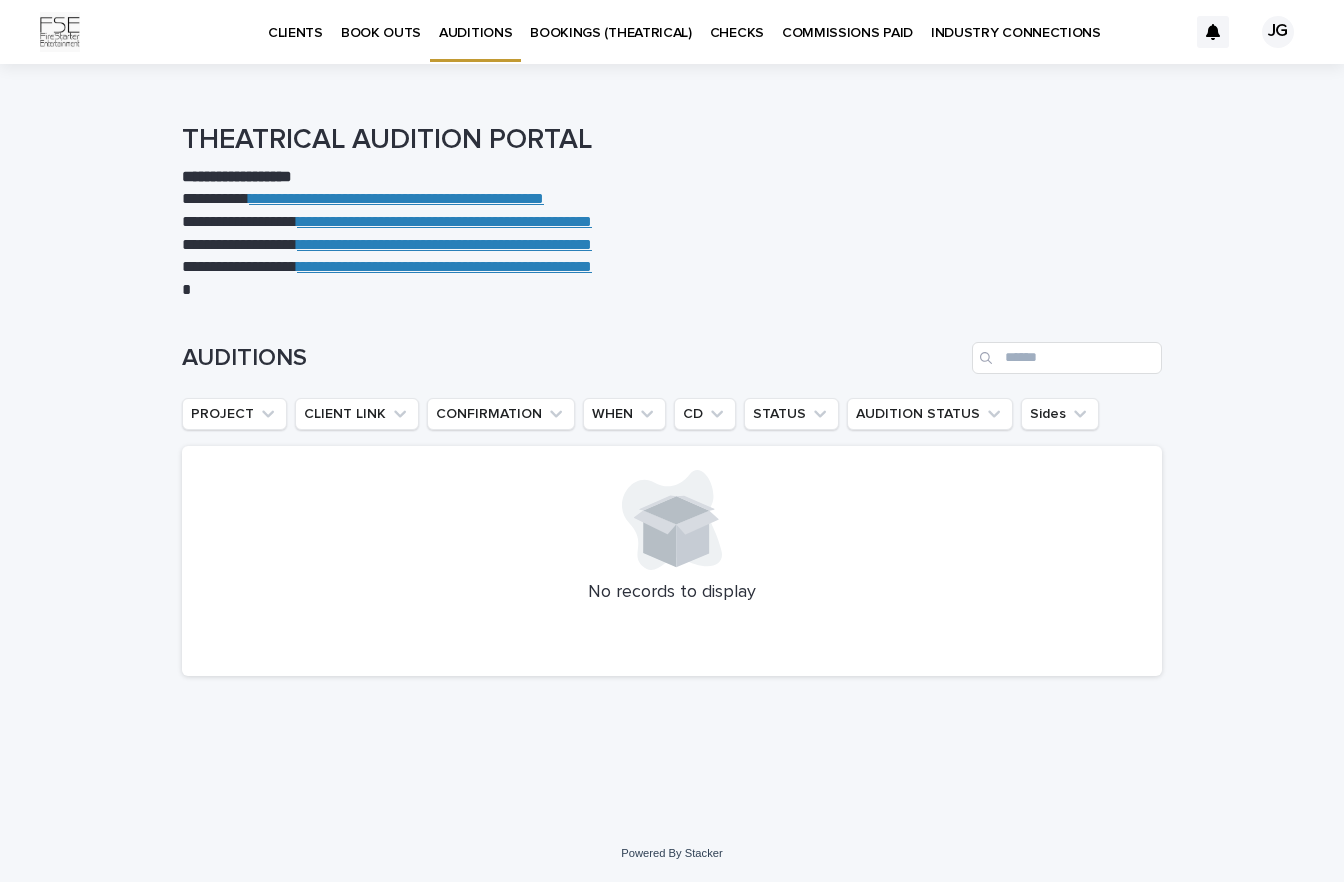 click on "BOOKINGS  (THEATRICAL)" at bounding box center [611, 21] 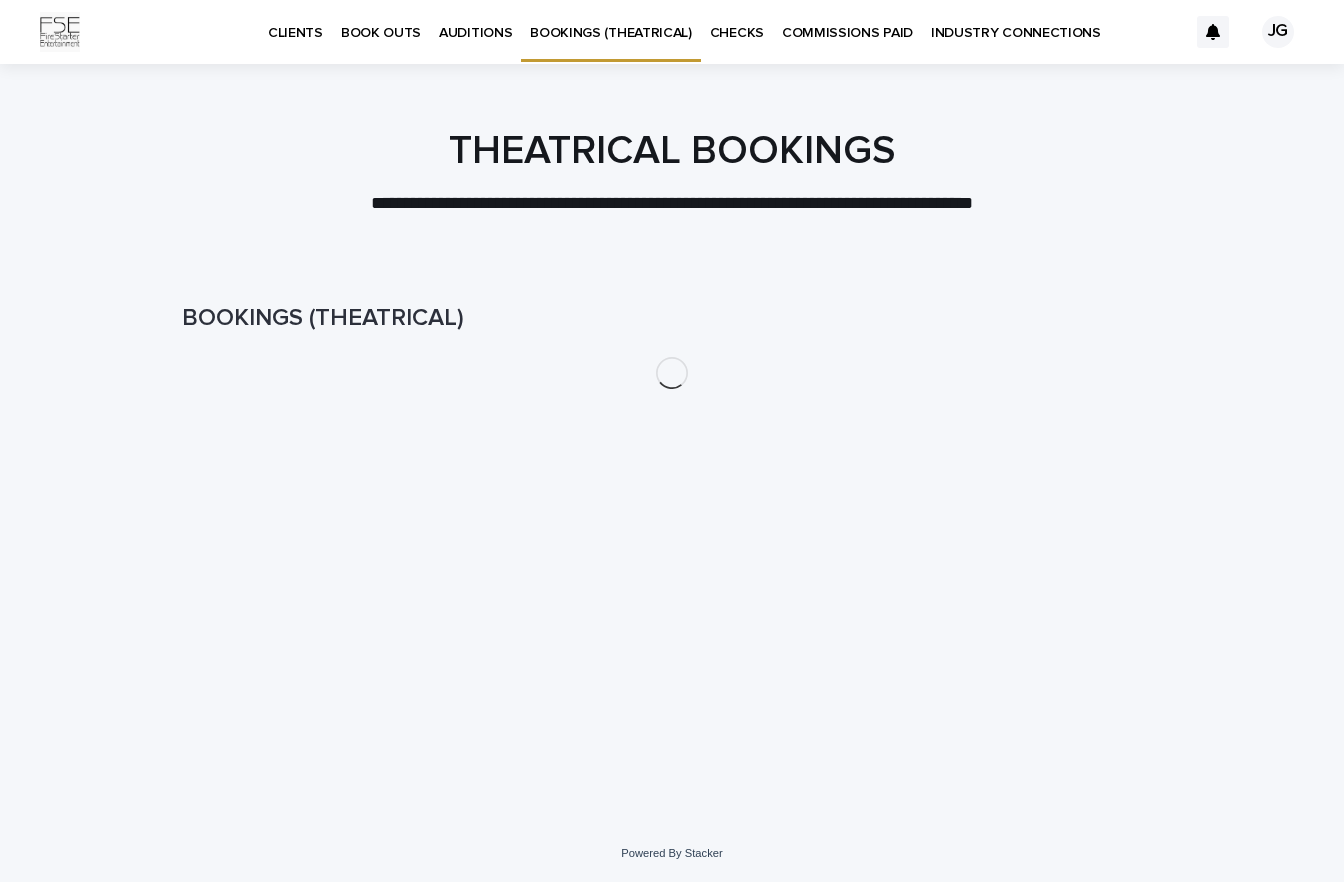 click on "CHECKS" at bounding box center (737, 21) 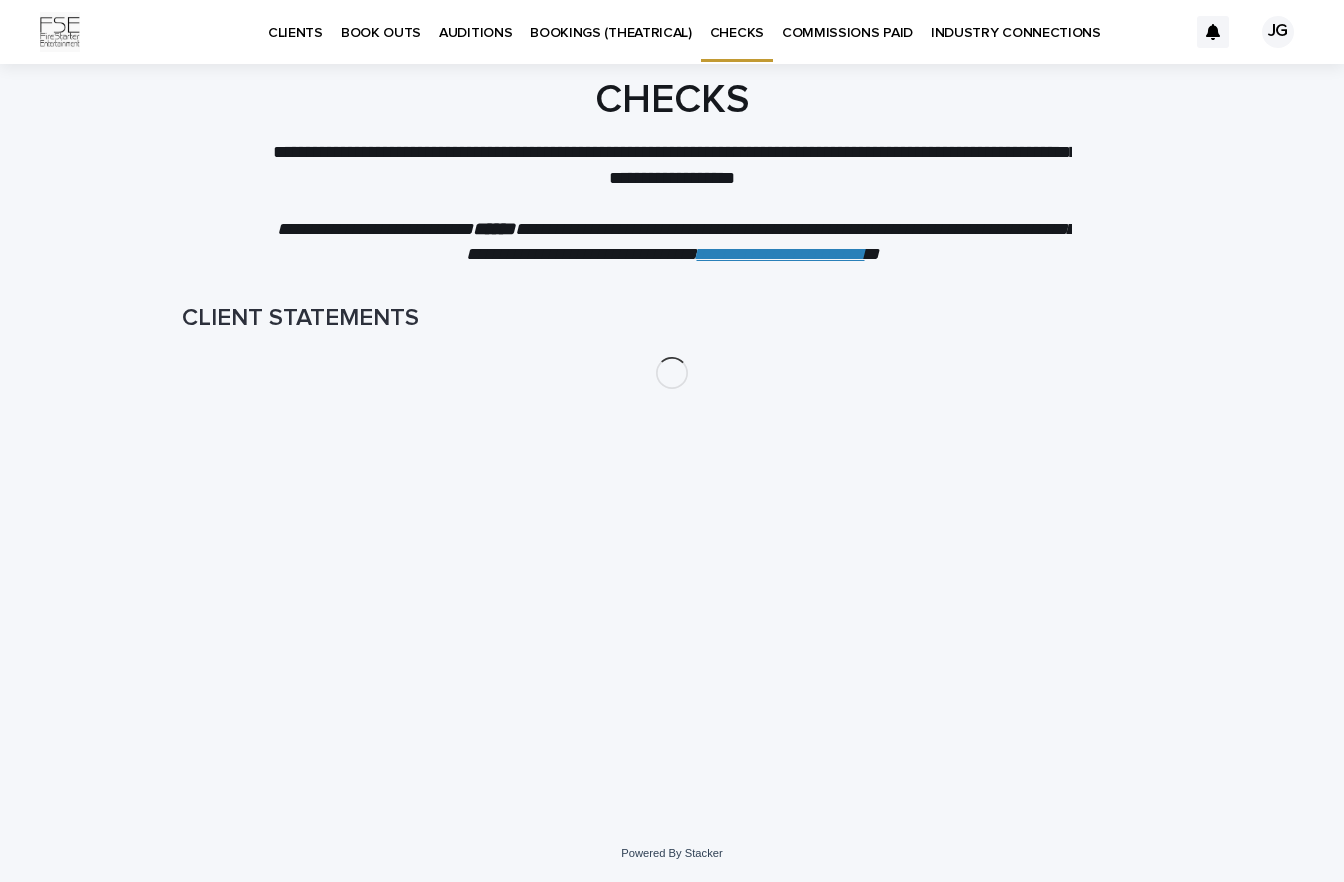 click on "COMMISSIONS PAID" at bounding box center (847, 21) 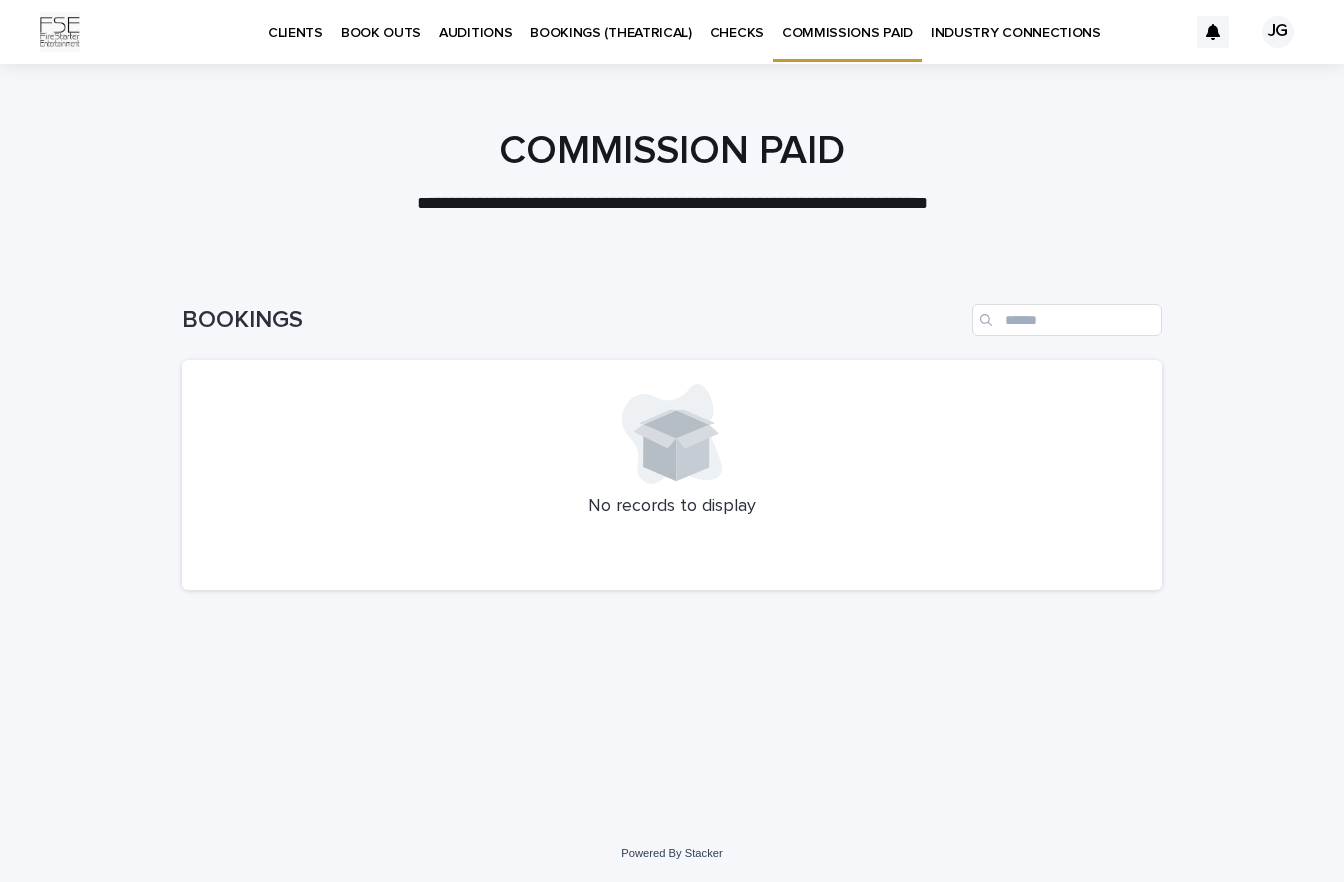click on "INDUSTRY CONNECTIONS" at bounding box center (1016, 21) 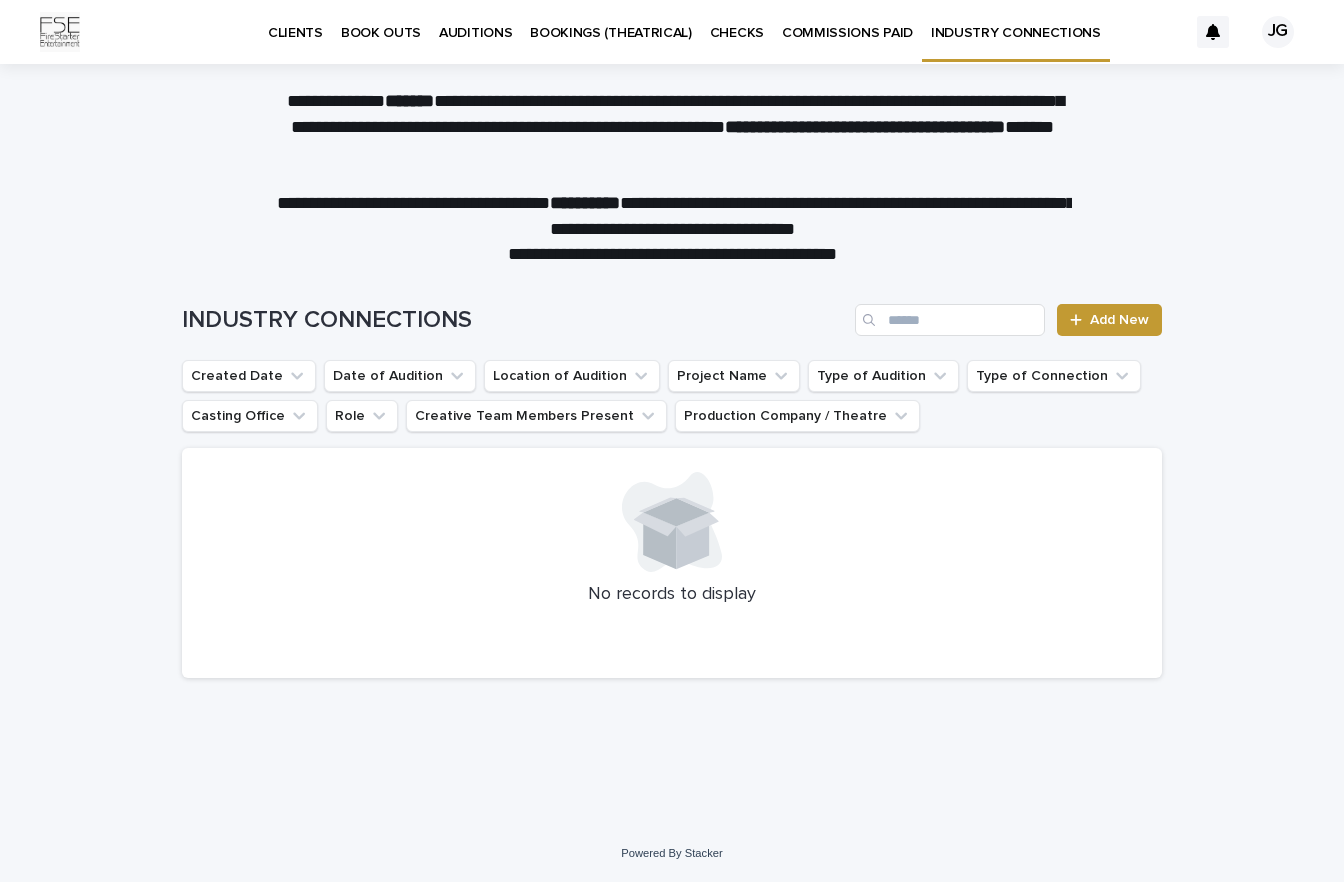 click on "CLIENTS" at bounding box center [295, 21] 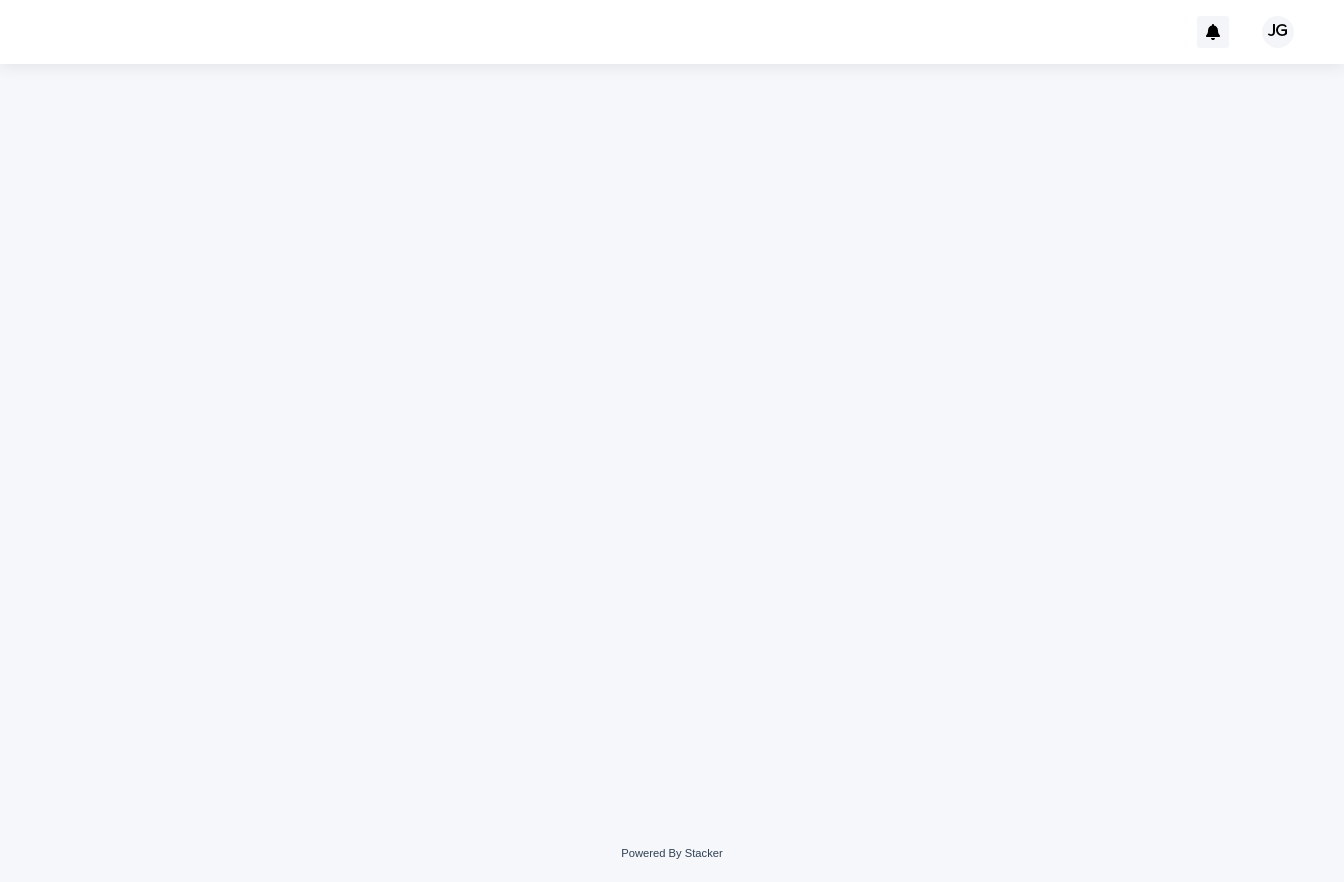 scroll, scrollTop: 0, scrollLeft: 0, axis: both 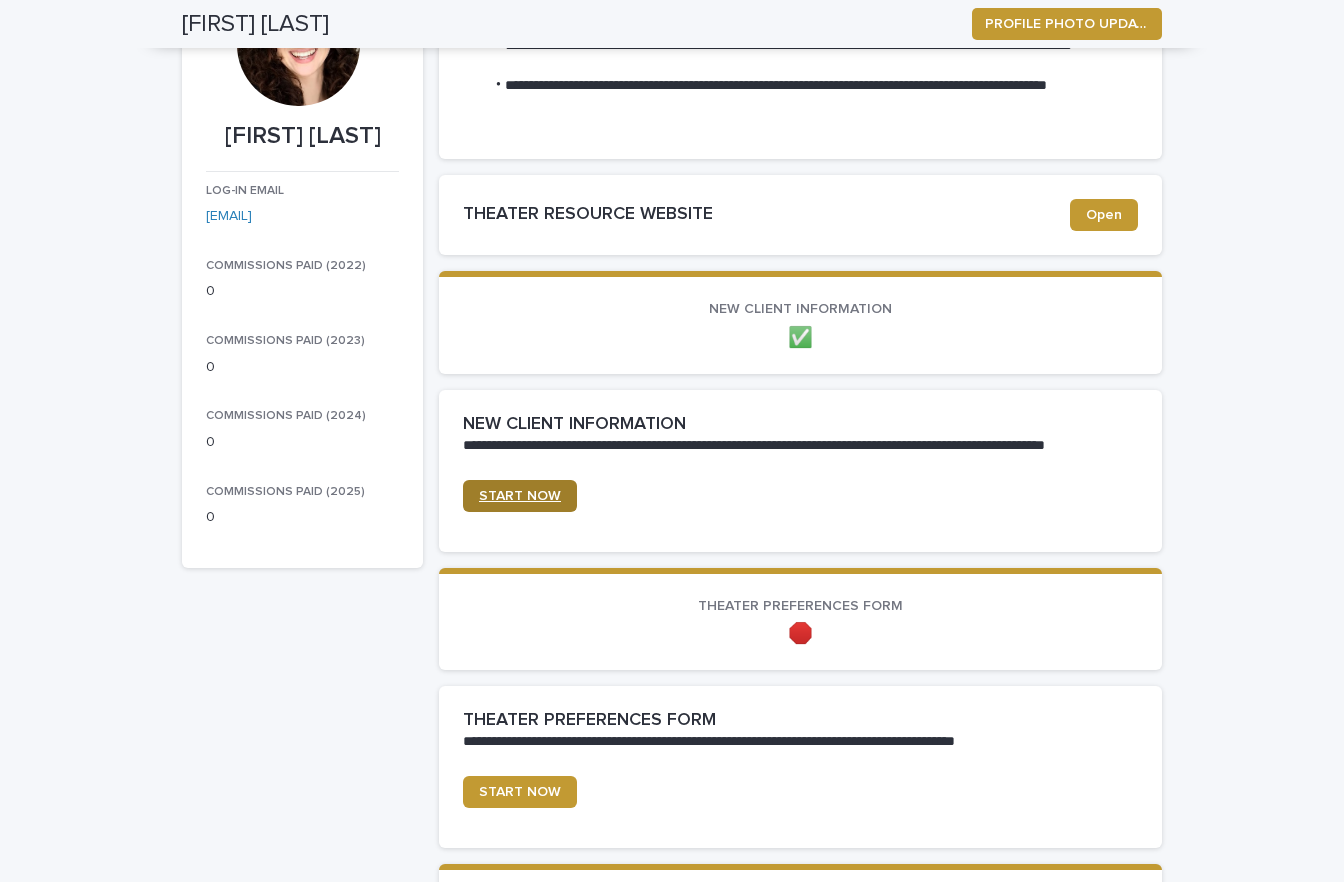 click on "START NOW" at bounding box center [520, 496] 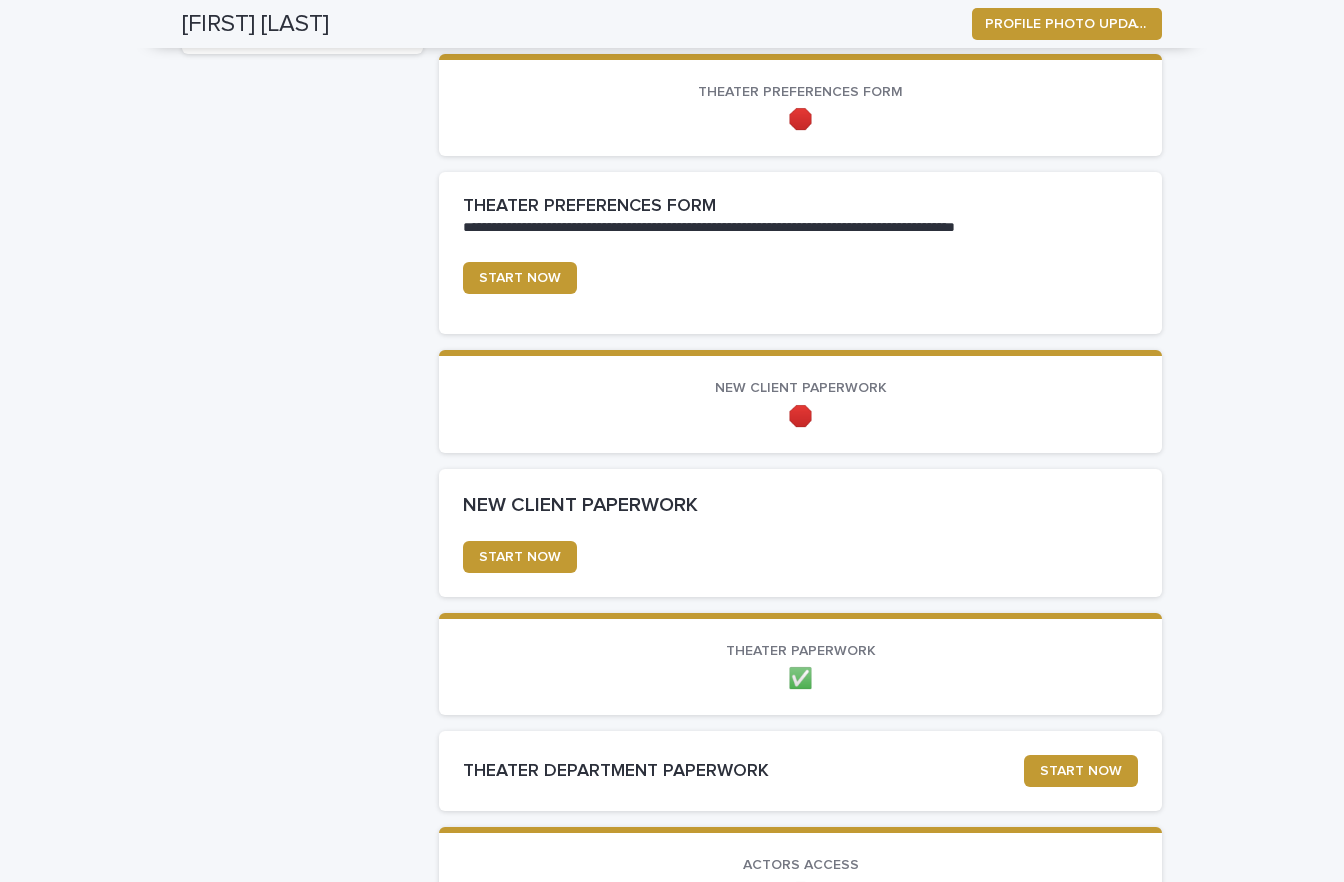 scroll, scrollTop: 700, scrollLeft: 0, axis: vertical 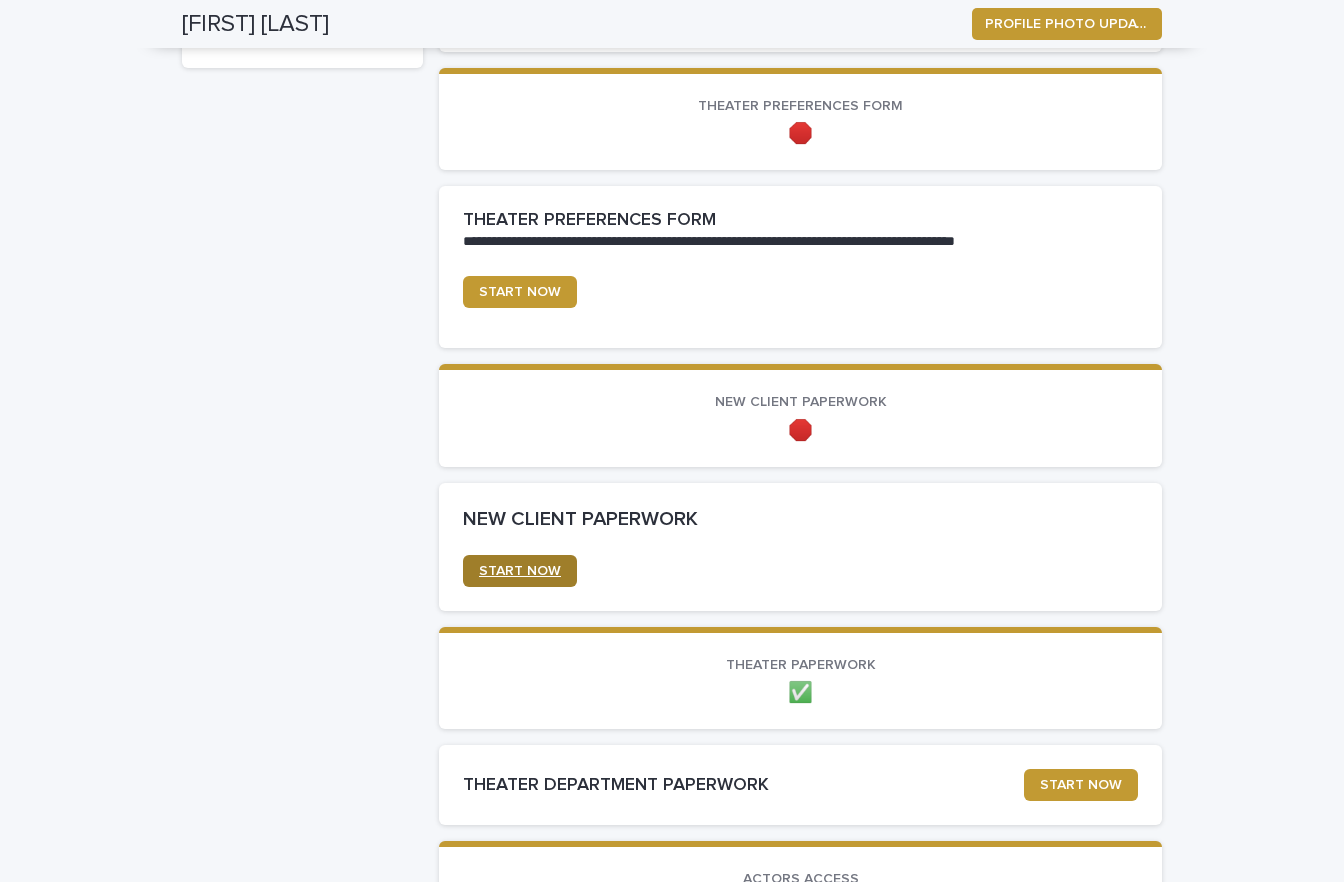click on "START NOW" at bounding box center [520, 571] 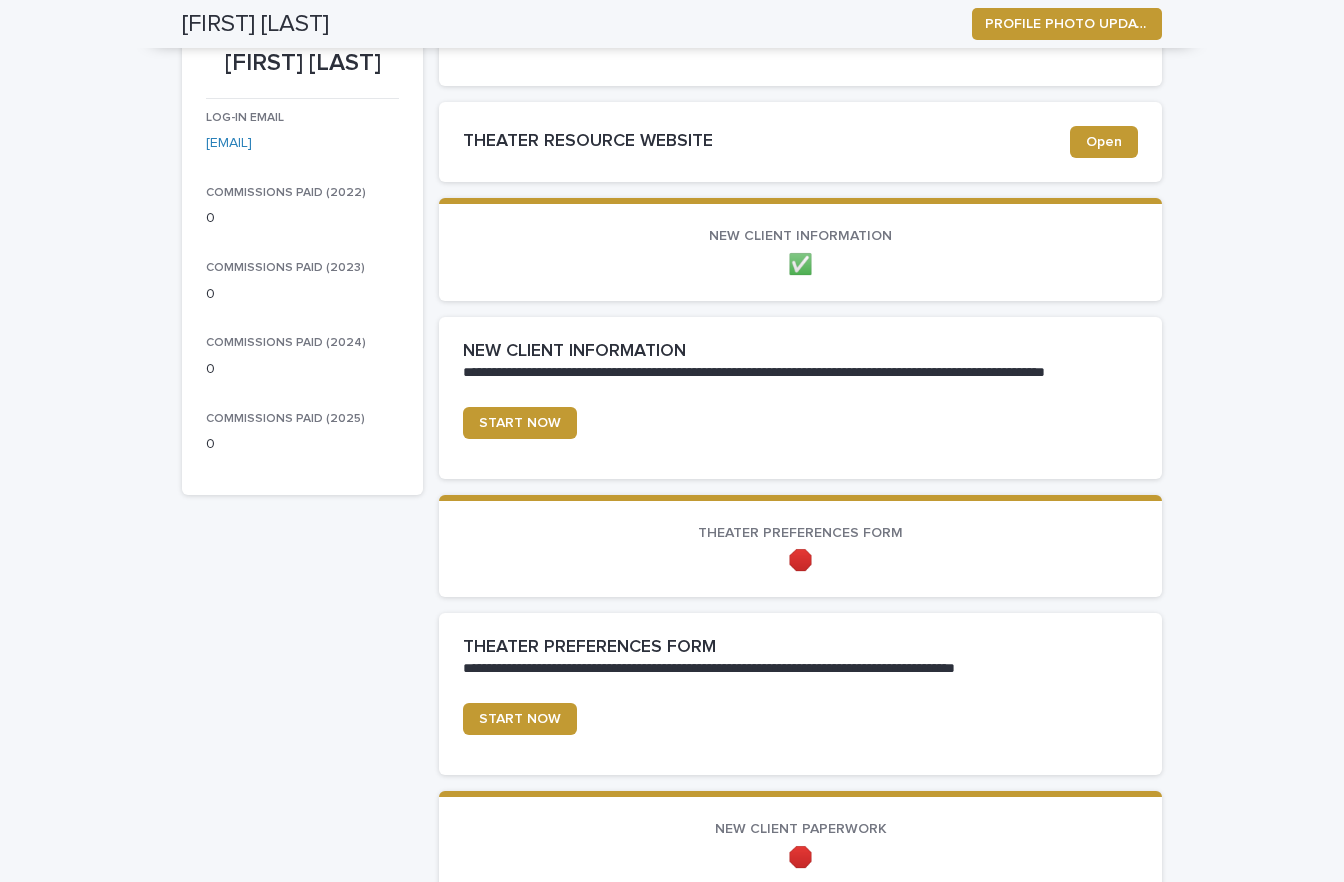 scroll, scrollTop: 0, scrollLeft: 0, axis: both 